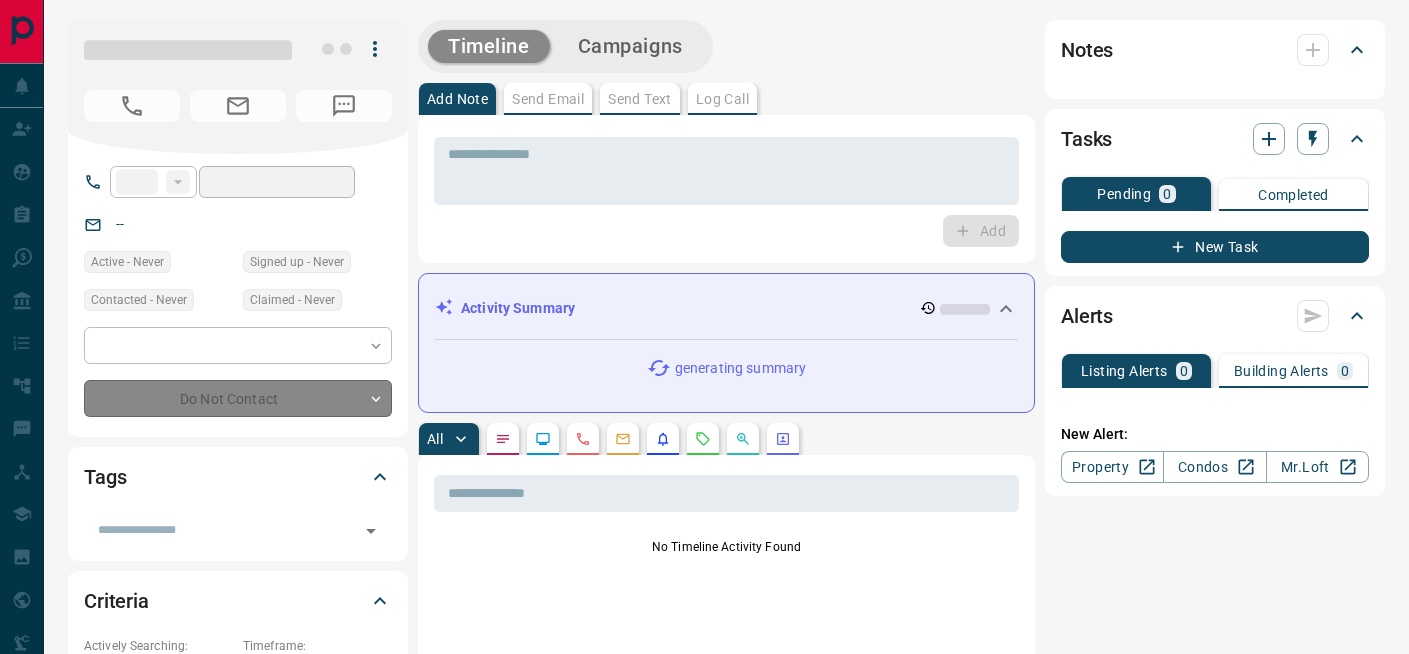 scroll, scrollTop: 0, scrollLeft: 0, axis: both 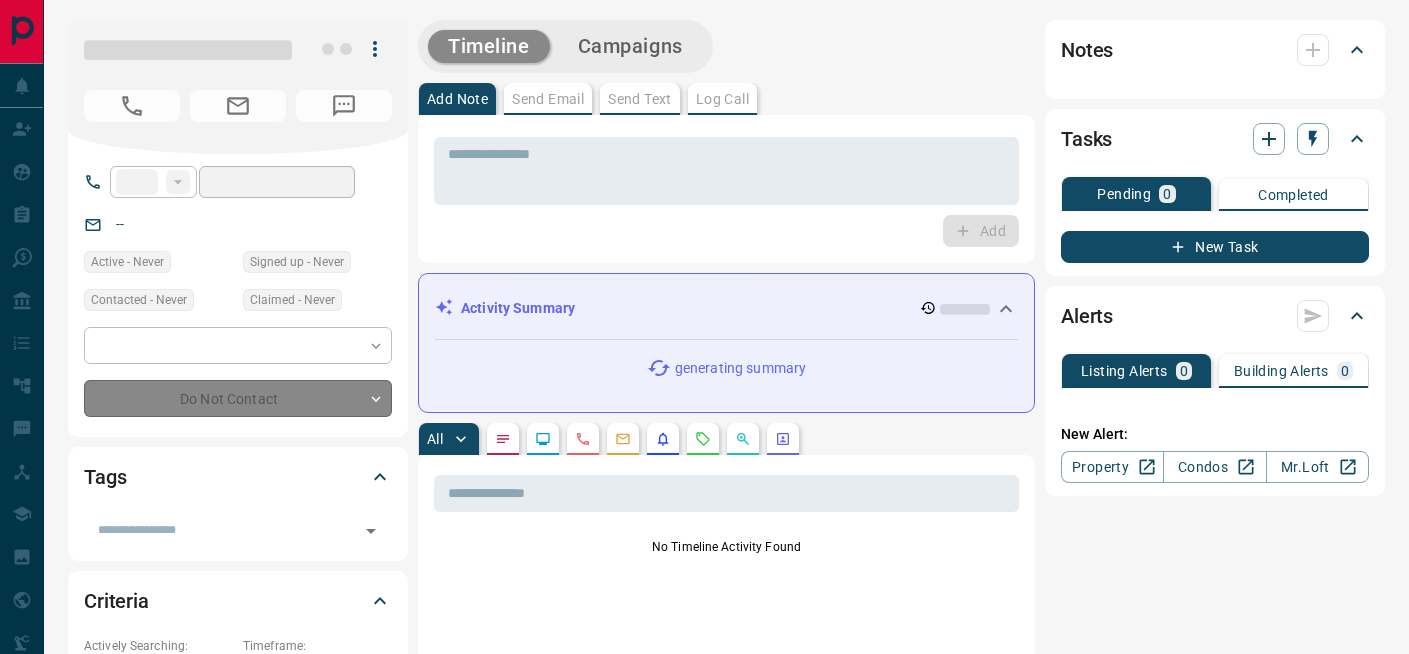 type on "**" 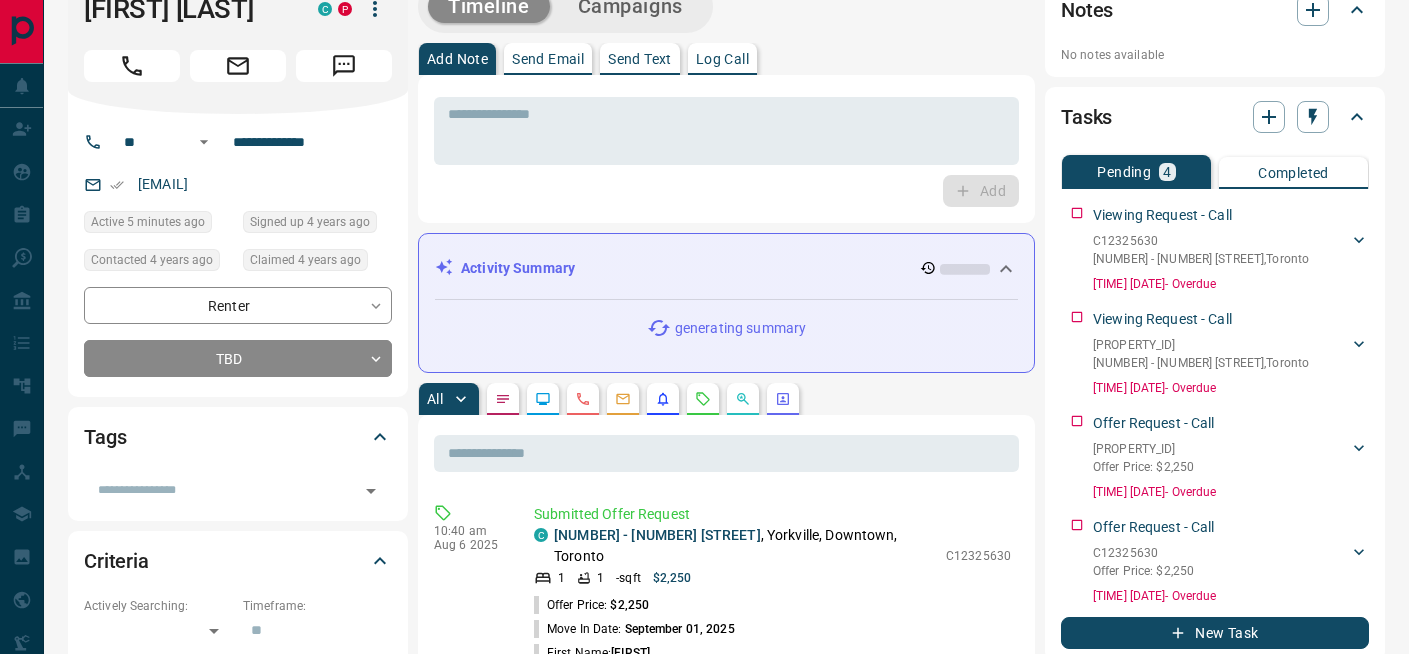 scroll, scrollTop: 0, scrollLeft: 0, axis: both 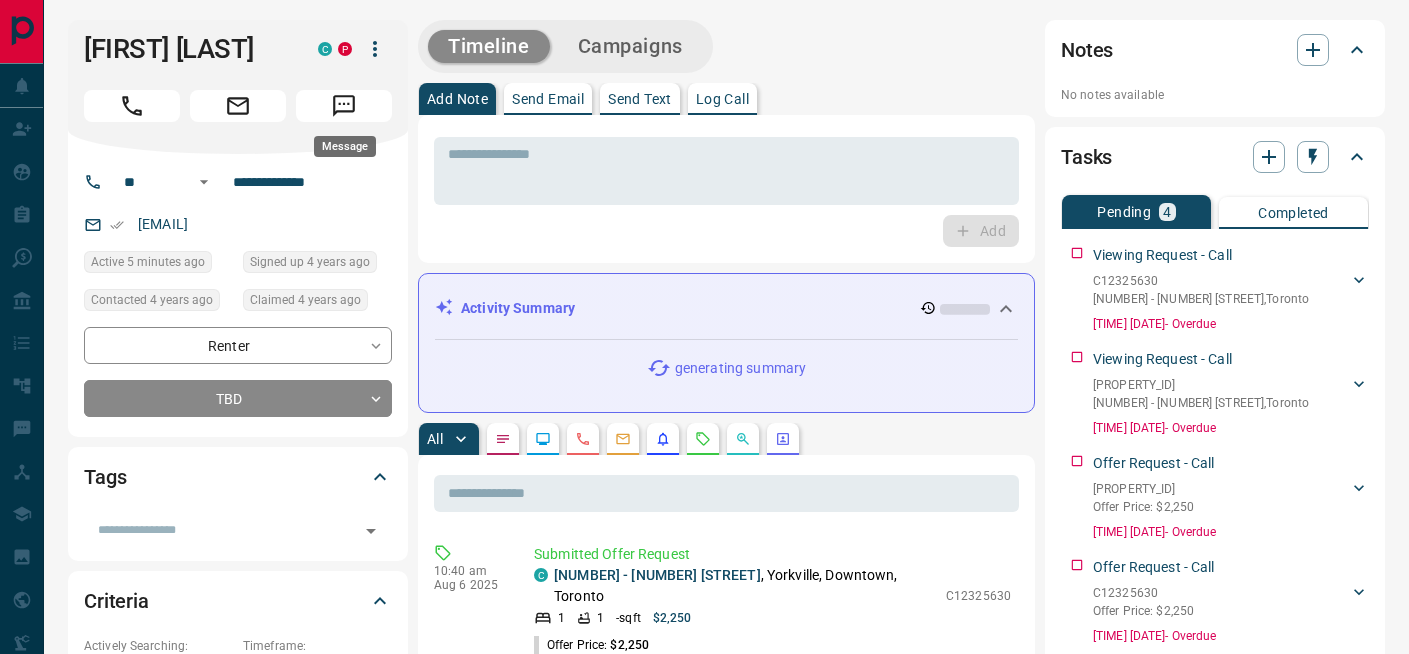 click 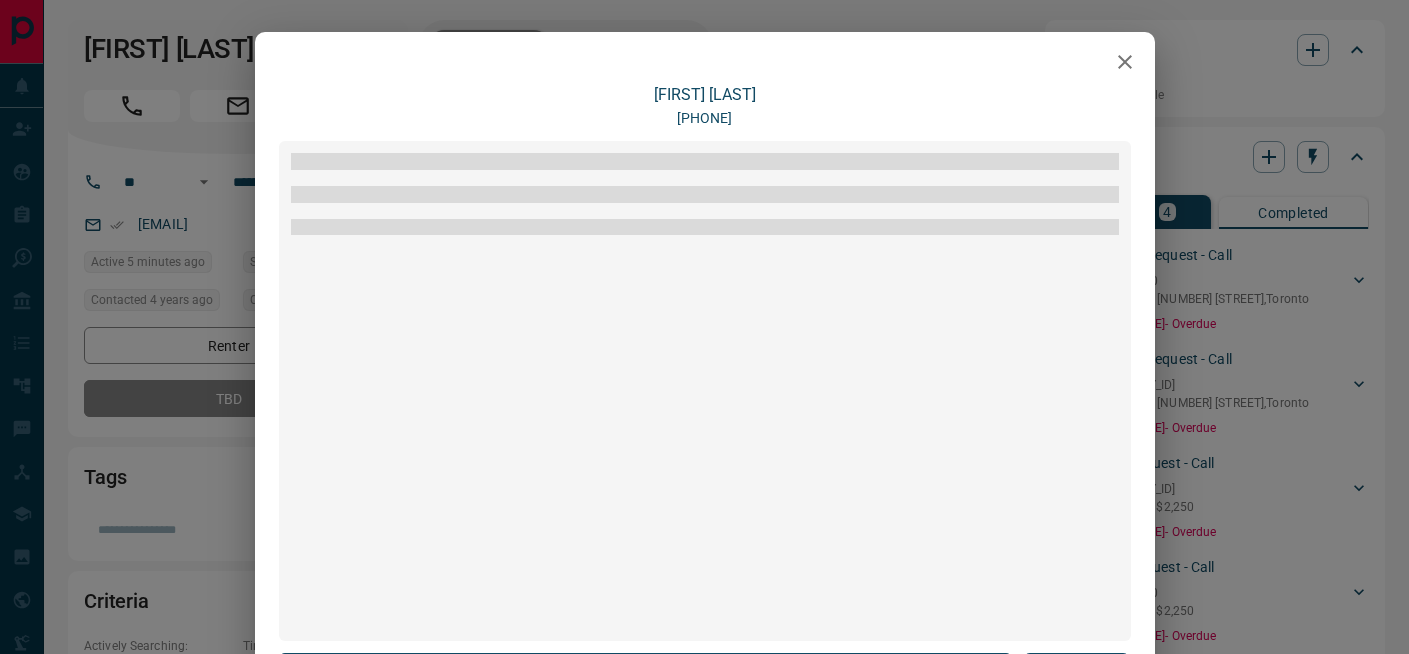 scroll, scrollTop: 240, scrollLeft: 0, axis: vertical 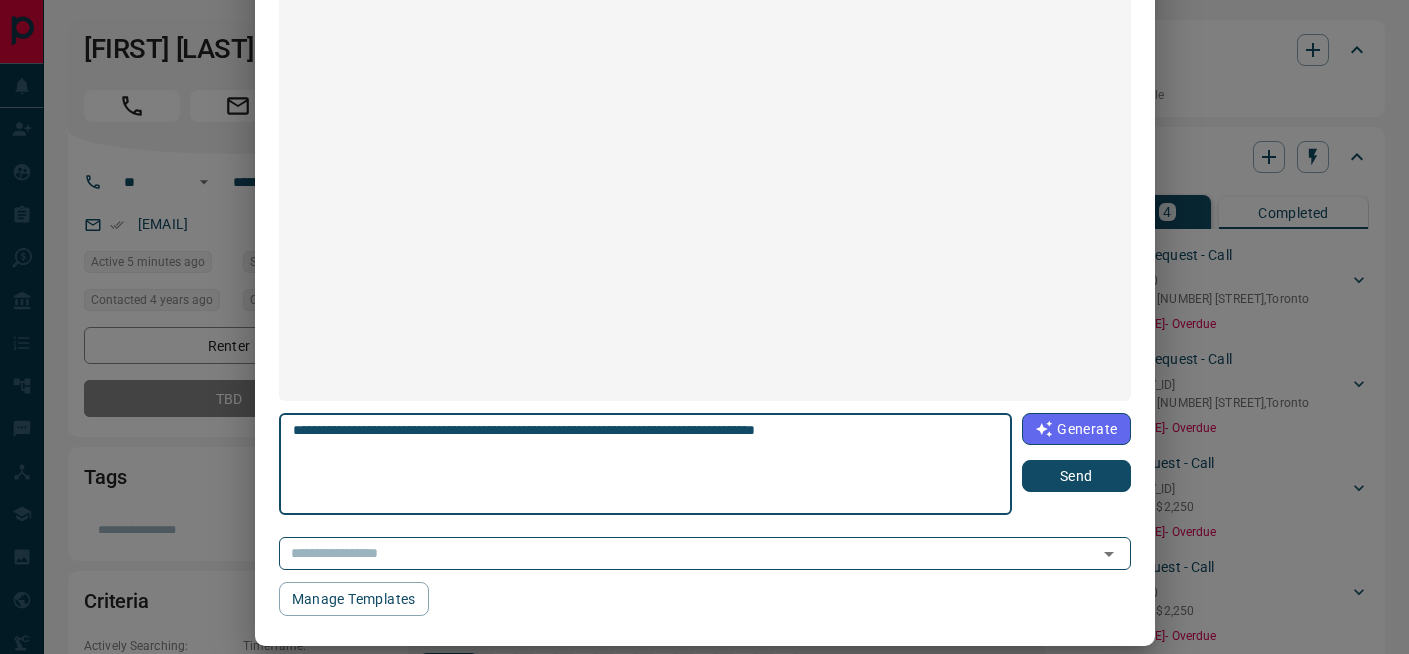 type on "**********" 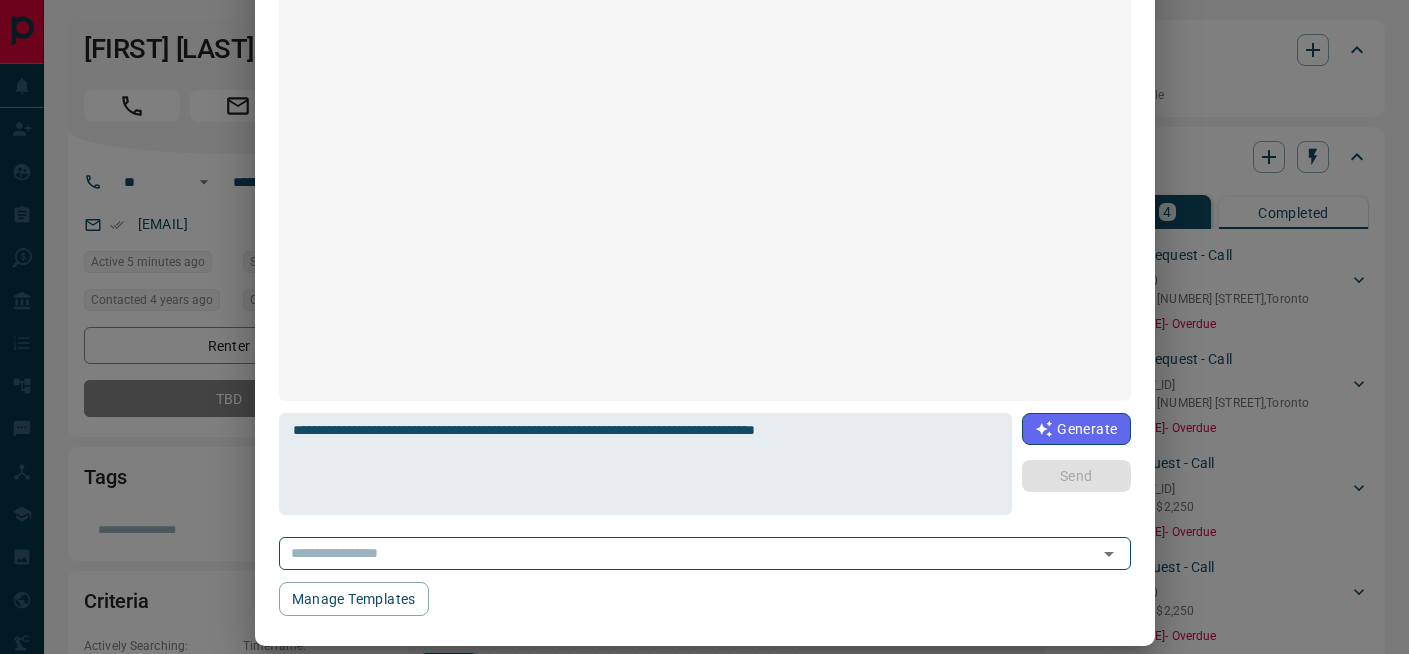 type 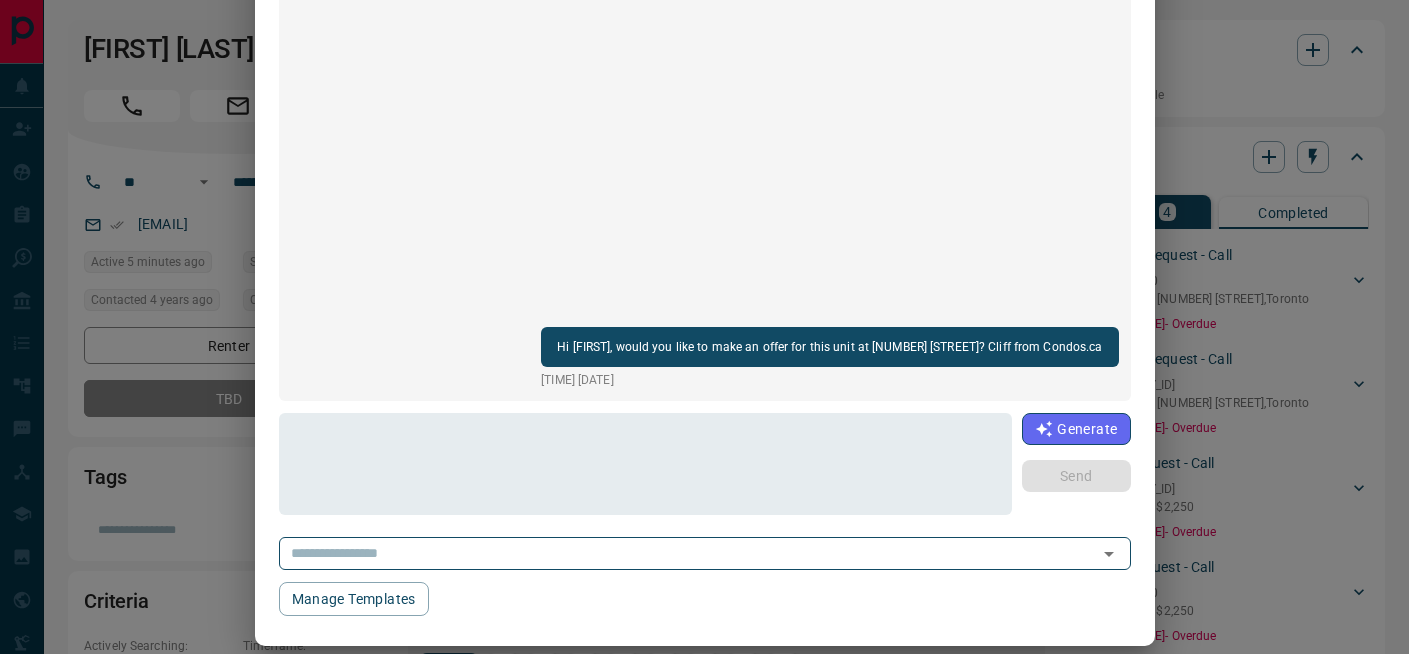 click on "[FIRST] [LAST] [PHONE] Hi [FIRST], would you like to make an offer for this unit at [NUMBER] [STREET]? Cliff from Condos.ca [TIME] [DATE] * ​ Generate Send ​ Manage Templates" at bounding box center (704, 327) 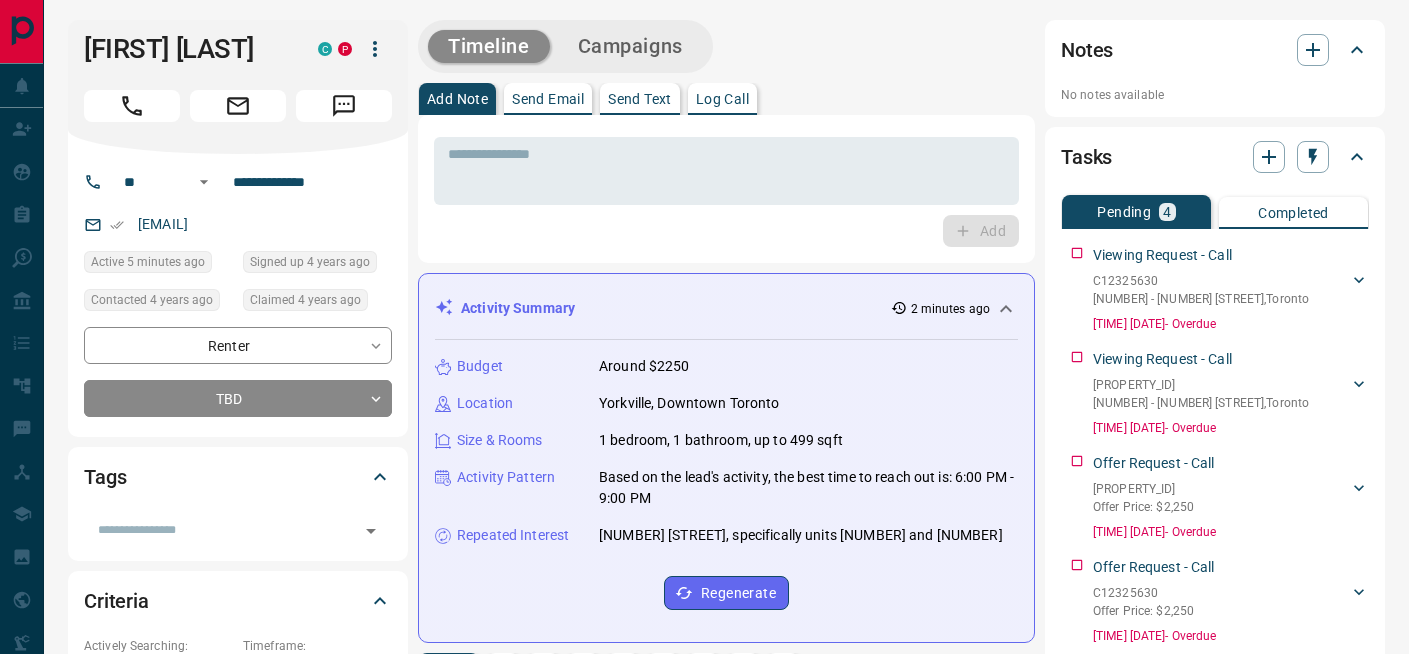scroll, scrollTop: 467, scrollLeft: 0, axis: vertical 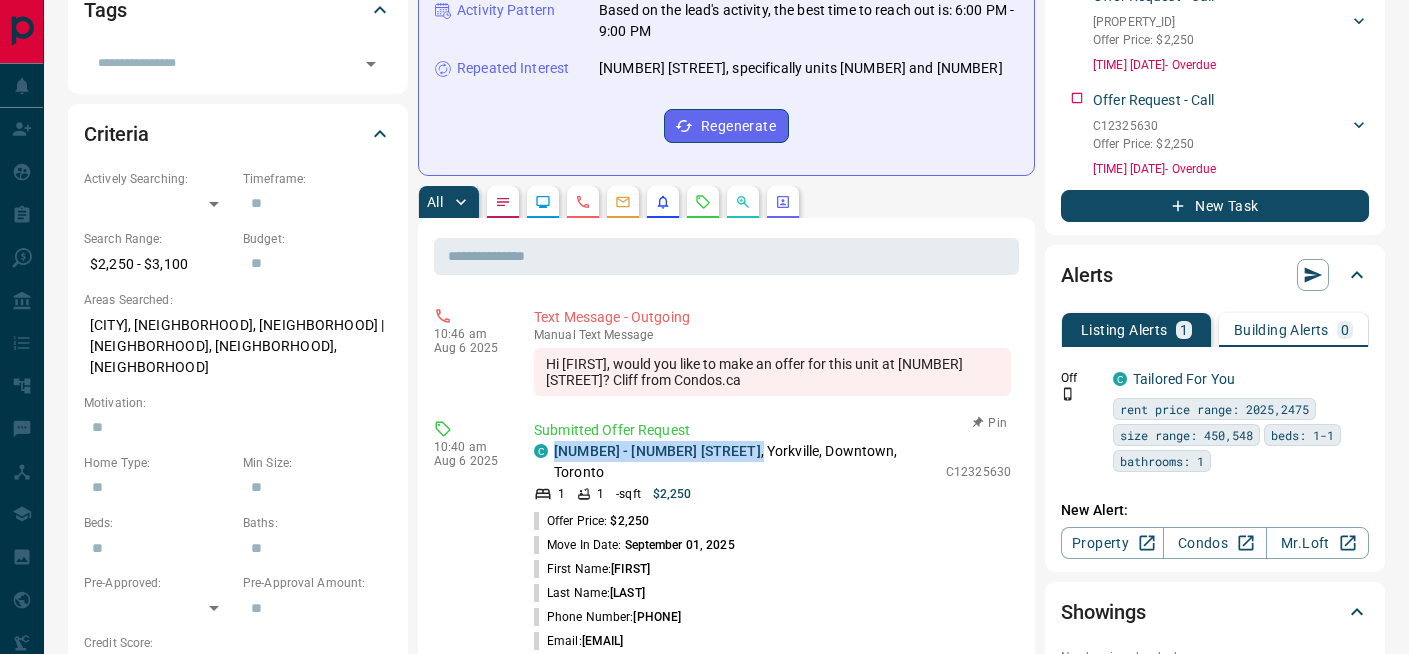 drag, startPoint x: 716, startPoint y: 453, endPoint x: 551, endPoint y: 456, distance: 165.02727 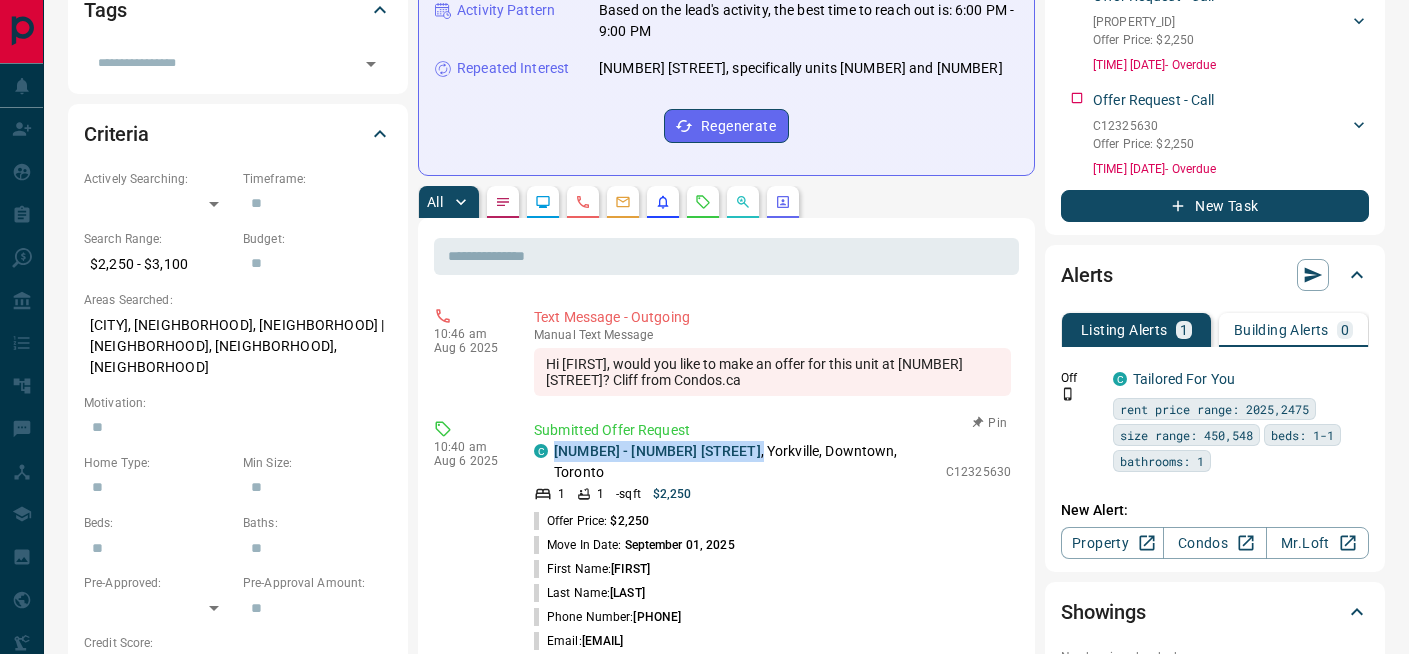 click on "C [NUMBER] - [NUMBER] [STREET] , [NEIGHBORHOOD], [NEIGHBORHOOD], [CITY]" at bounding box center [735, 462] 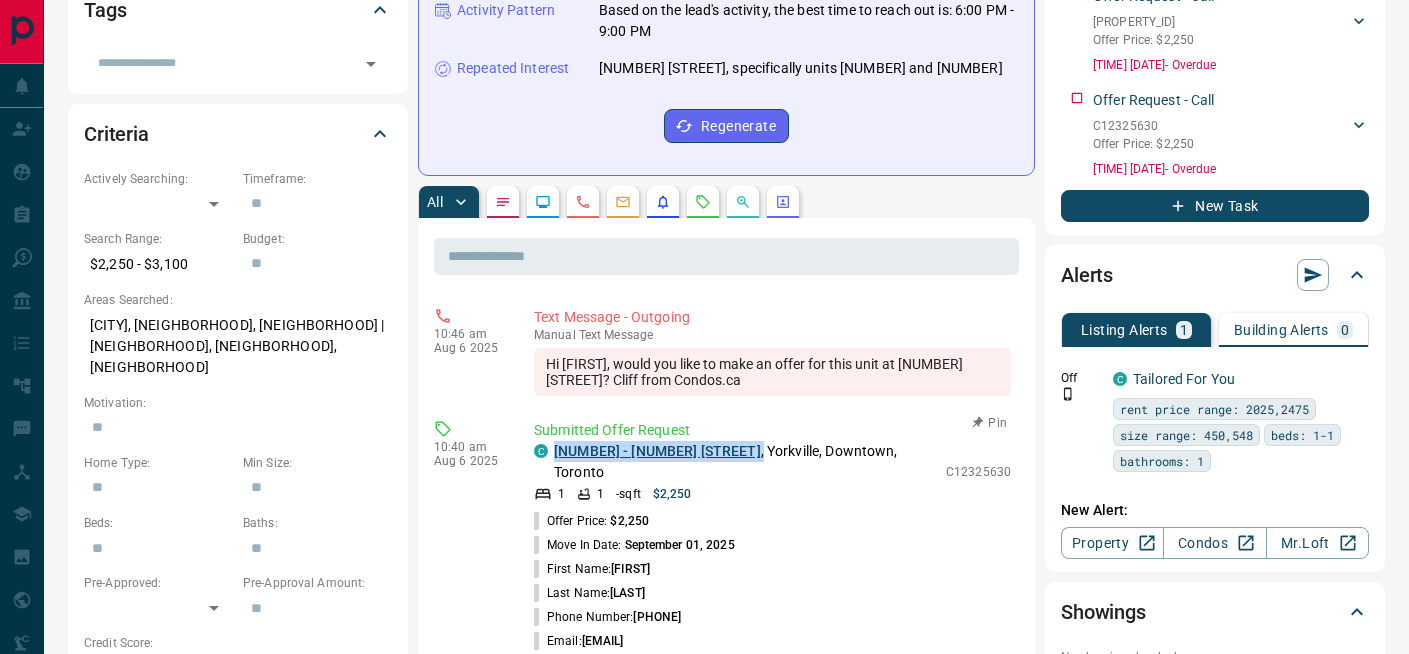 copy on "[NUMBER] - [NUMBER] [STREET] ," 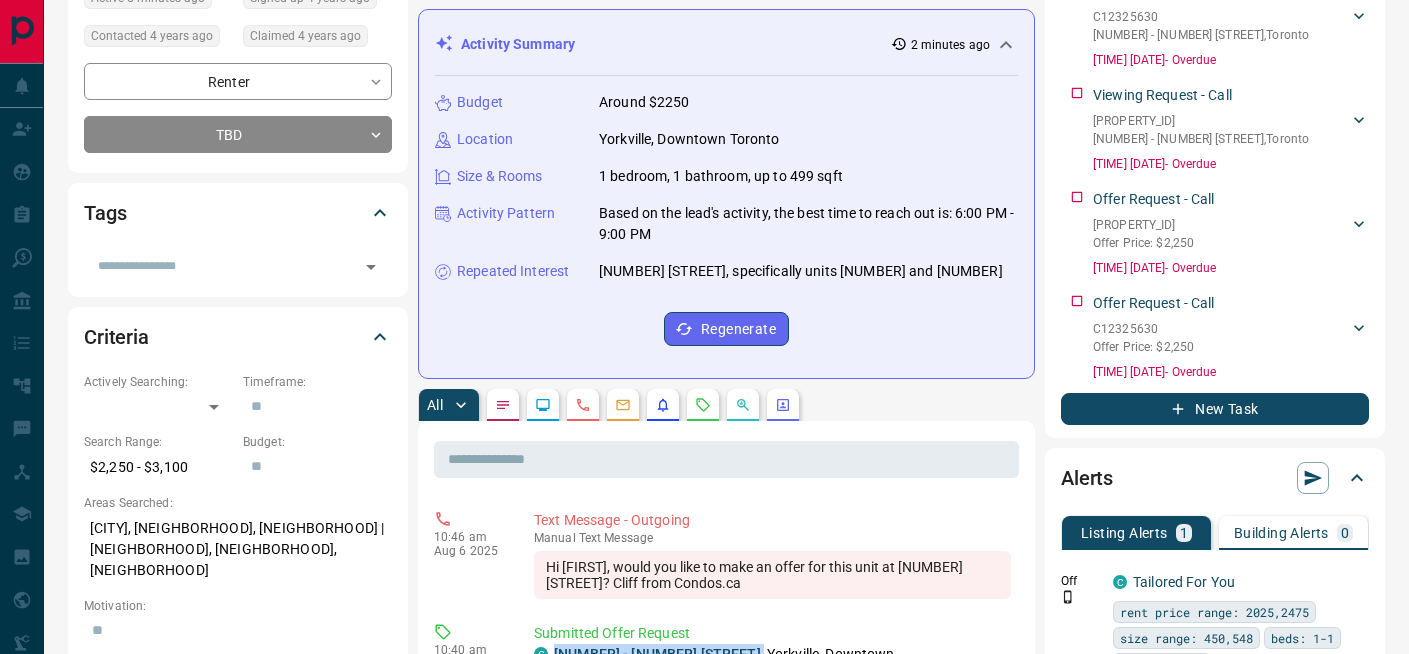 scroll, scrollTop: 0, scrollLeft: 0, axis: both 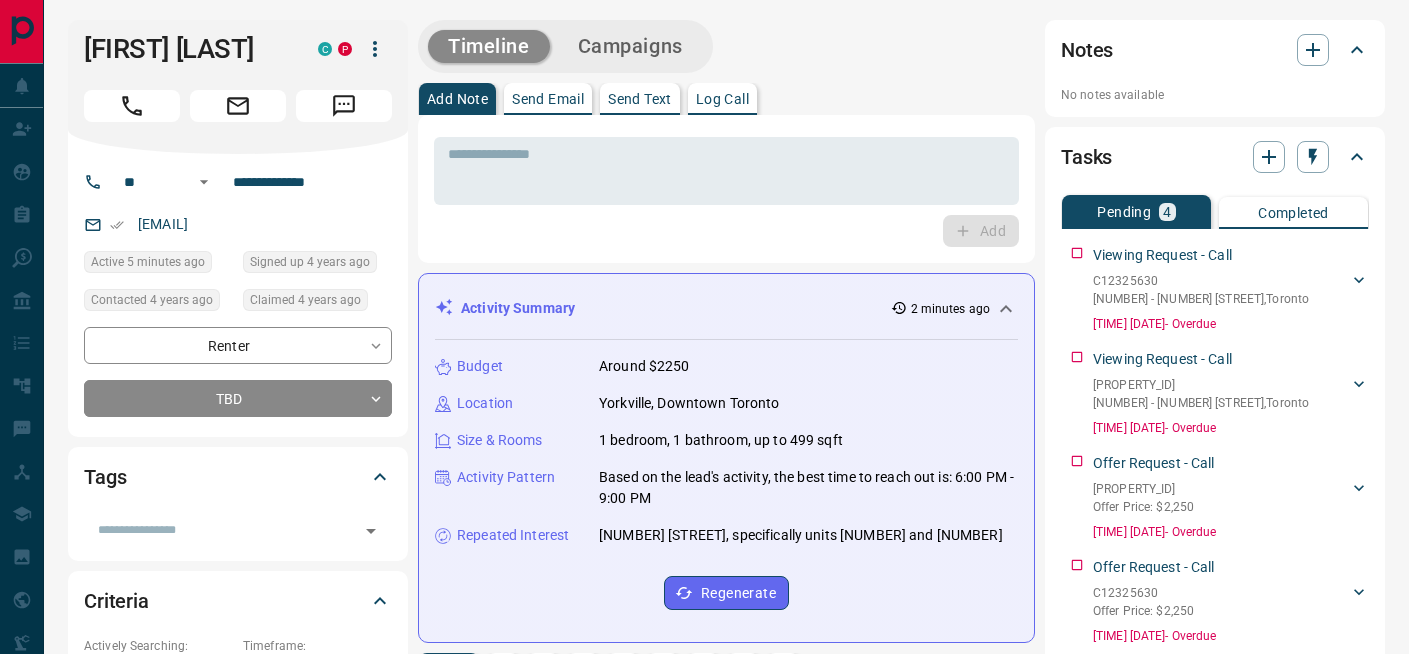 click on "Send Email" at bounding box center [548, 99] 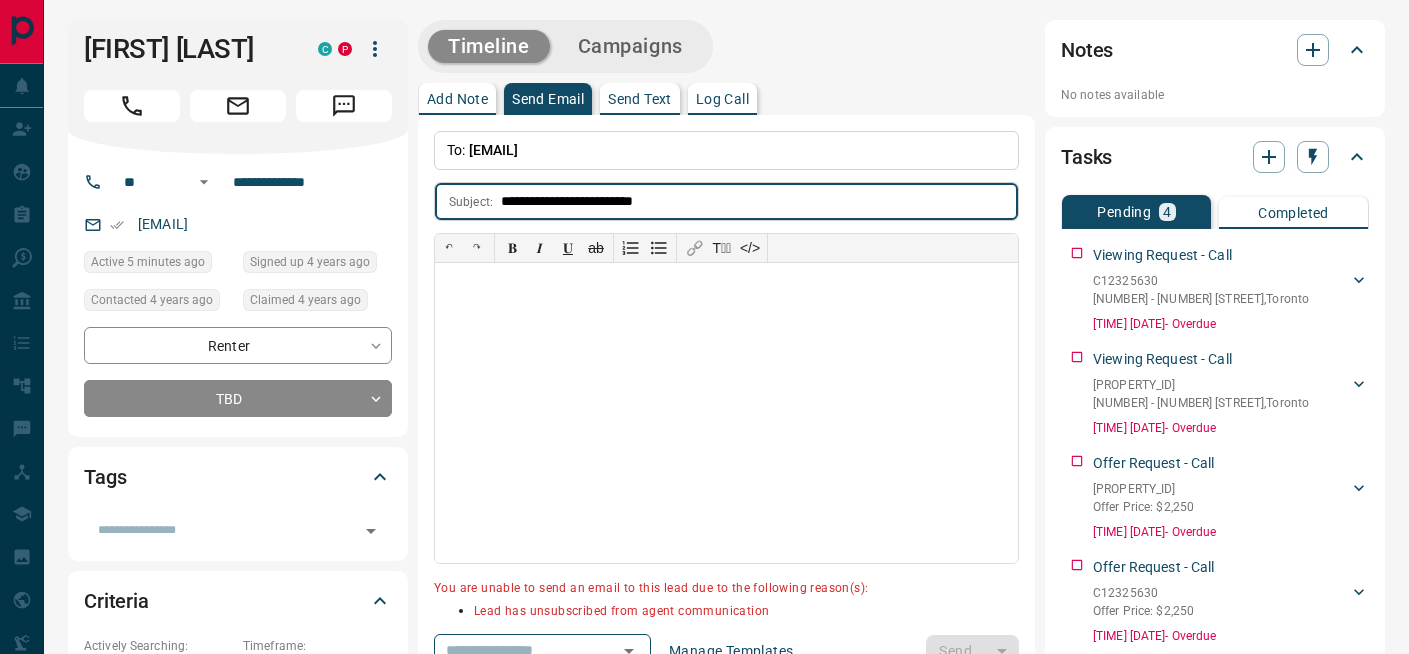 type on "**********" 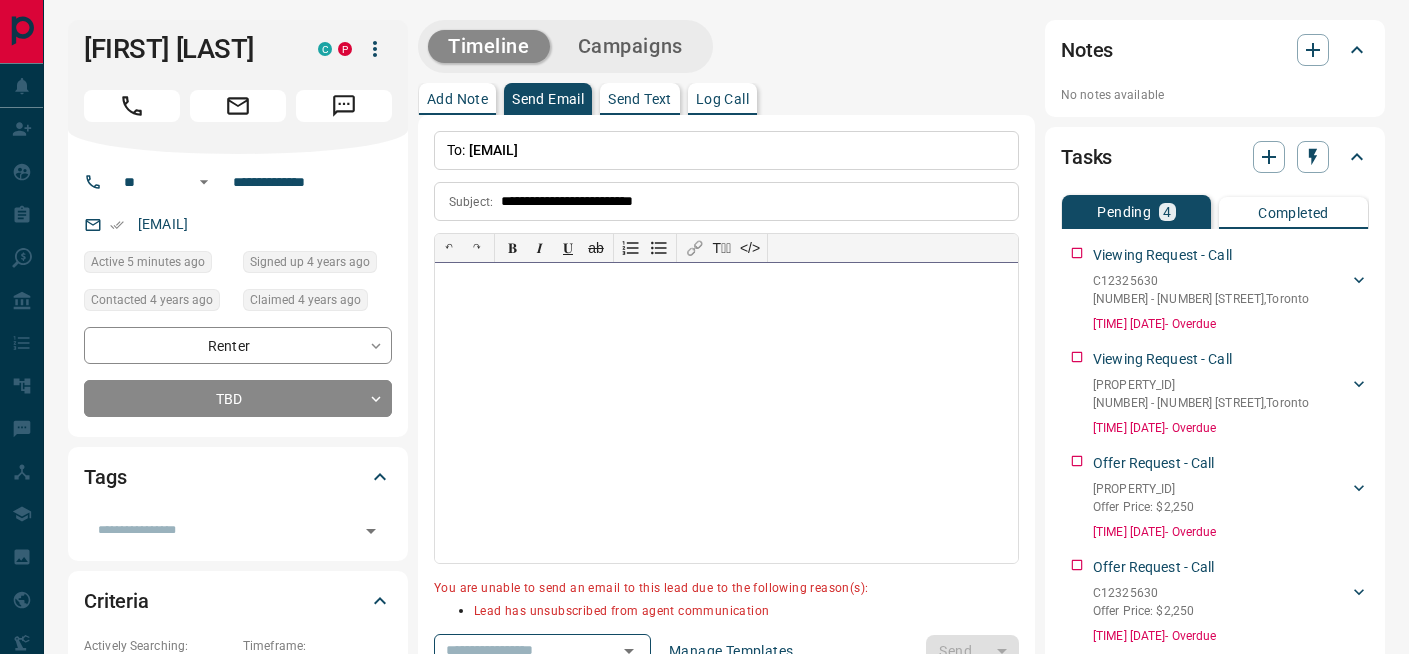 click at bounding box center (726, 413) 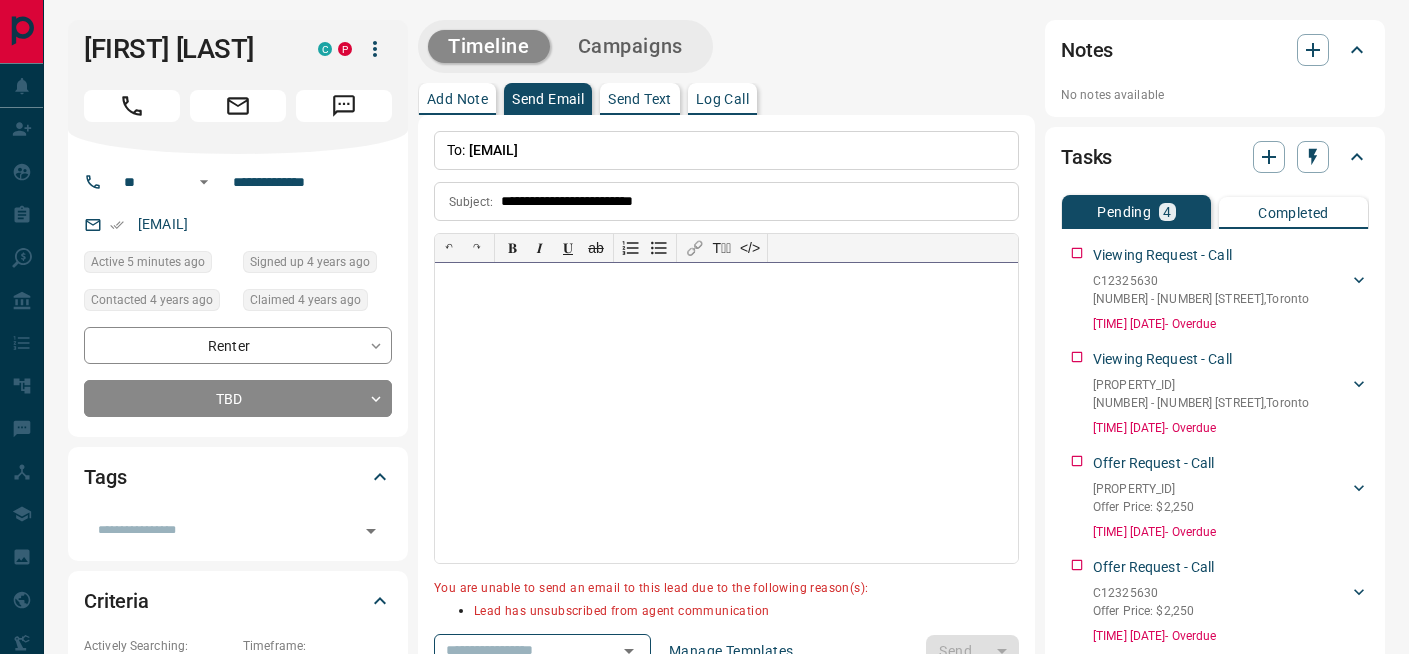 type 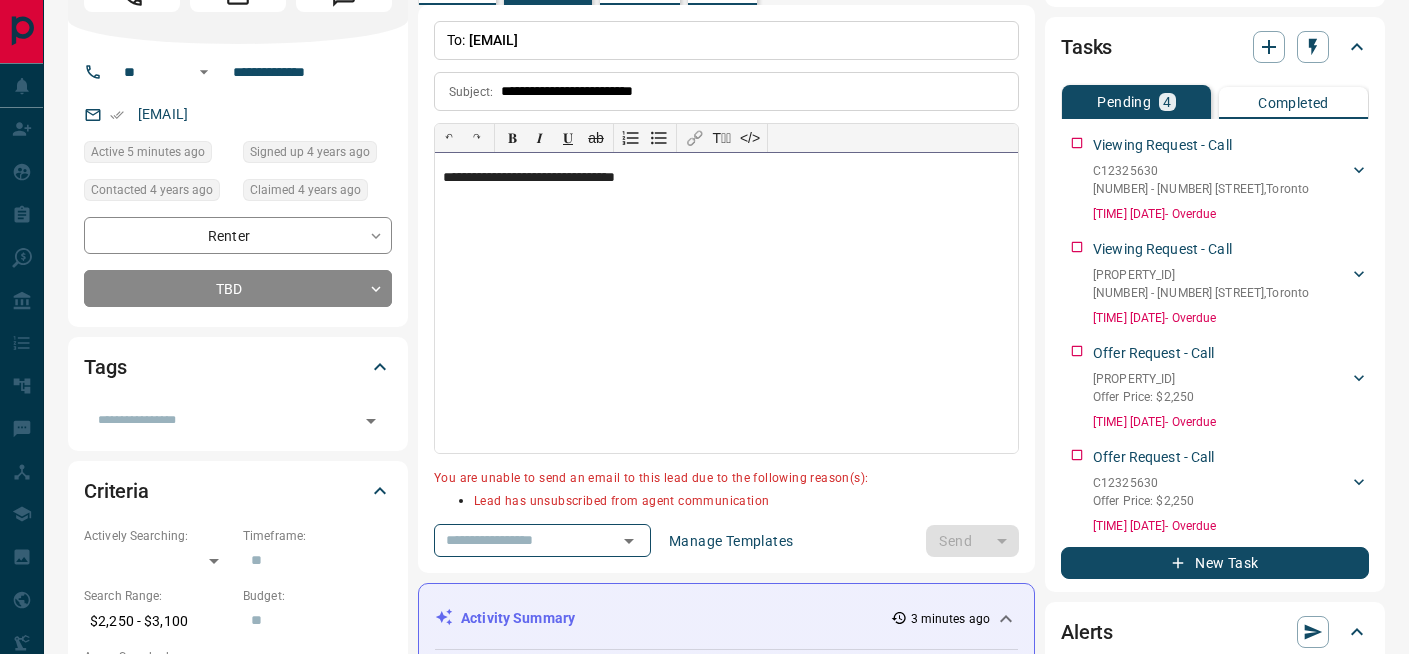 scroll, scrollTop: 0, scrollLeft: 0, axis: both 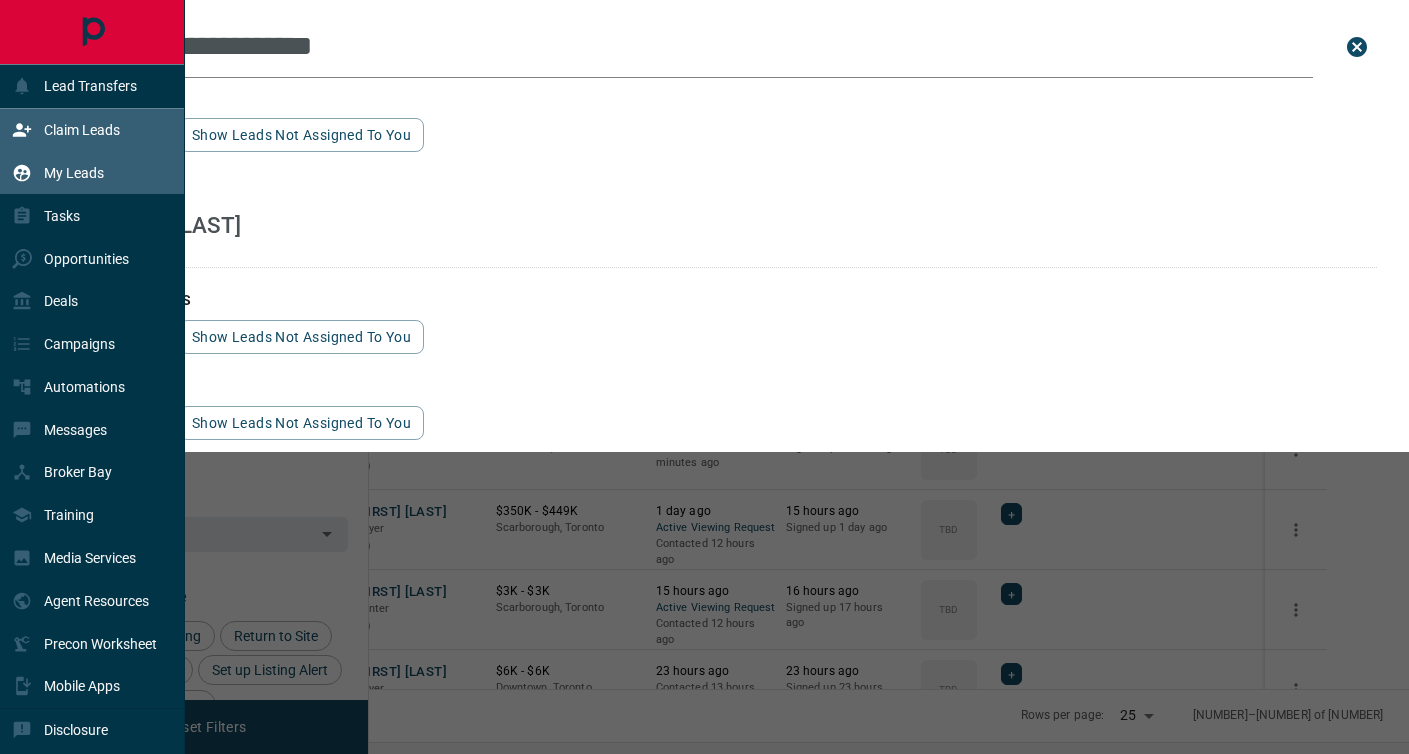click on "Claim Leads" at bounding box center (82, 130) 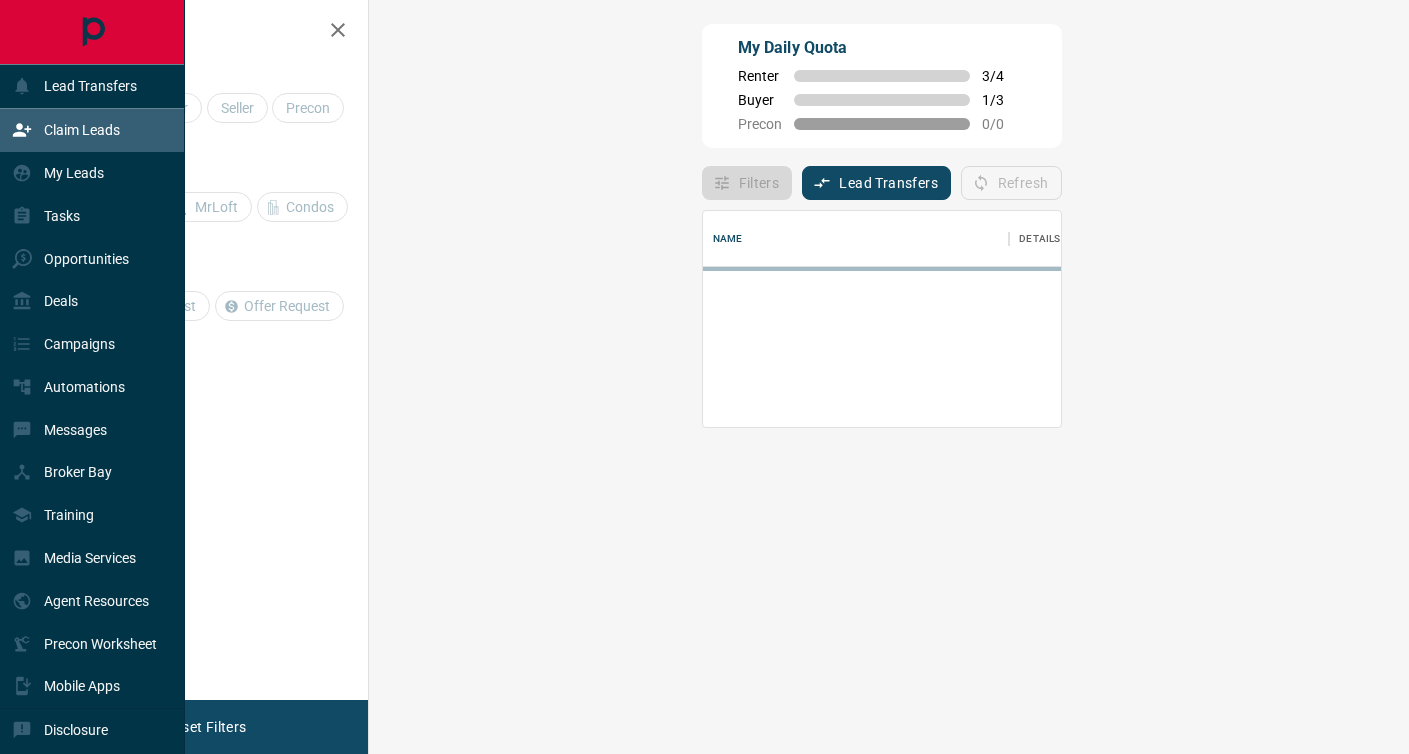 scroll, scrollTop: 0, scrollLeft: 0, axis: both 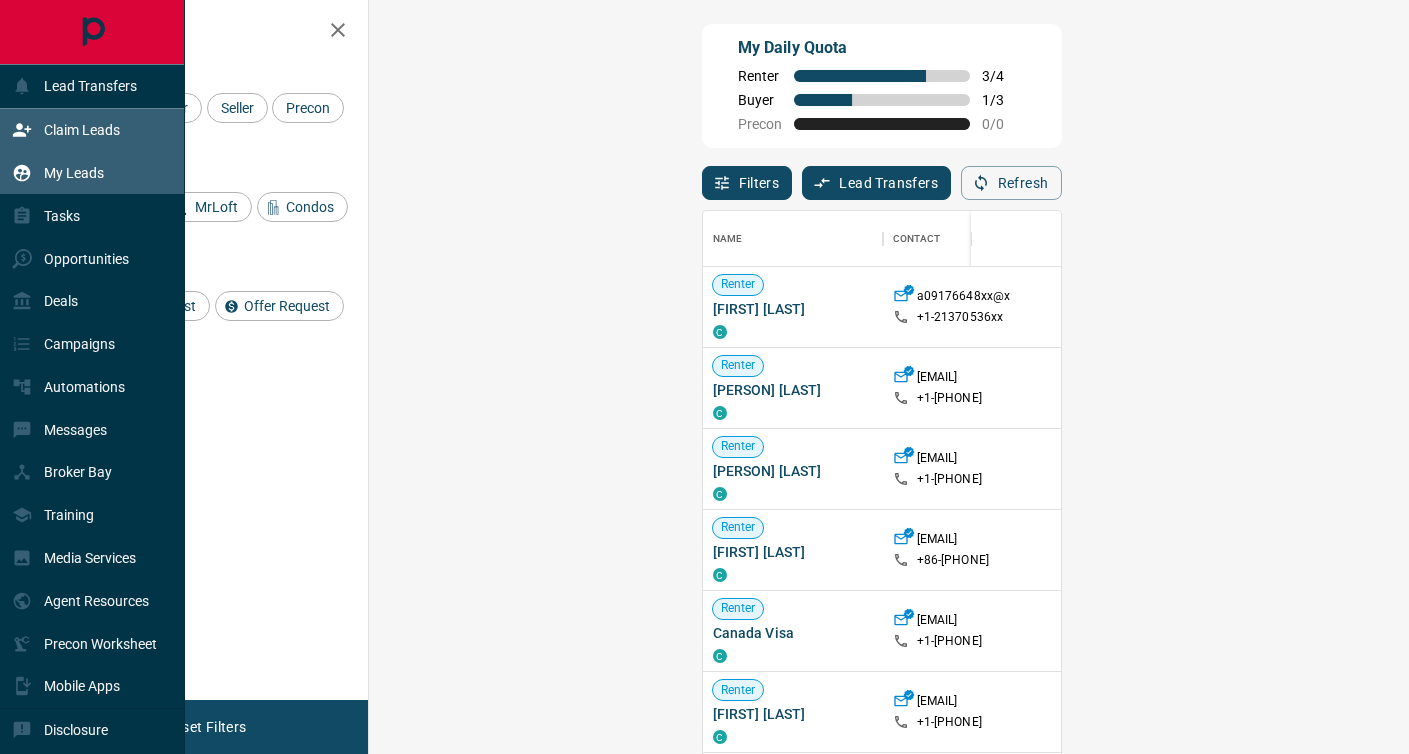click on "My Leads" at bounding box center [74, 173] 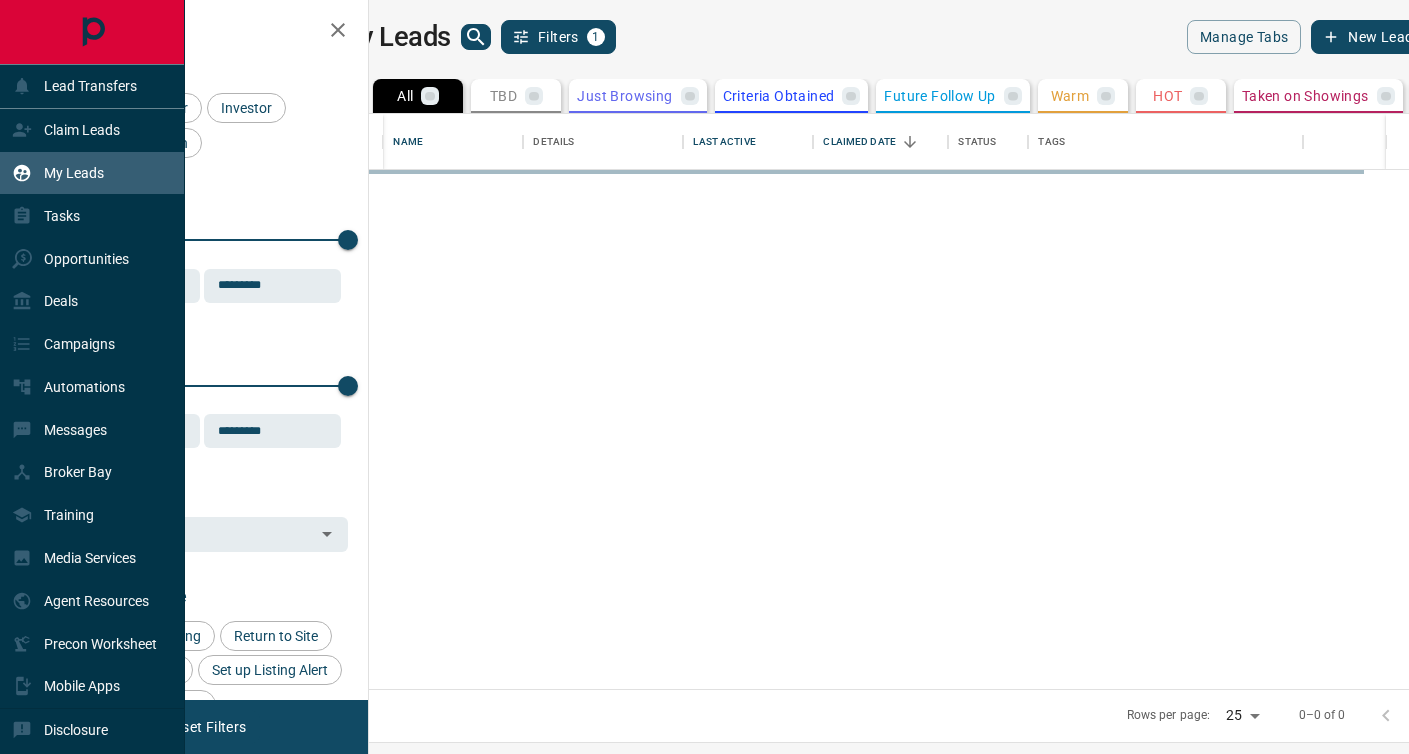 scroll, scrollTop: 1, scrollLeft: 1, axis: both 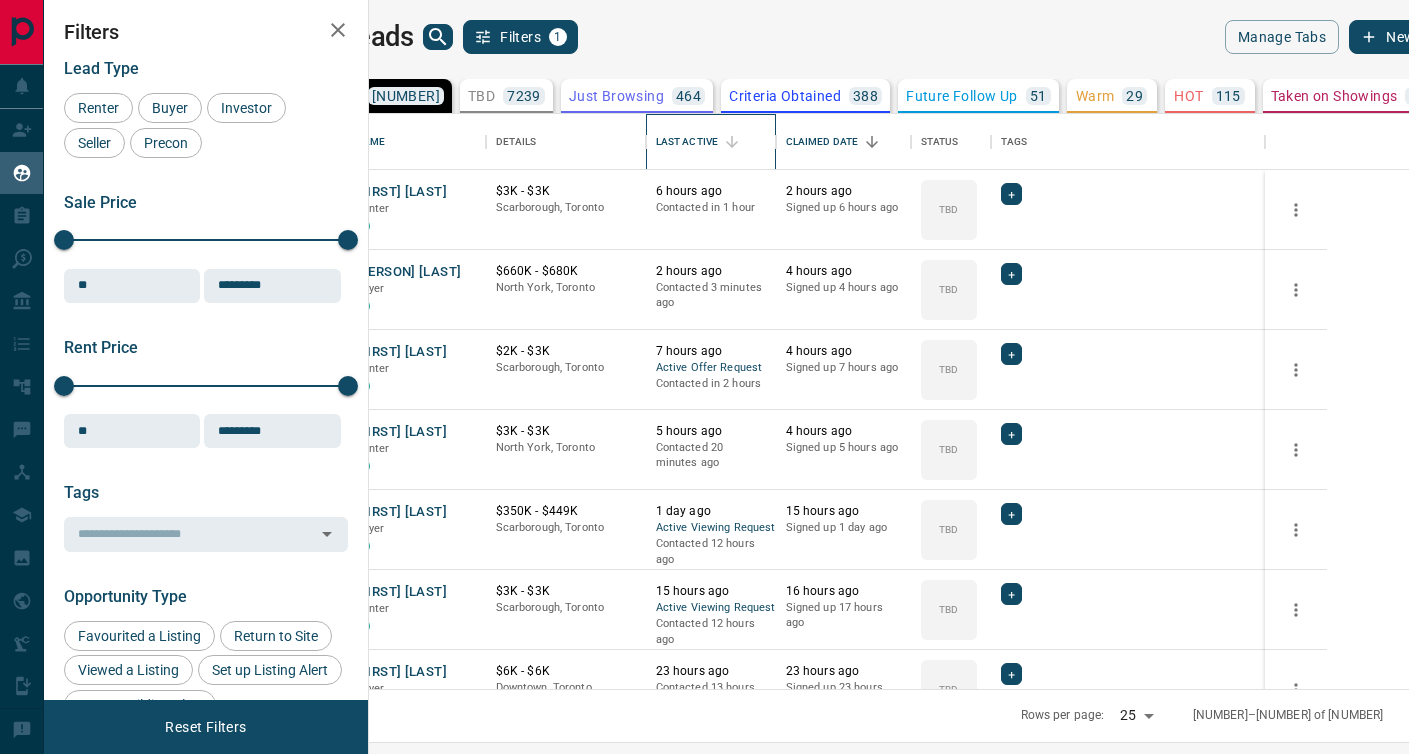 click on "Last Active" at bounding box center (687, 142) 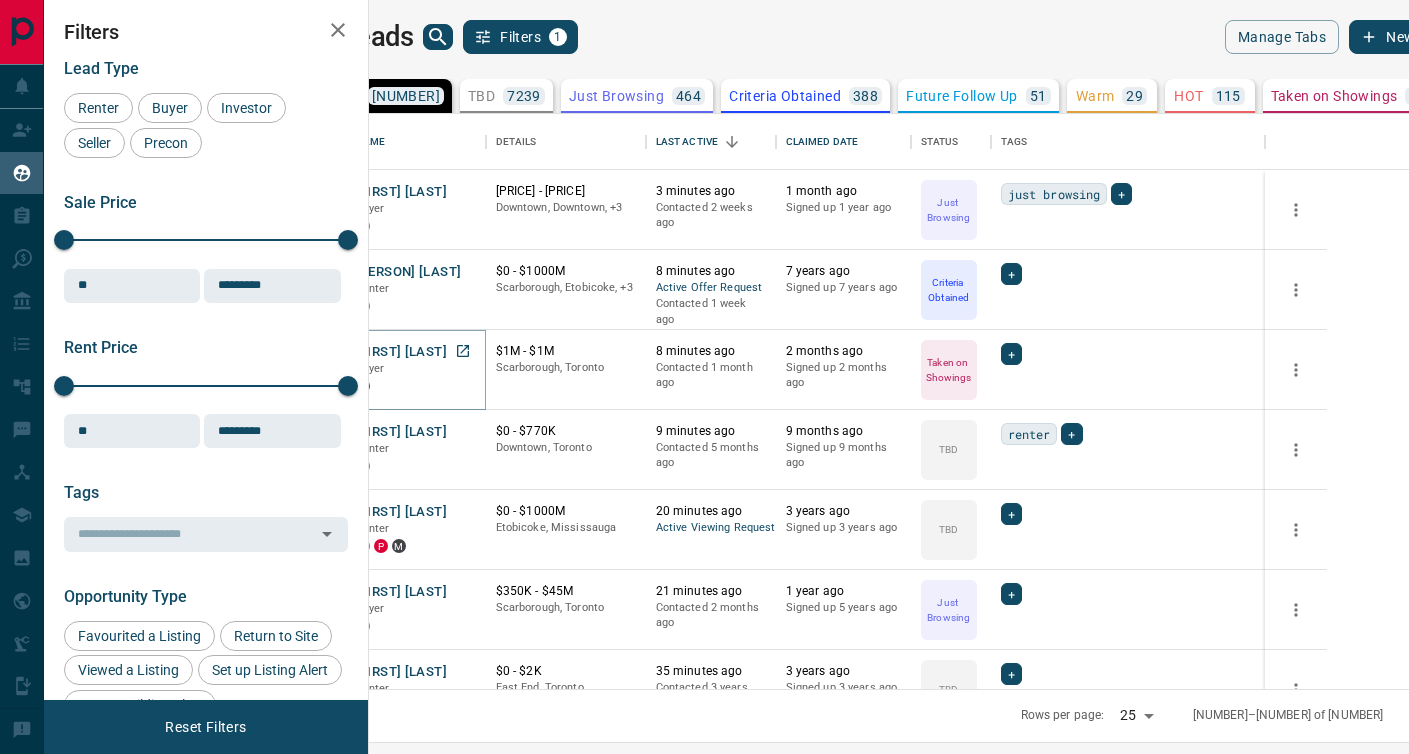 click on "[FIRST] [LAST]" at bounding box center [401, 352] 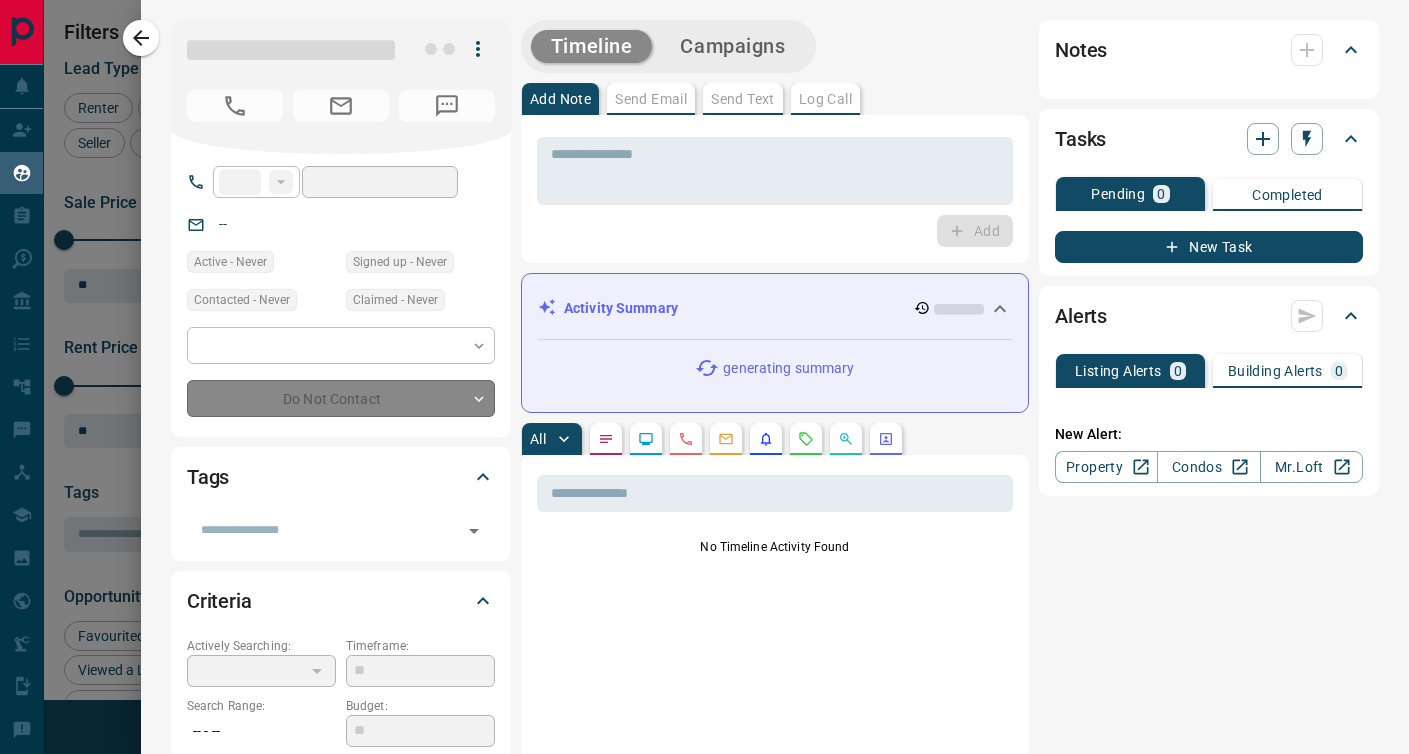 type on "**" 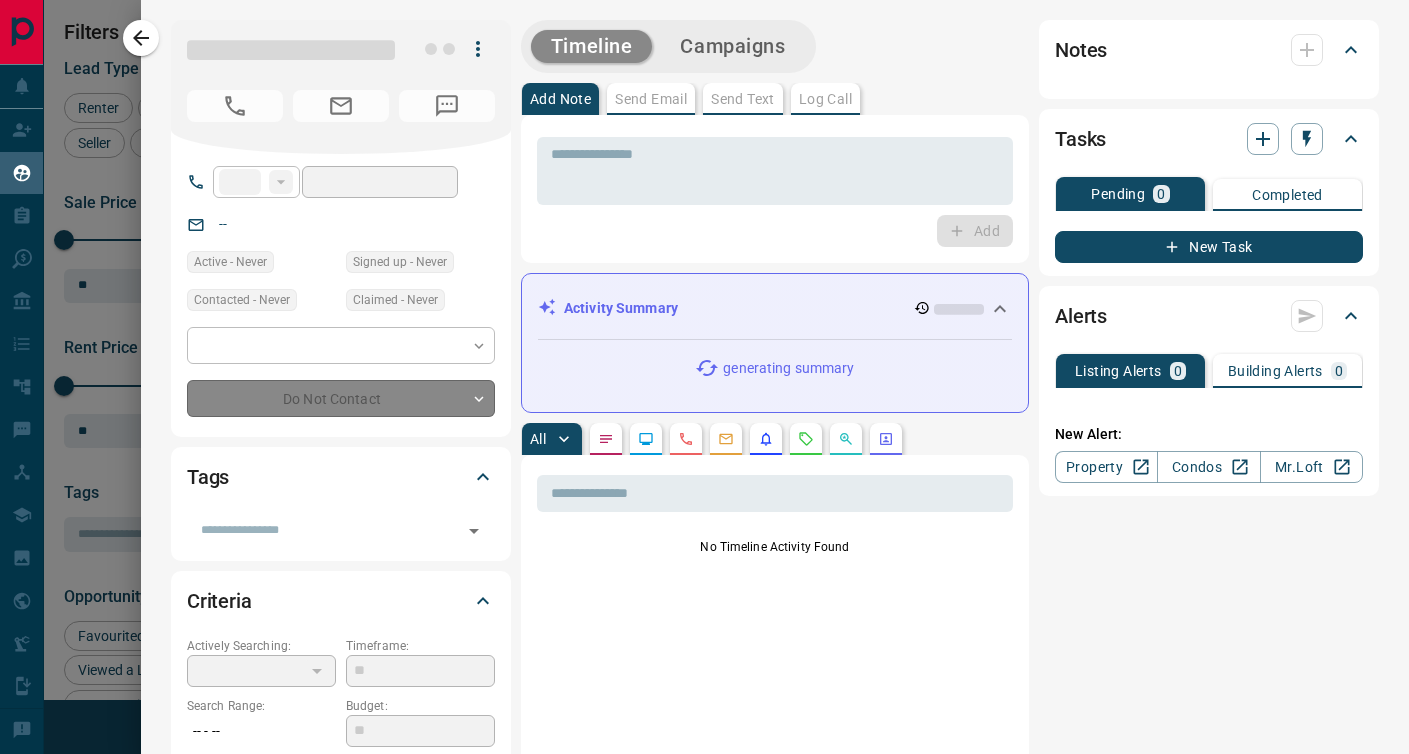 type on "**********" 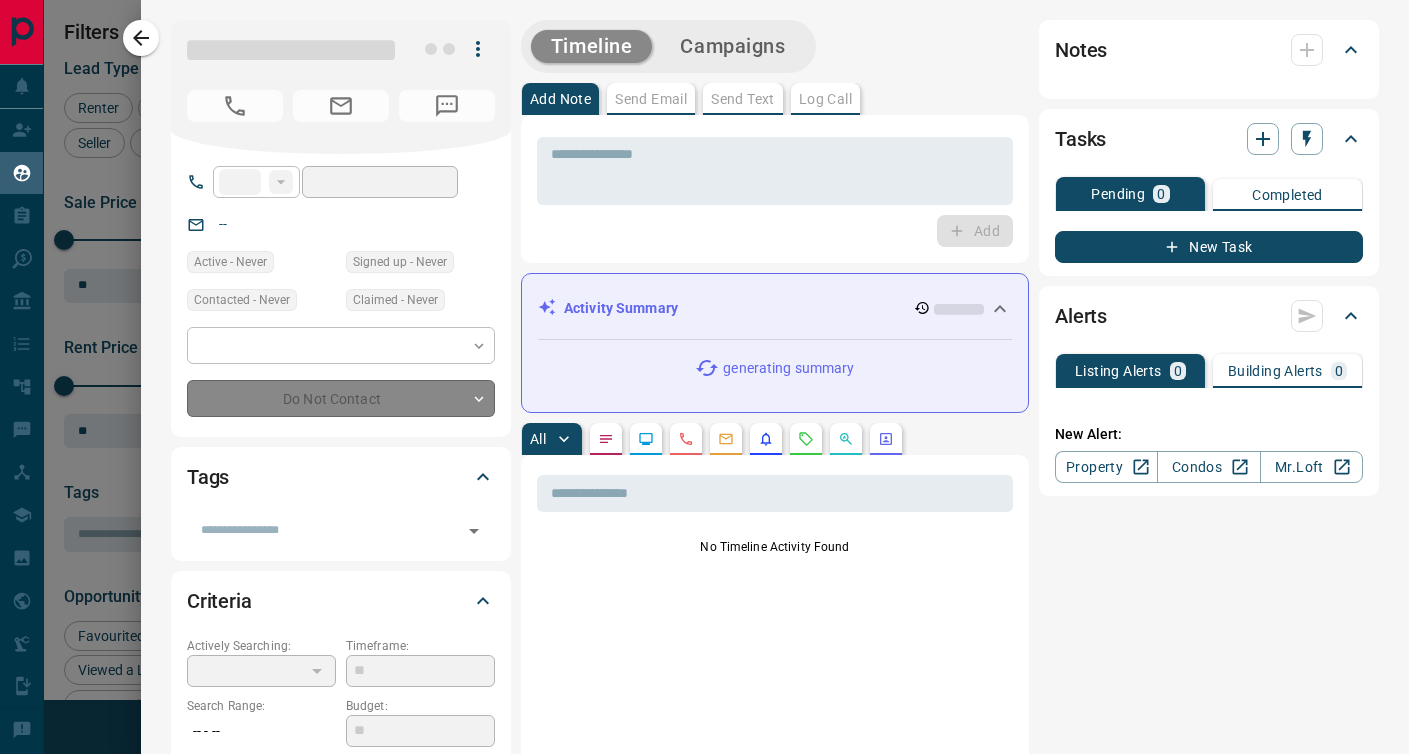 type on "**********" 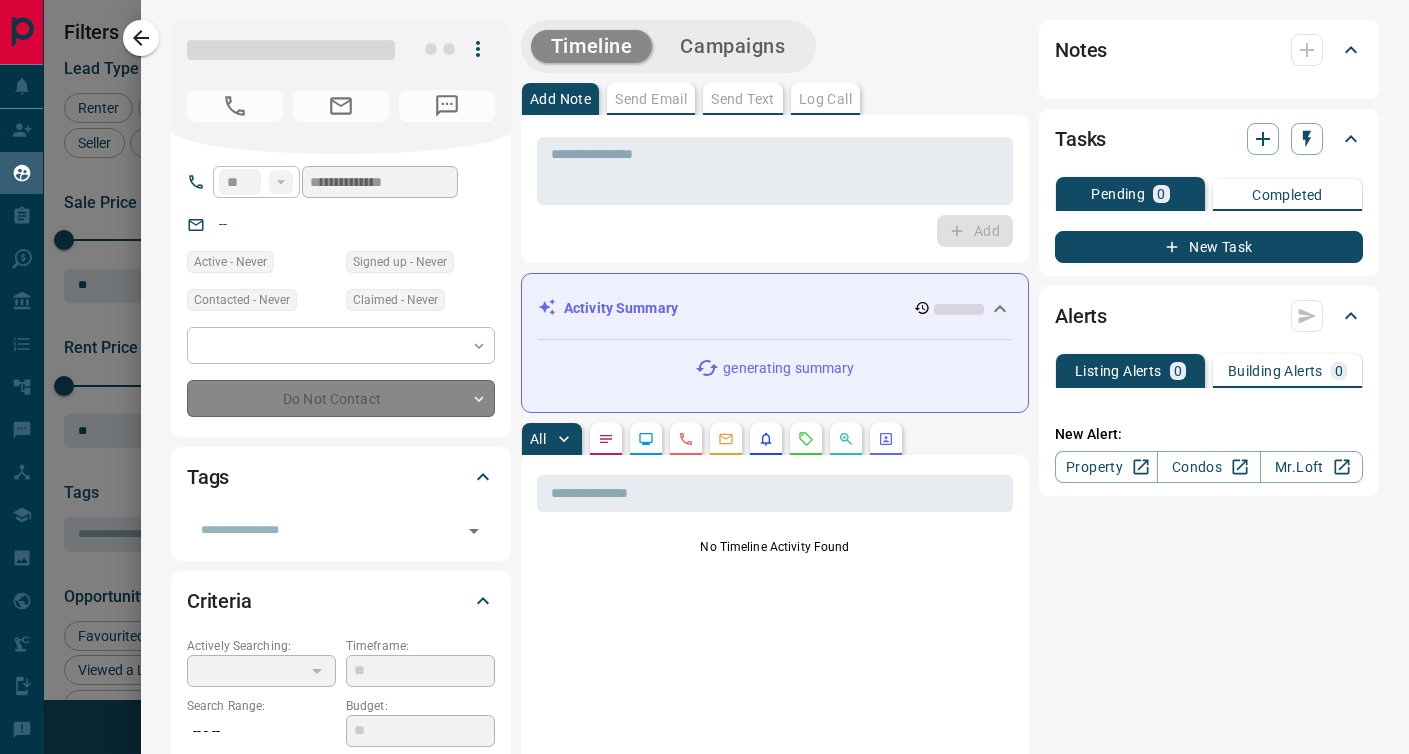 type on "*" 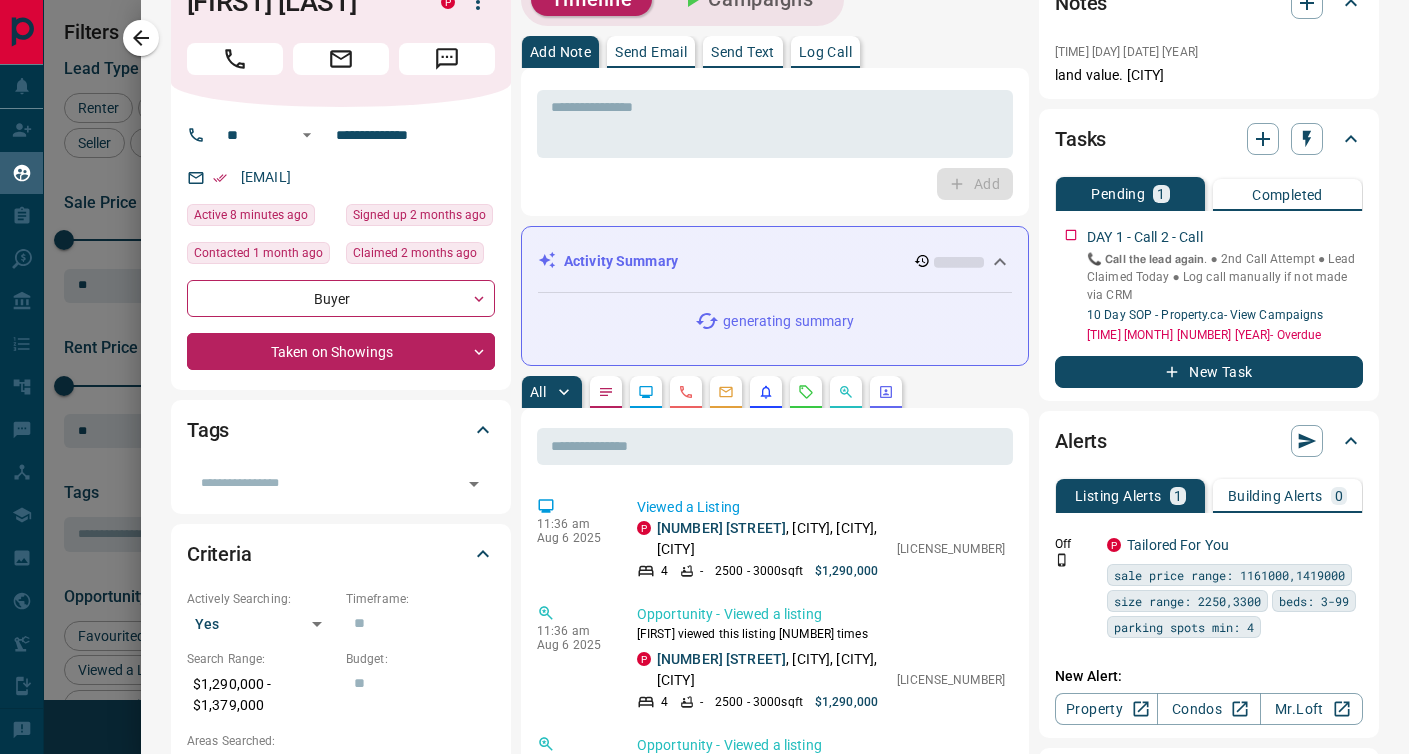 scroll, scrollTop: 0, scrollLeft: 0, axis: both 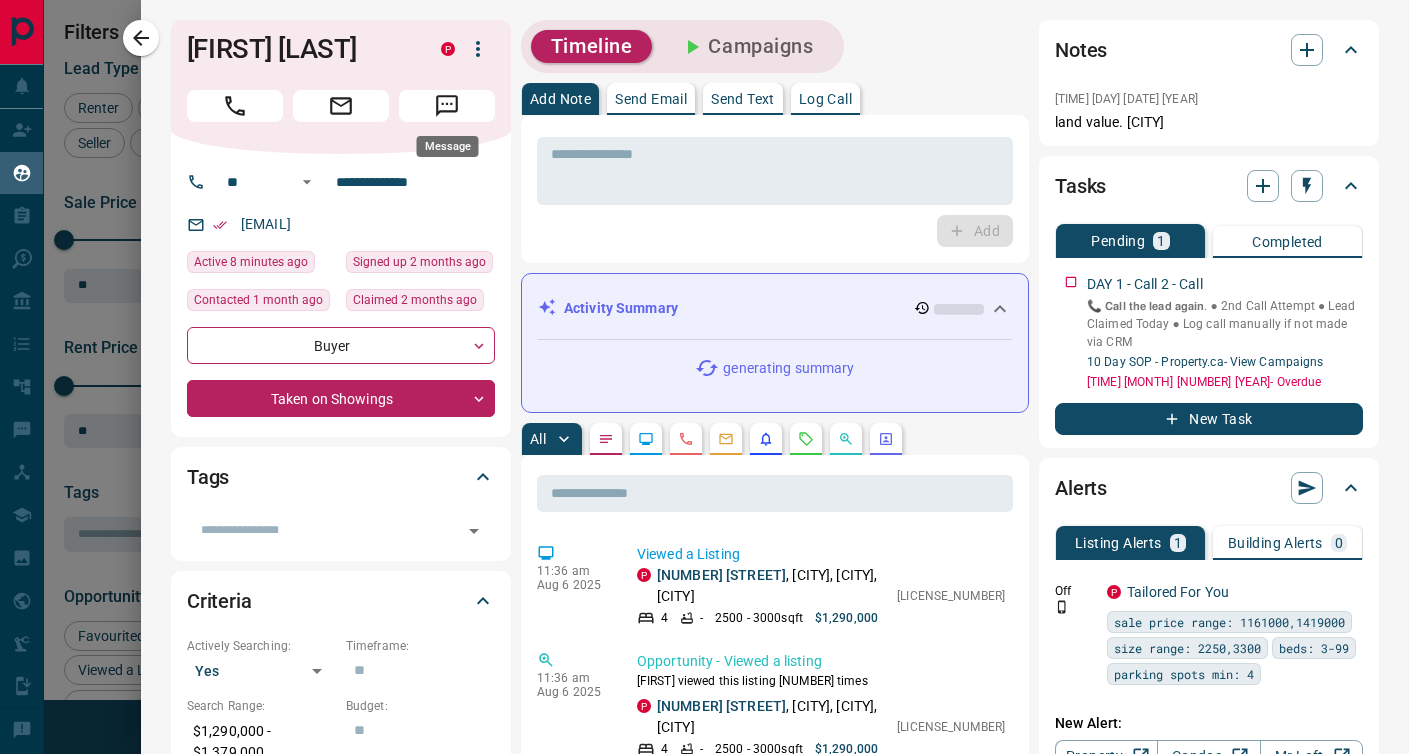 click 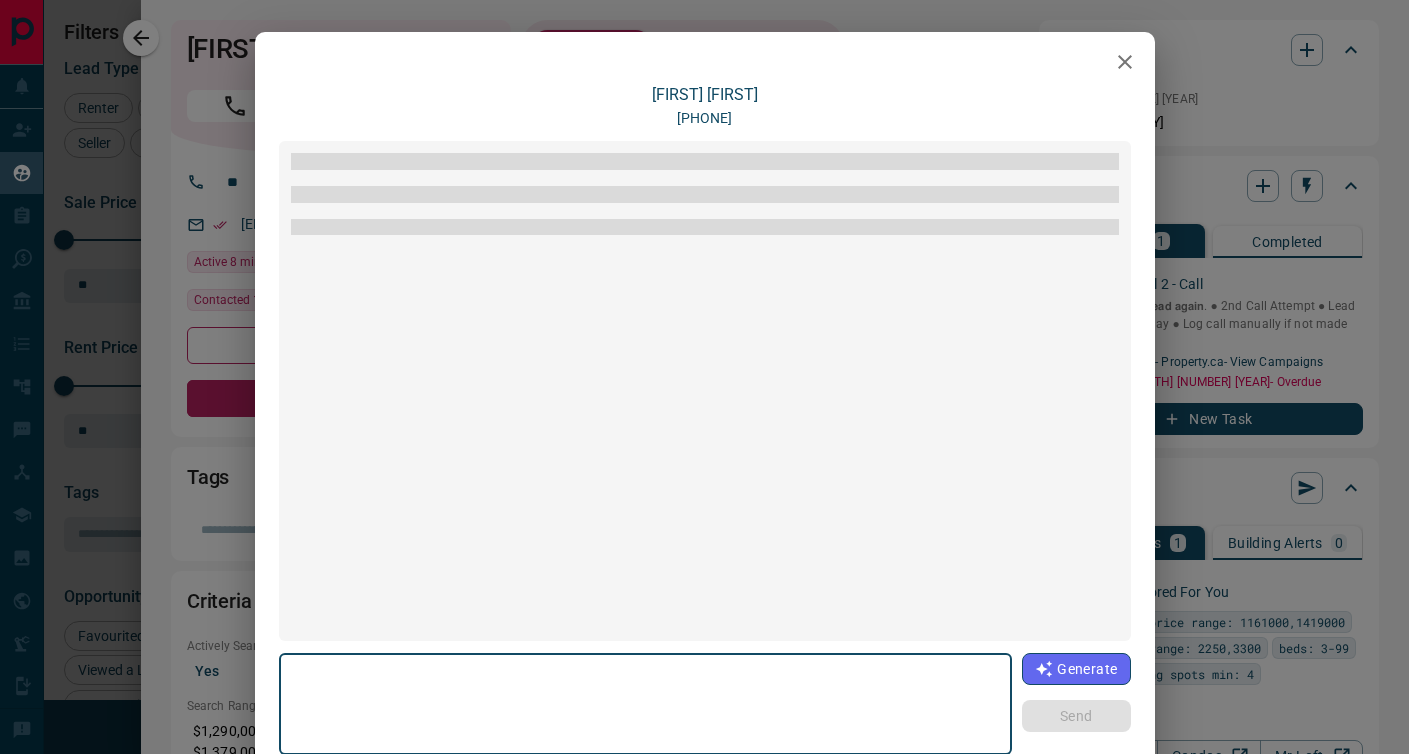 scroll, scrollTop: 85, scrollLeft: 0, axis: vertical 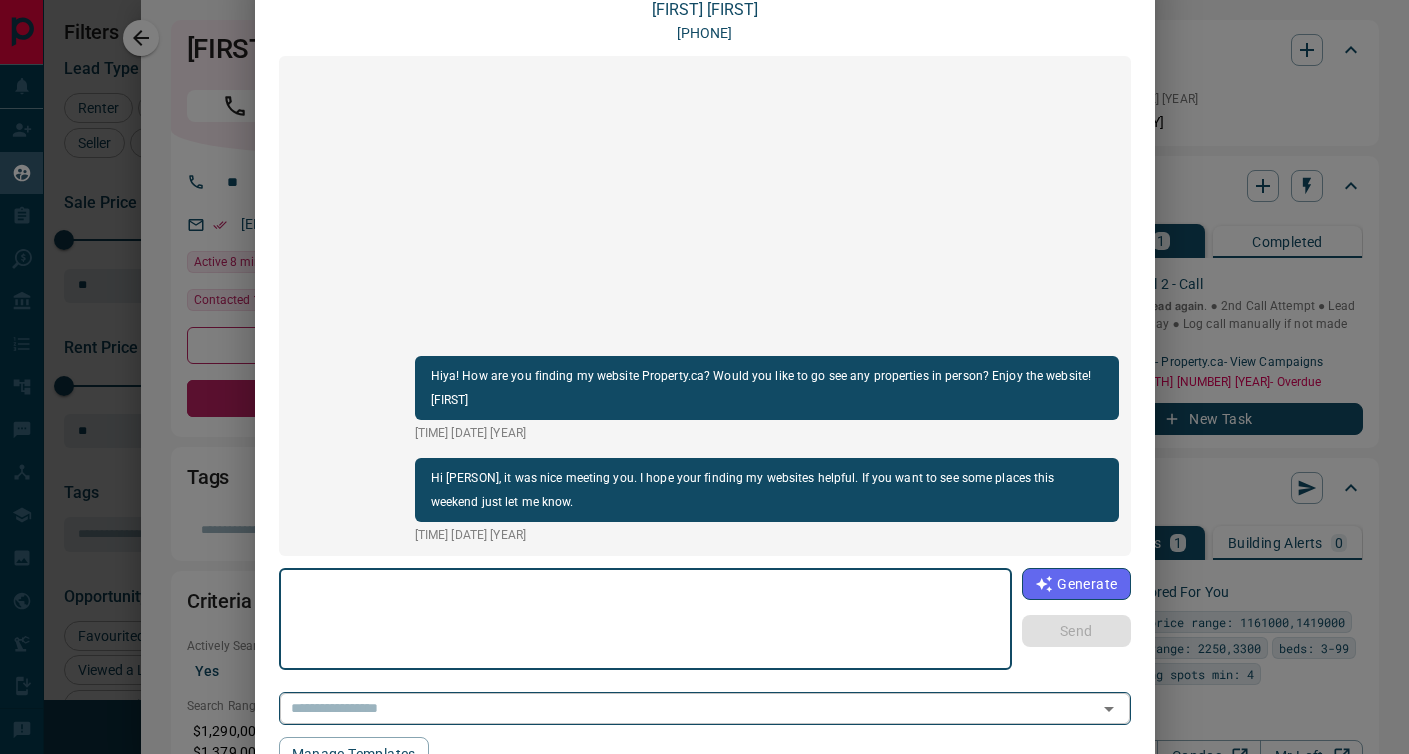 click 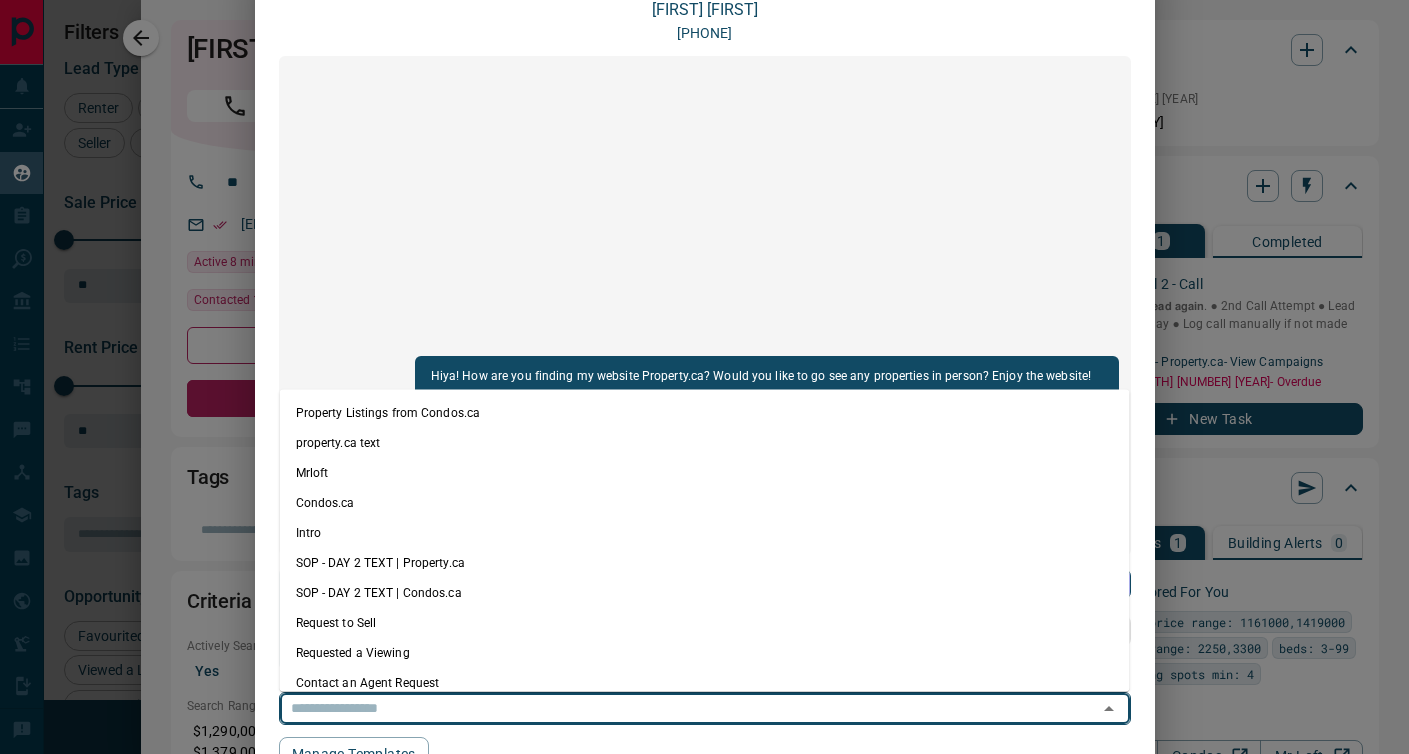 click on "property.ca text" at bounding box center (705, 443) 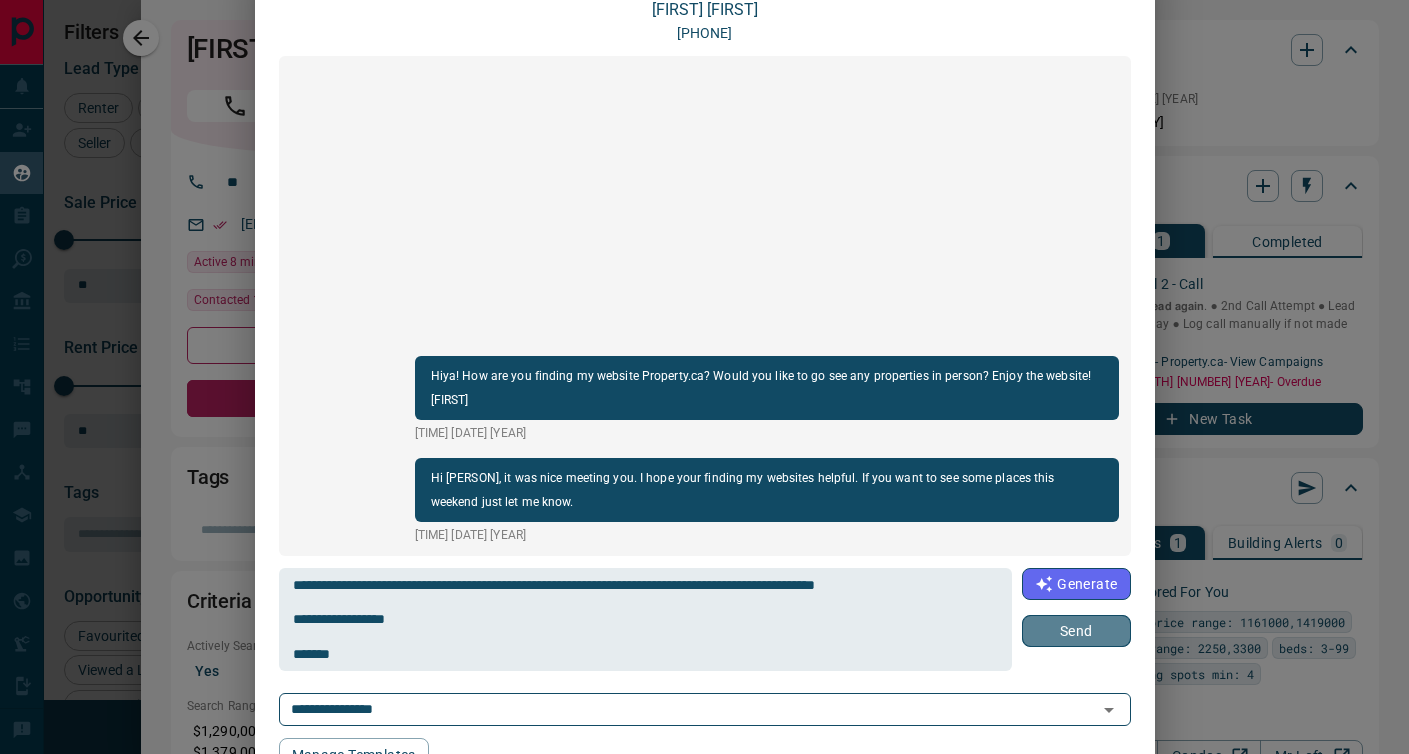 click on "Send" at bounding box center (1076, 631) 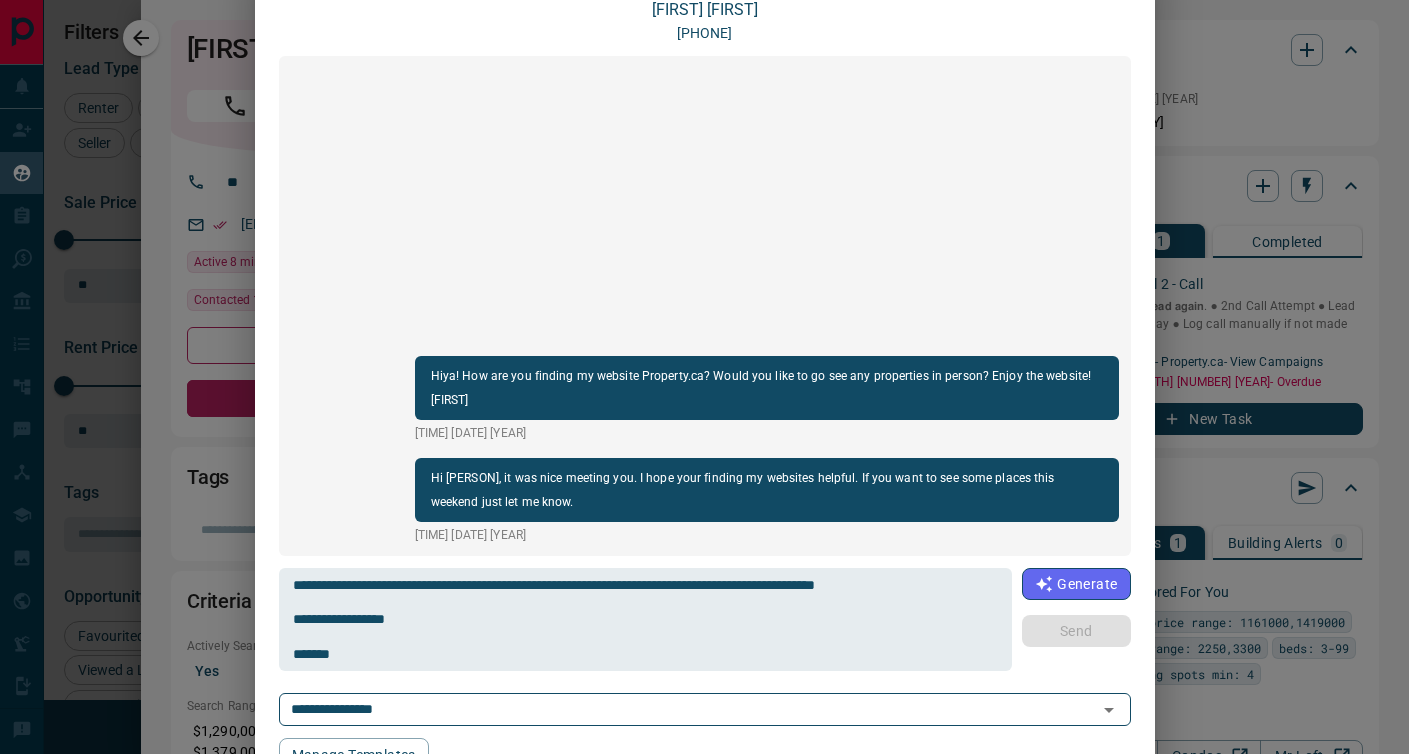 type 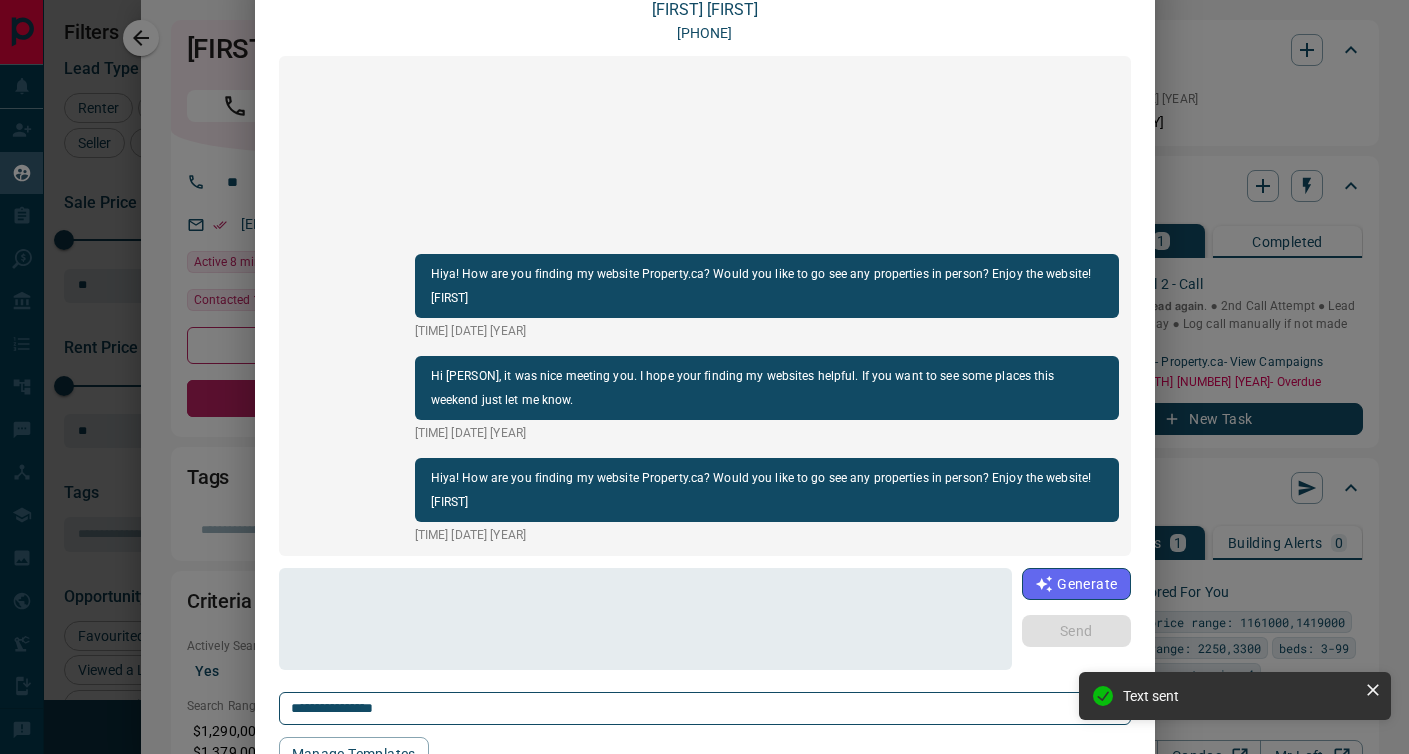 click on "**********" at bounding box center [704, 377] 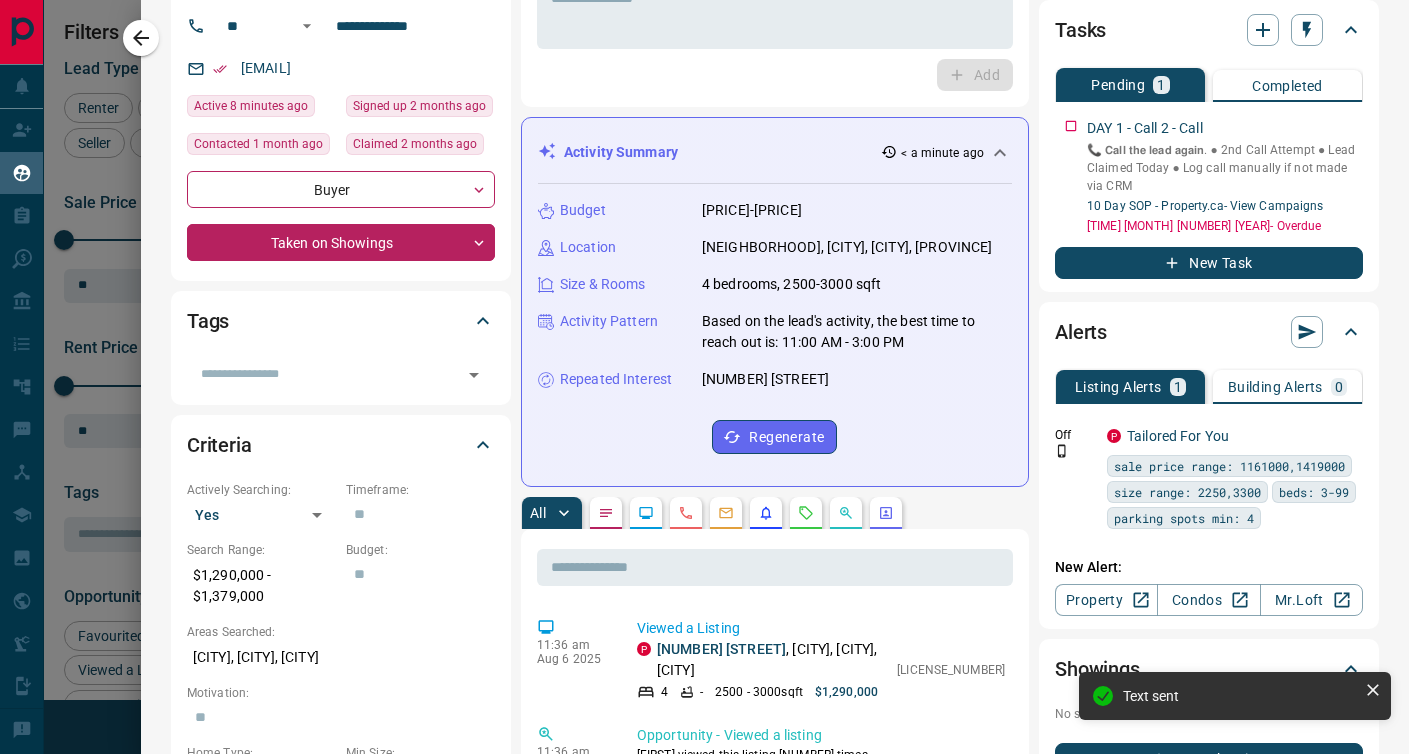 scroll, scrollTop: 0, scrollLeft: 0, axis: both 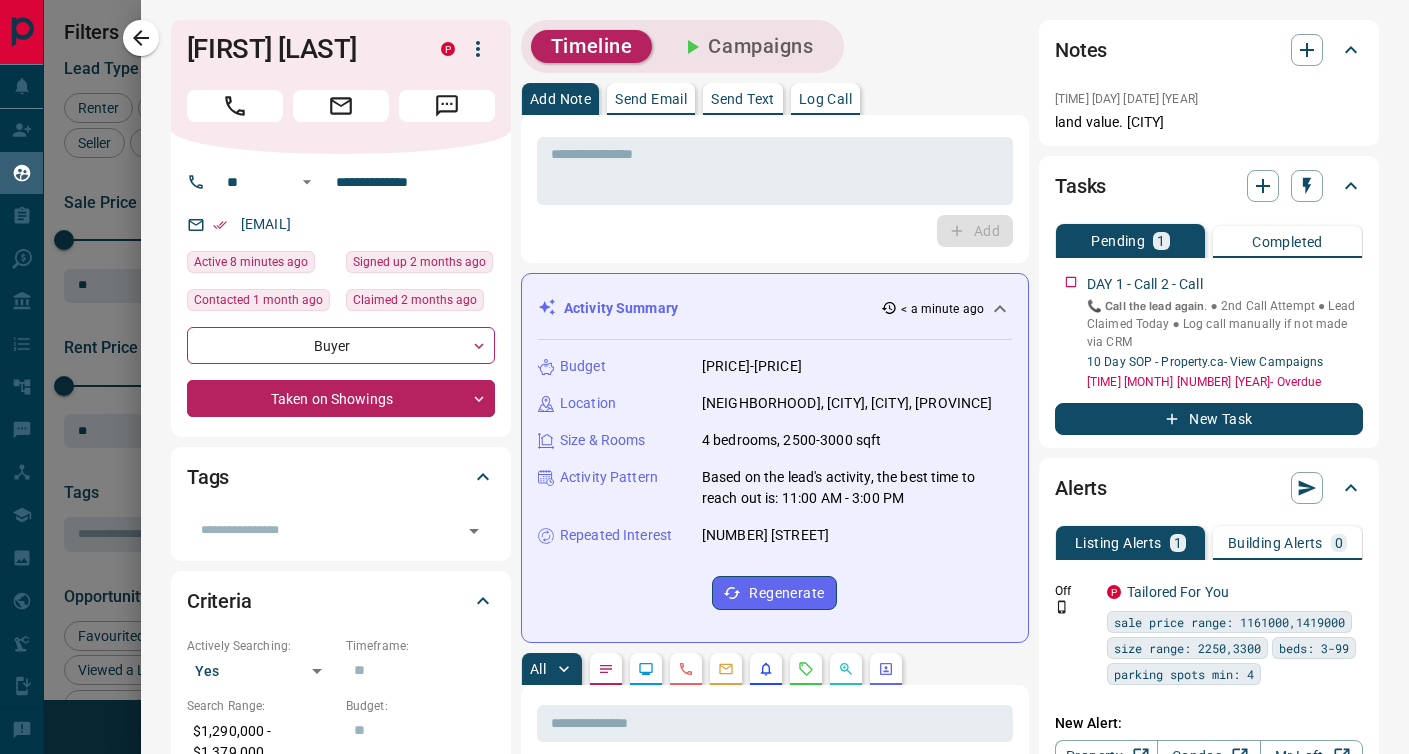 click on "Send Email" at bounding box center [651, 99] 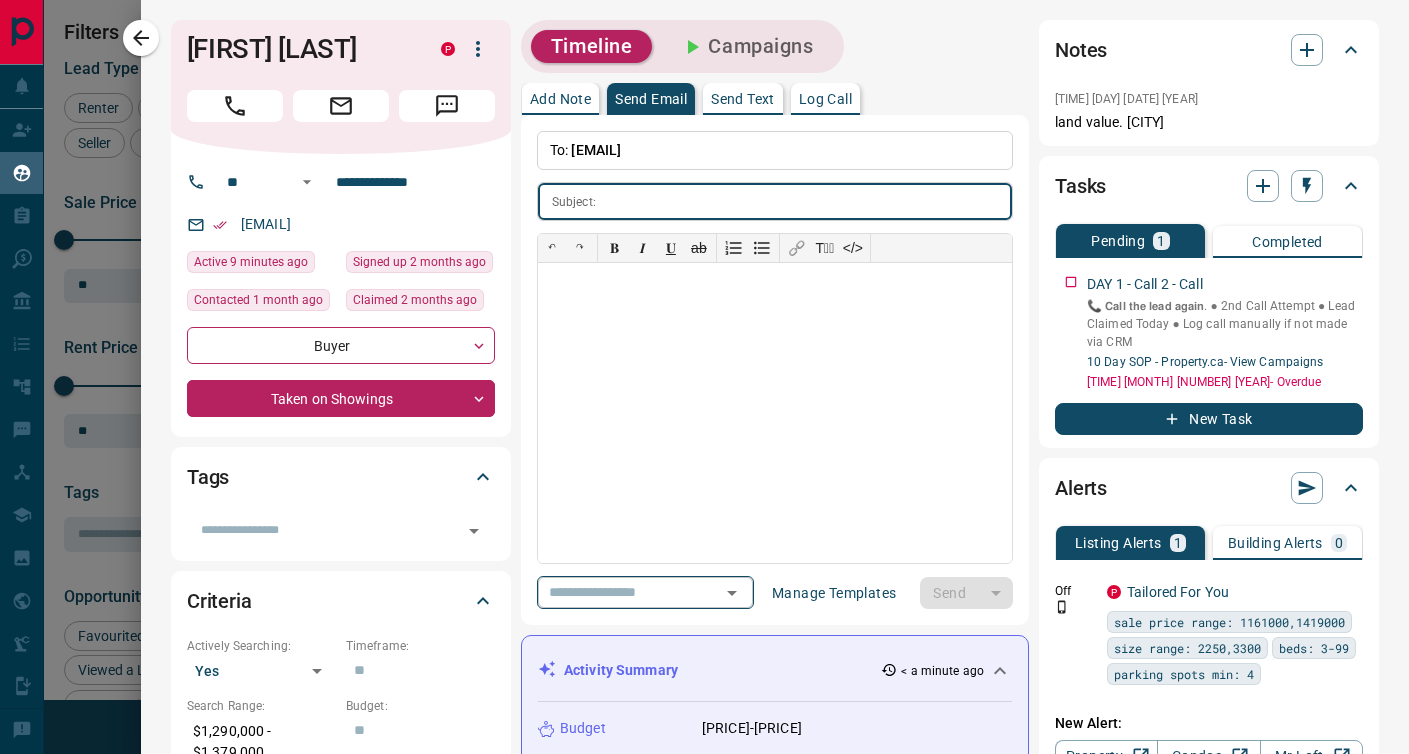 click 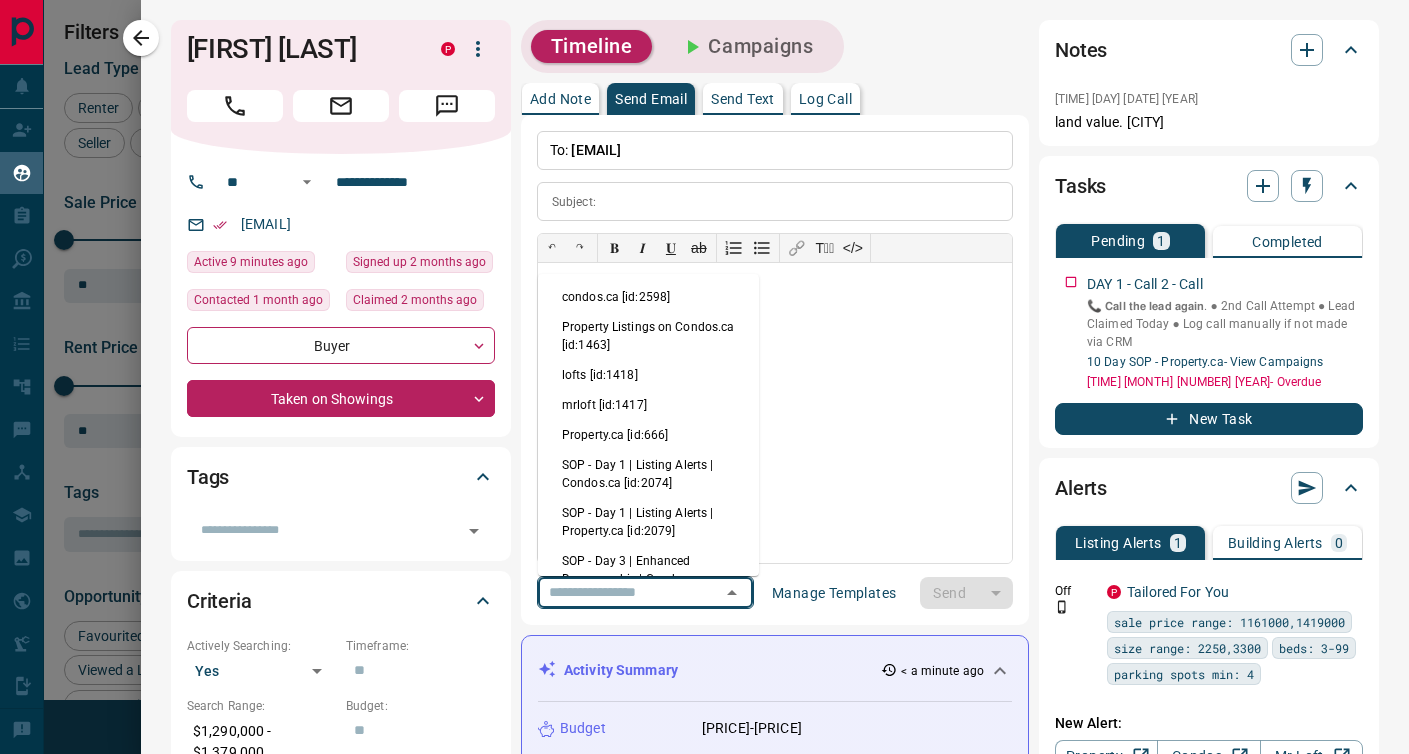 click on "Property.ca [id:666]" at bounding box center [648, 435] 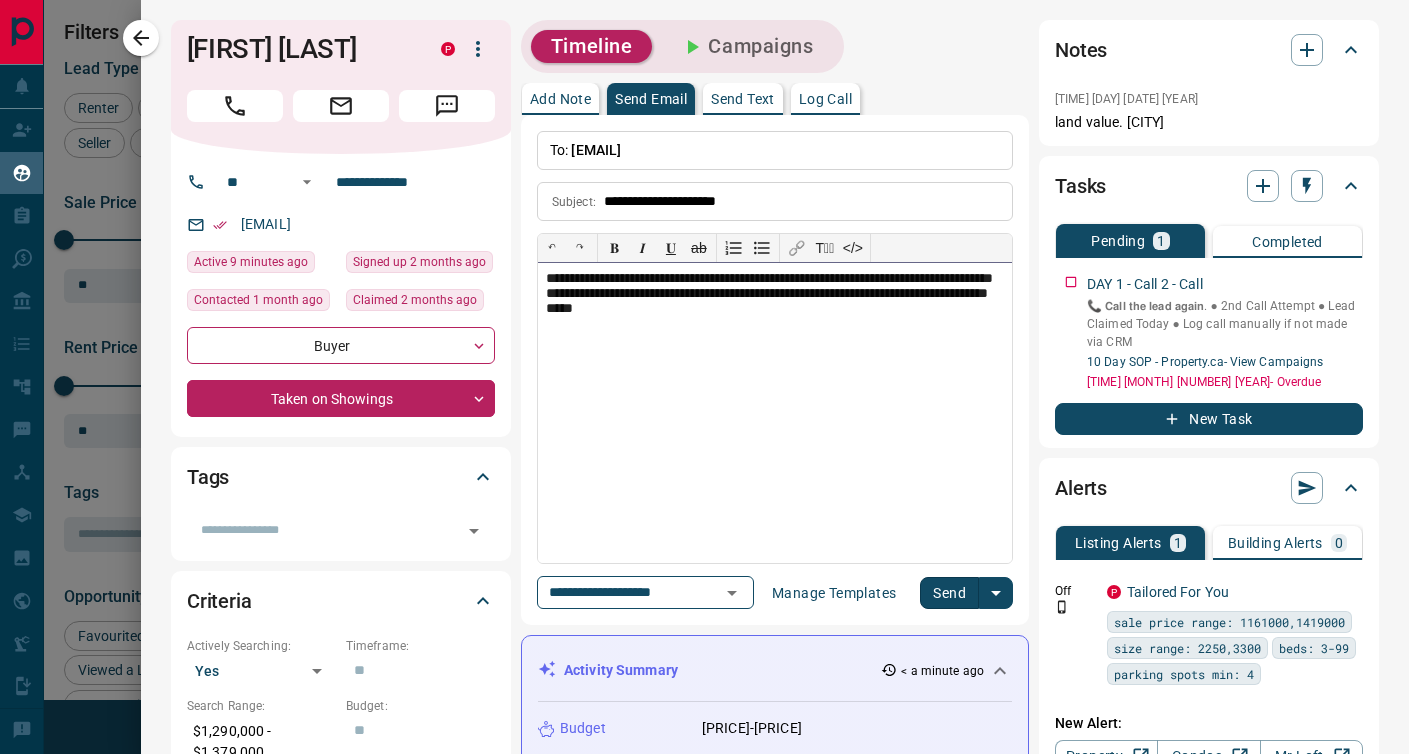 click on "**********" at bounding box center [775, 413] 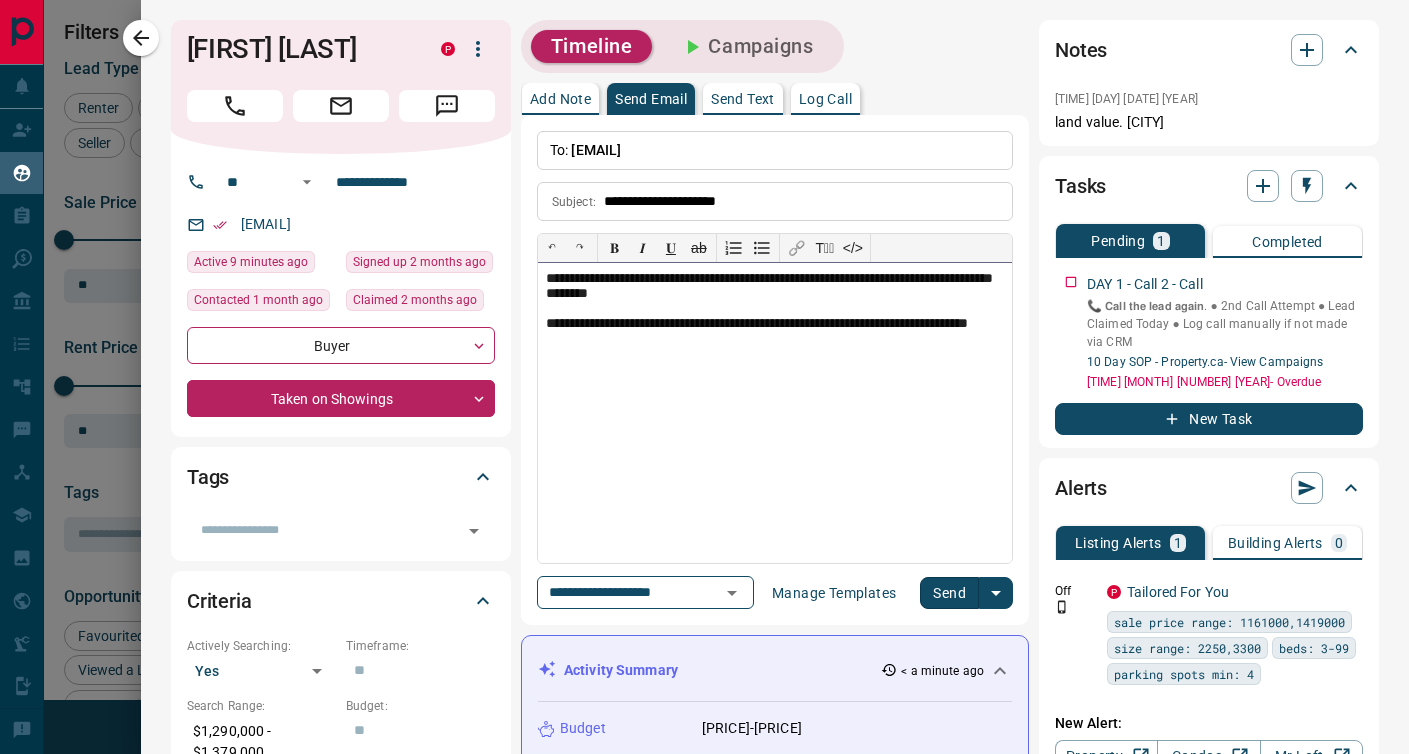 click on "**********" at bounding box center [775, 332] 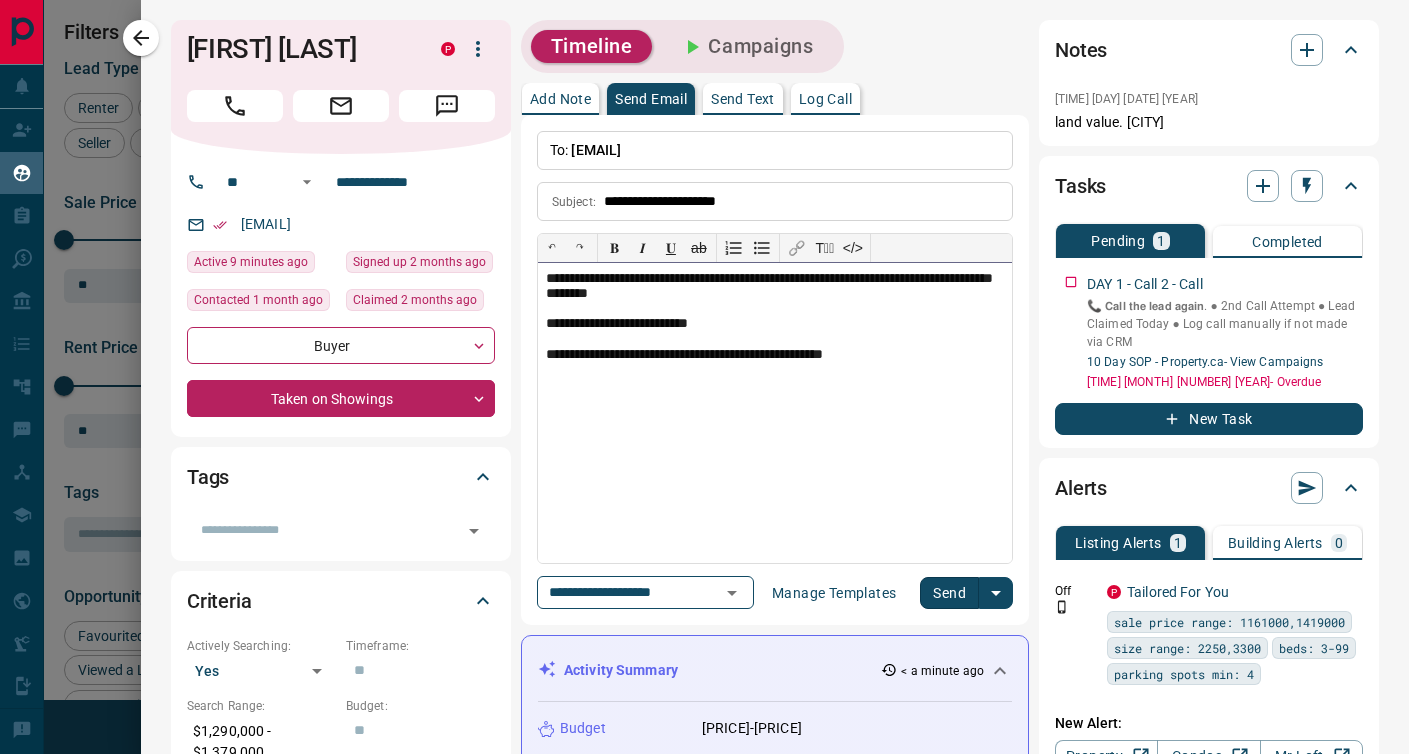 click on "**********" at bounding box center (775, 355) 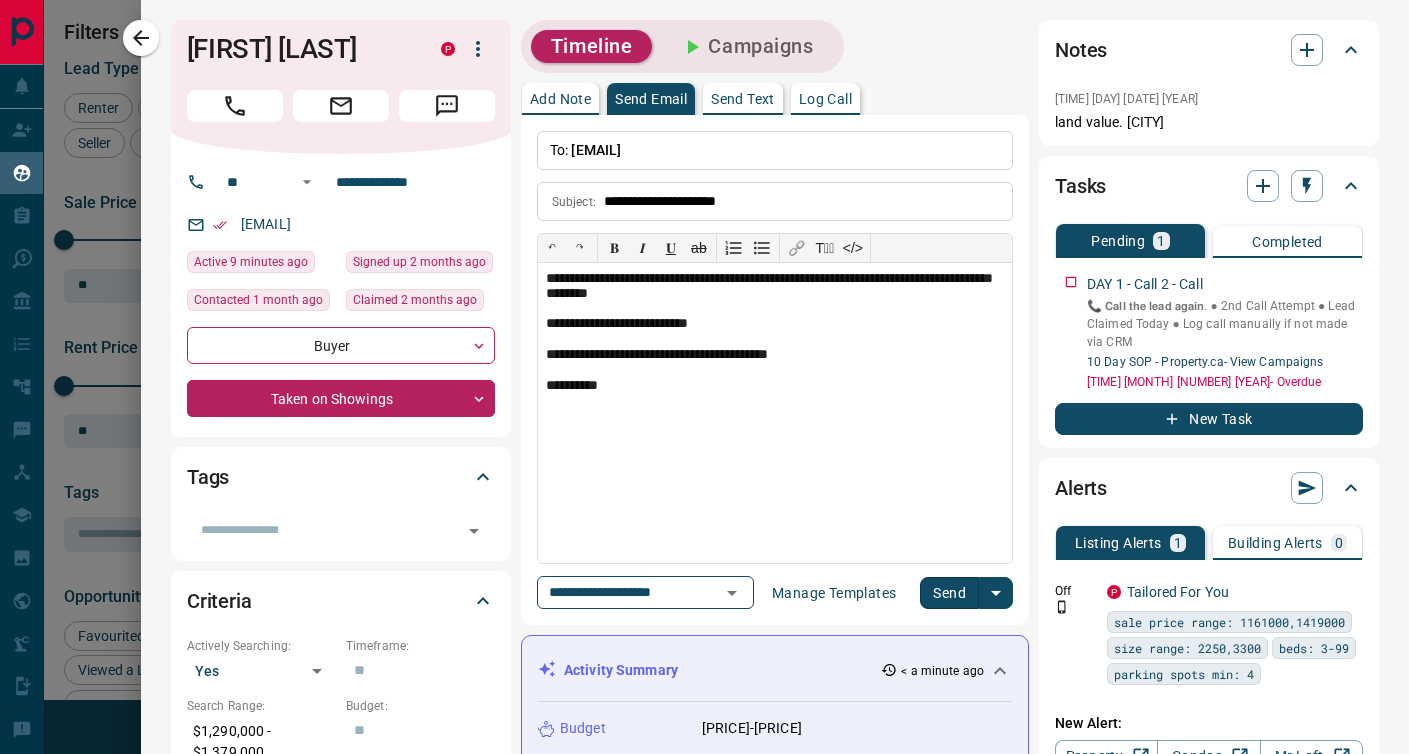 click on "Send" at bounding box center [949, 593] 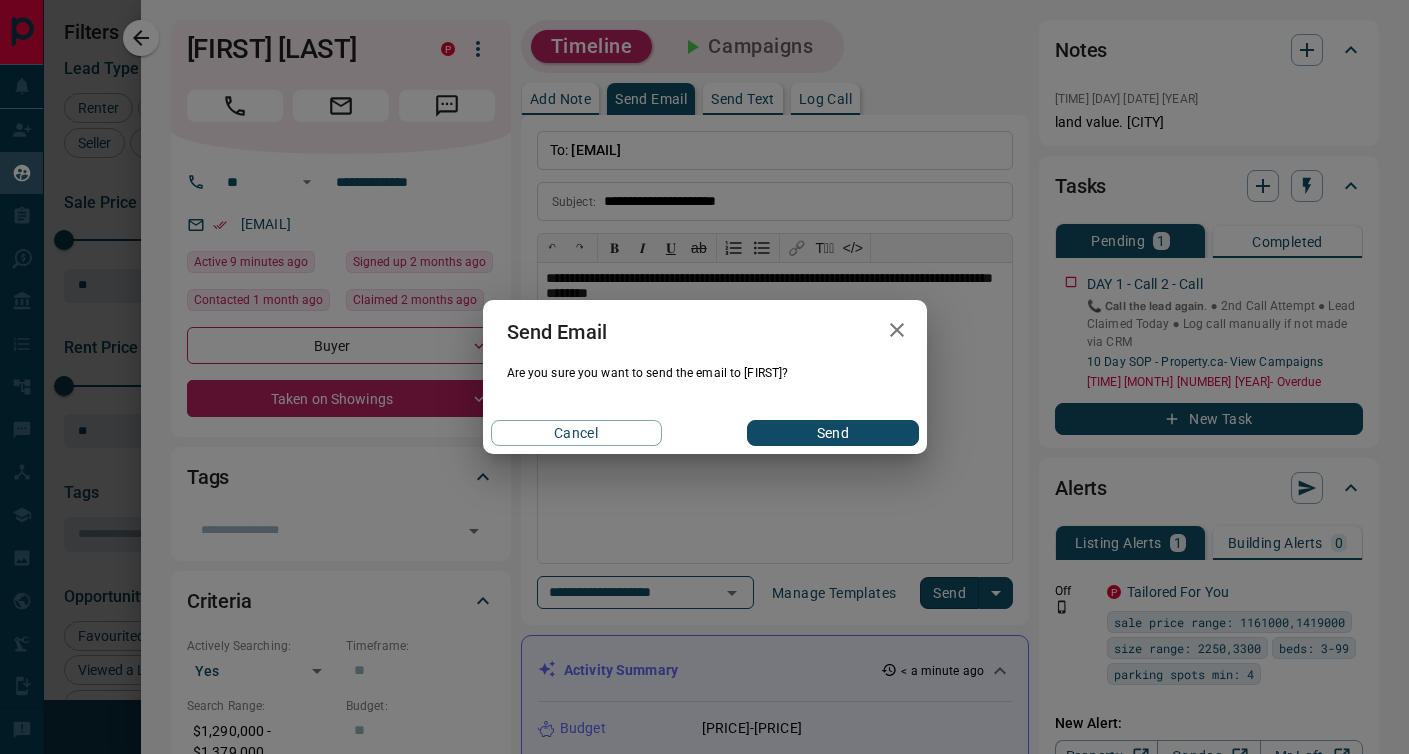 click on "Send" at bounding box center [832, 433] 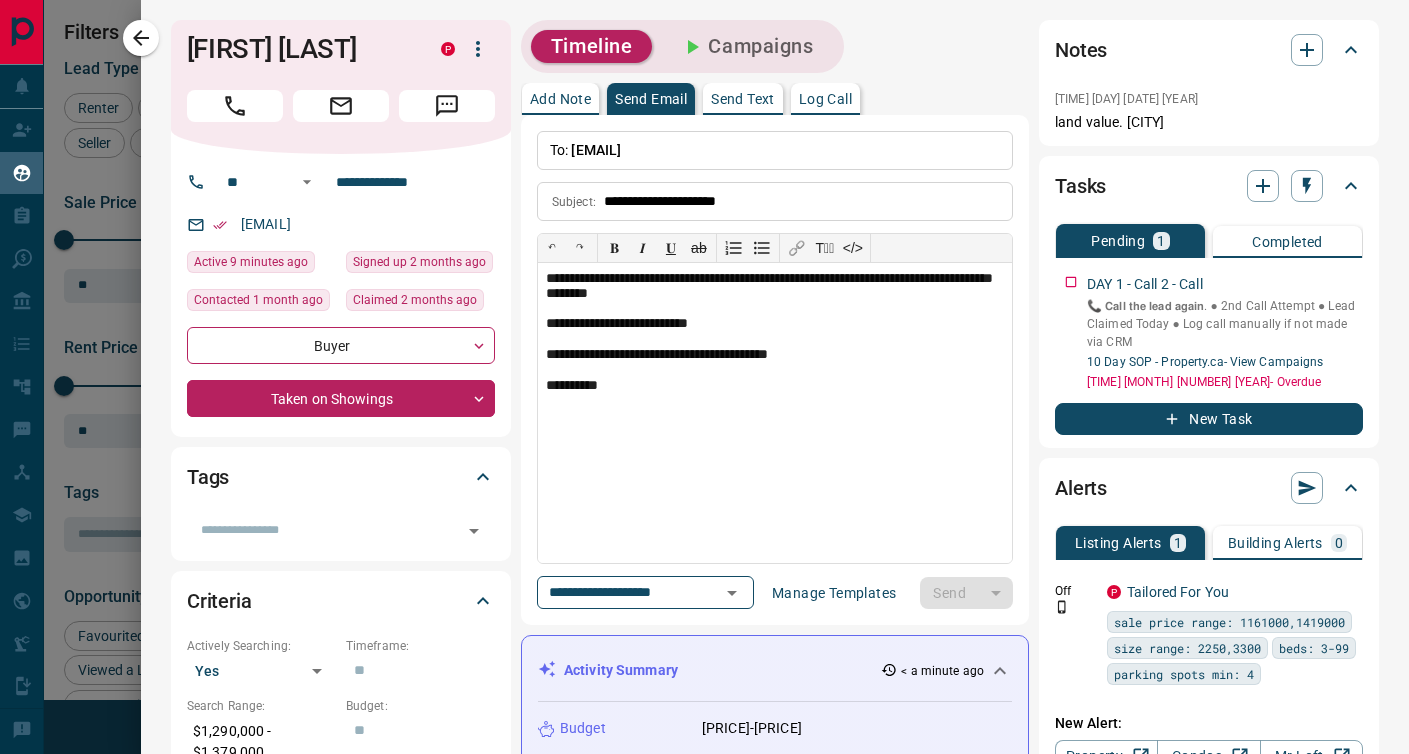 type 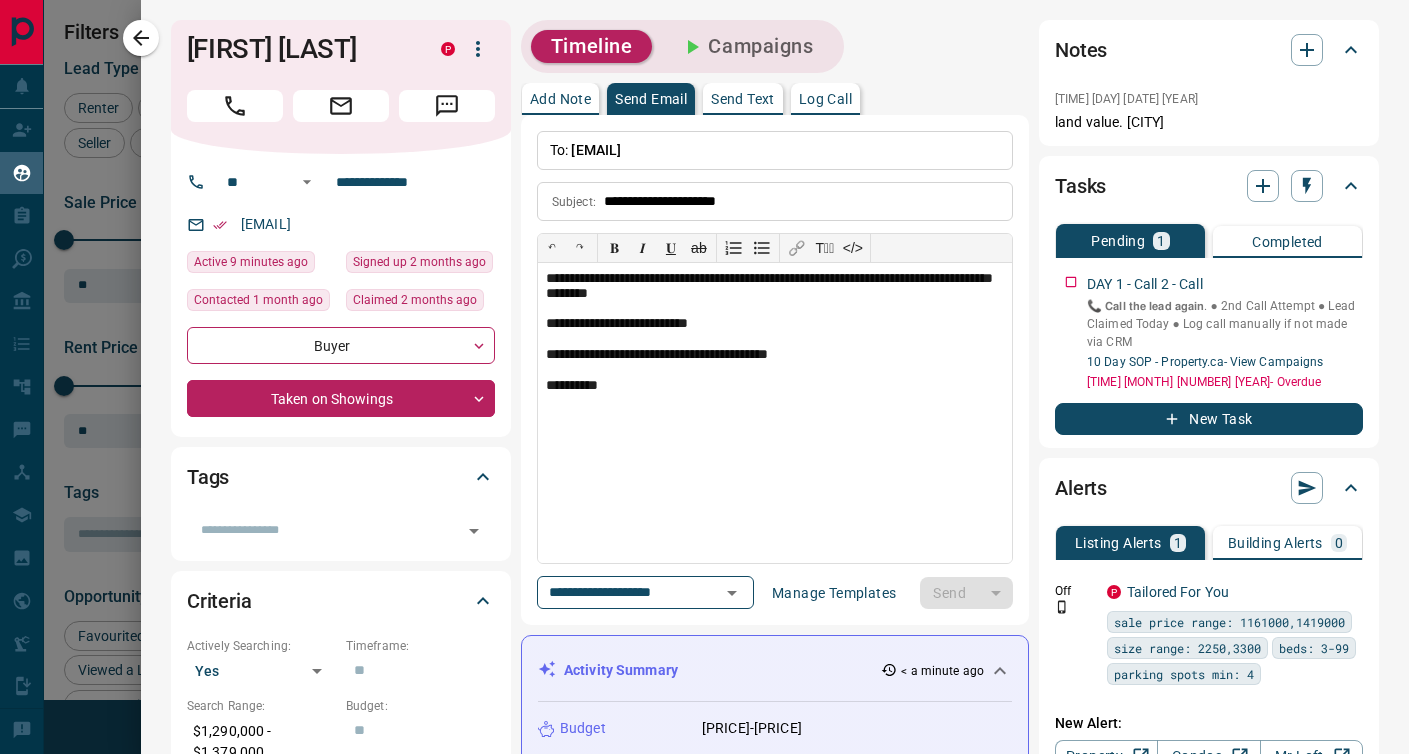 type 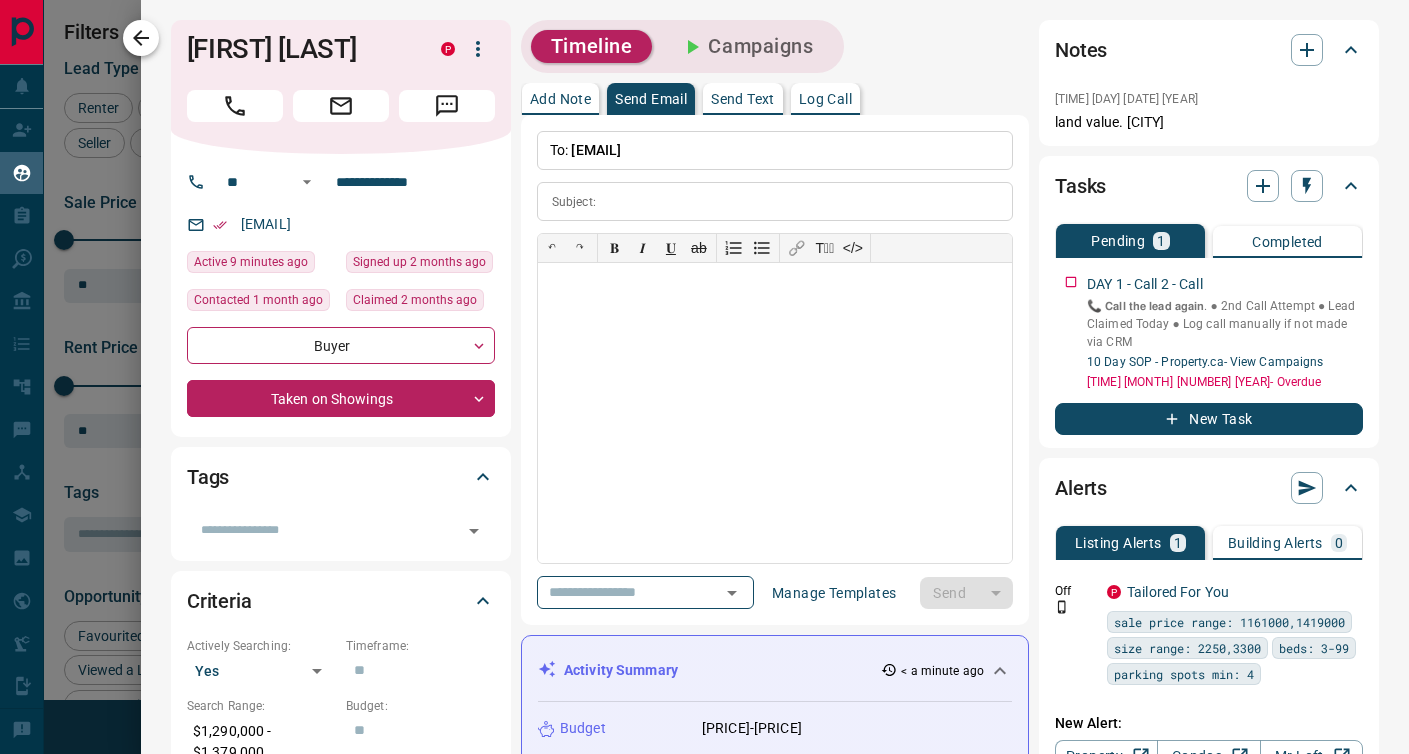 click 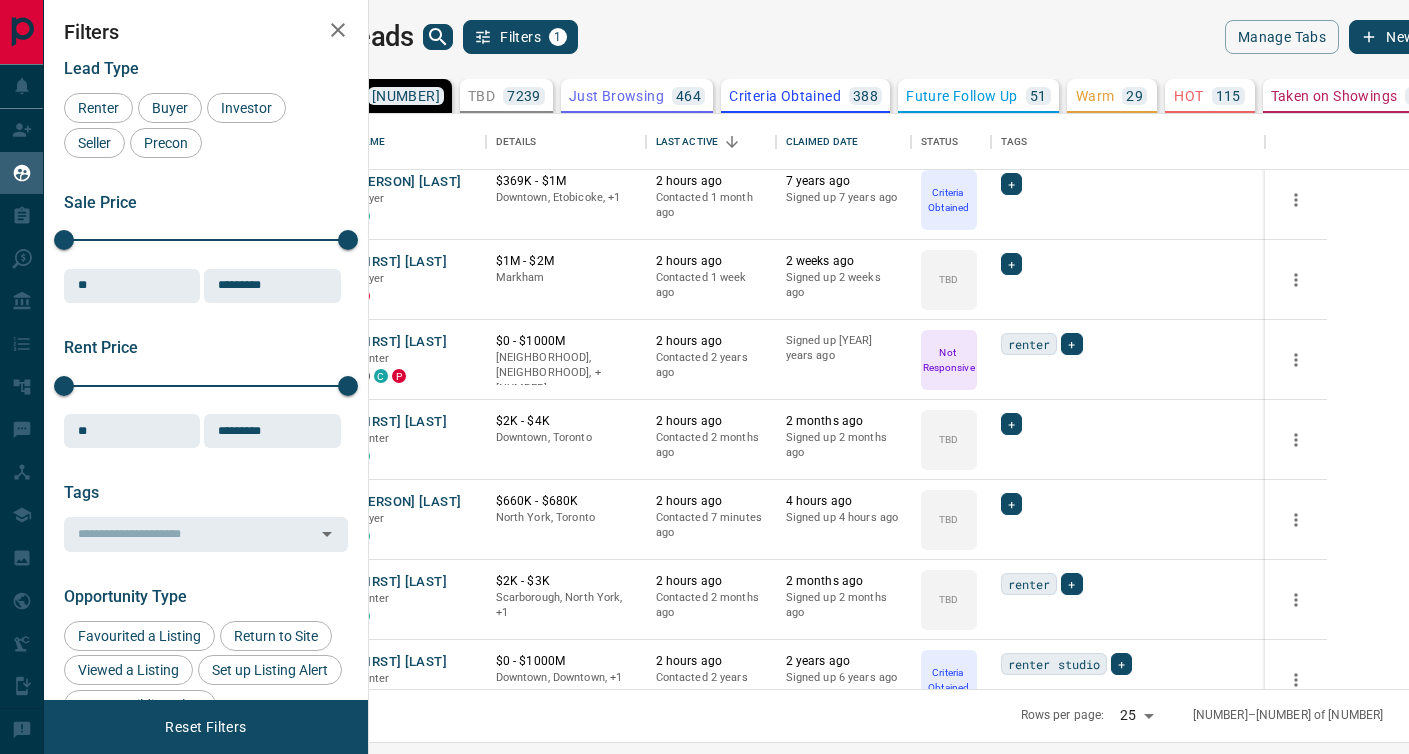 scroll, scrollTop: 1372, scrollLeft: 0, axis: vertical 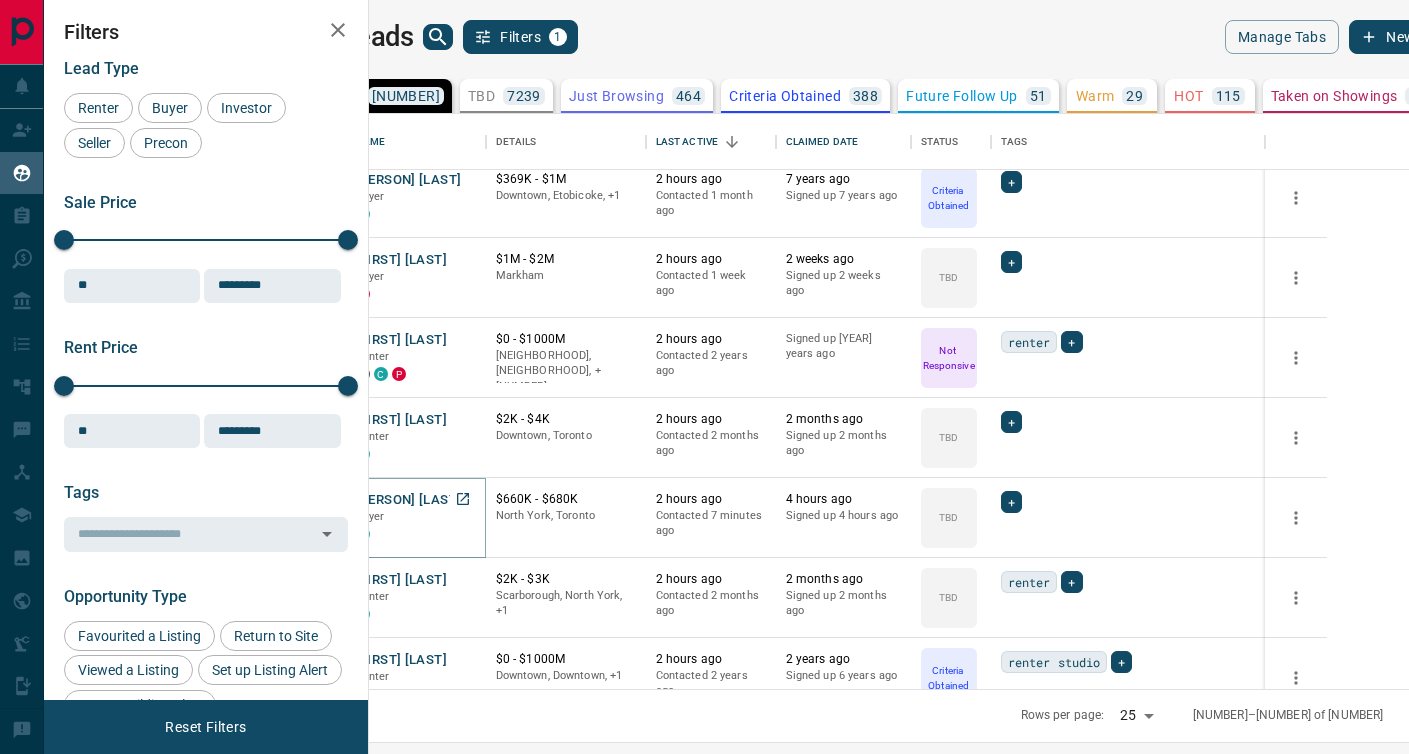 click on "[PERSON] [LAST]" at bounding box center (409, 500) 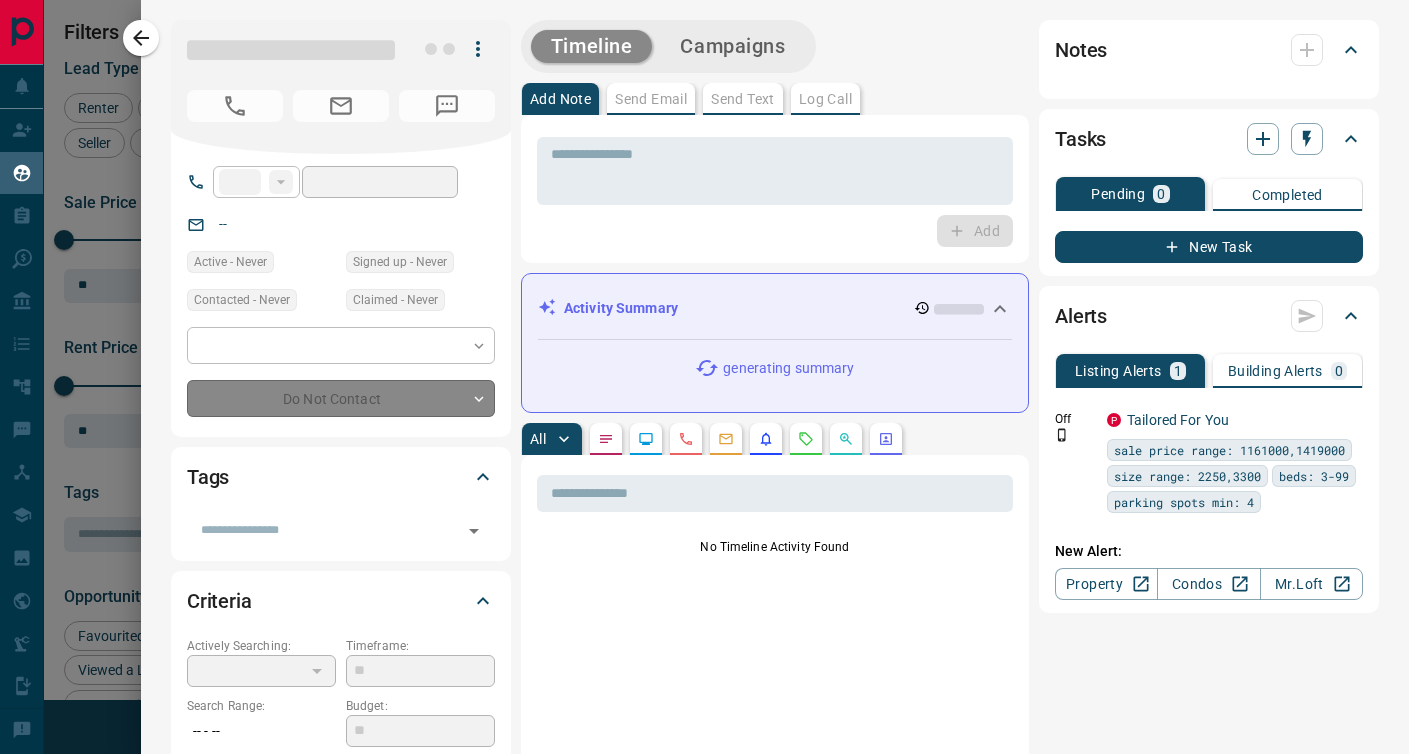 type on "**" 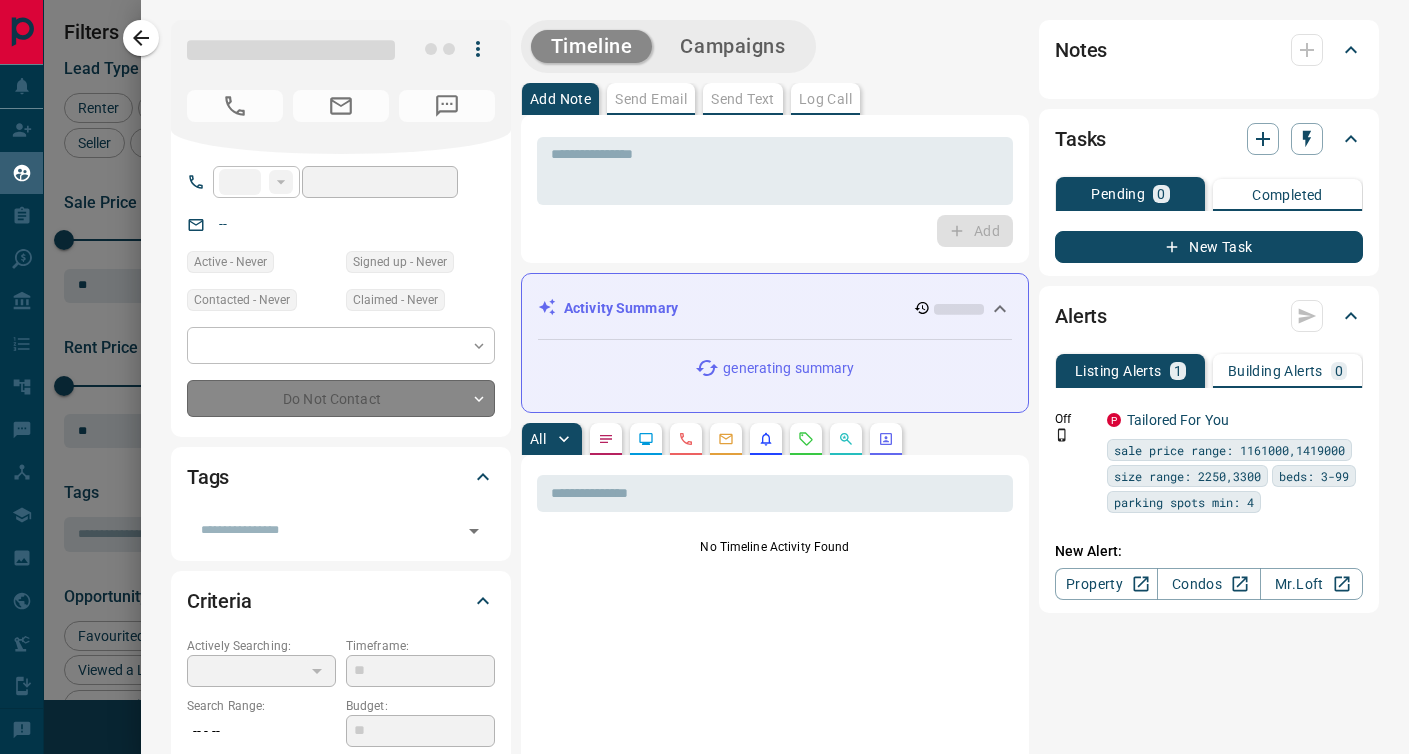 type on "**********" 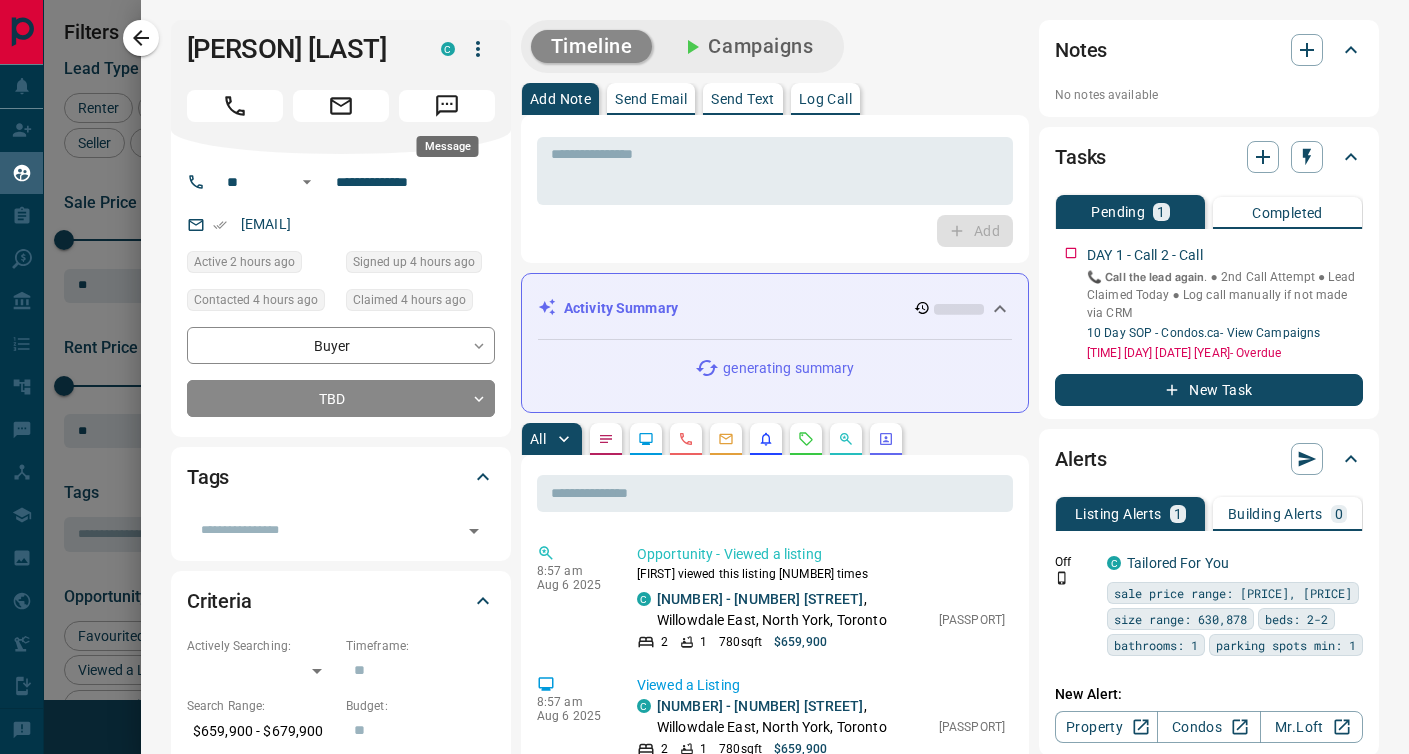 click 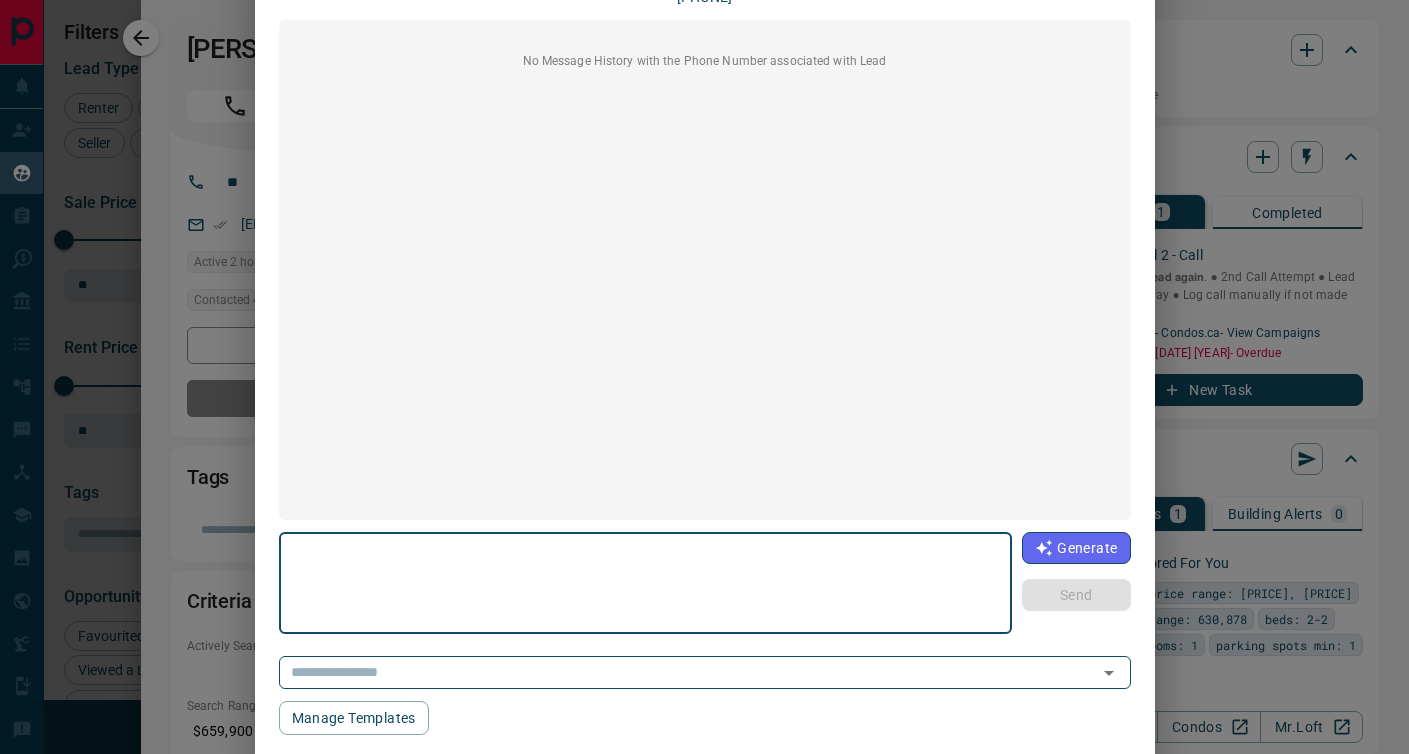 scroll, scrollTop: 112, scrollLeft: 0, axis: vertical 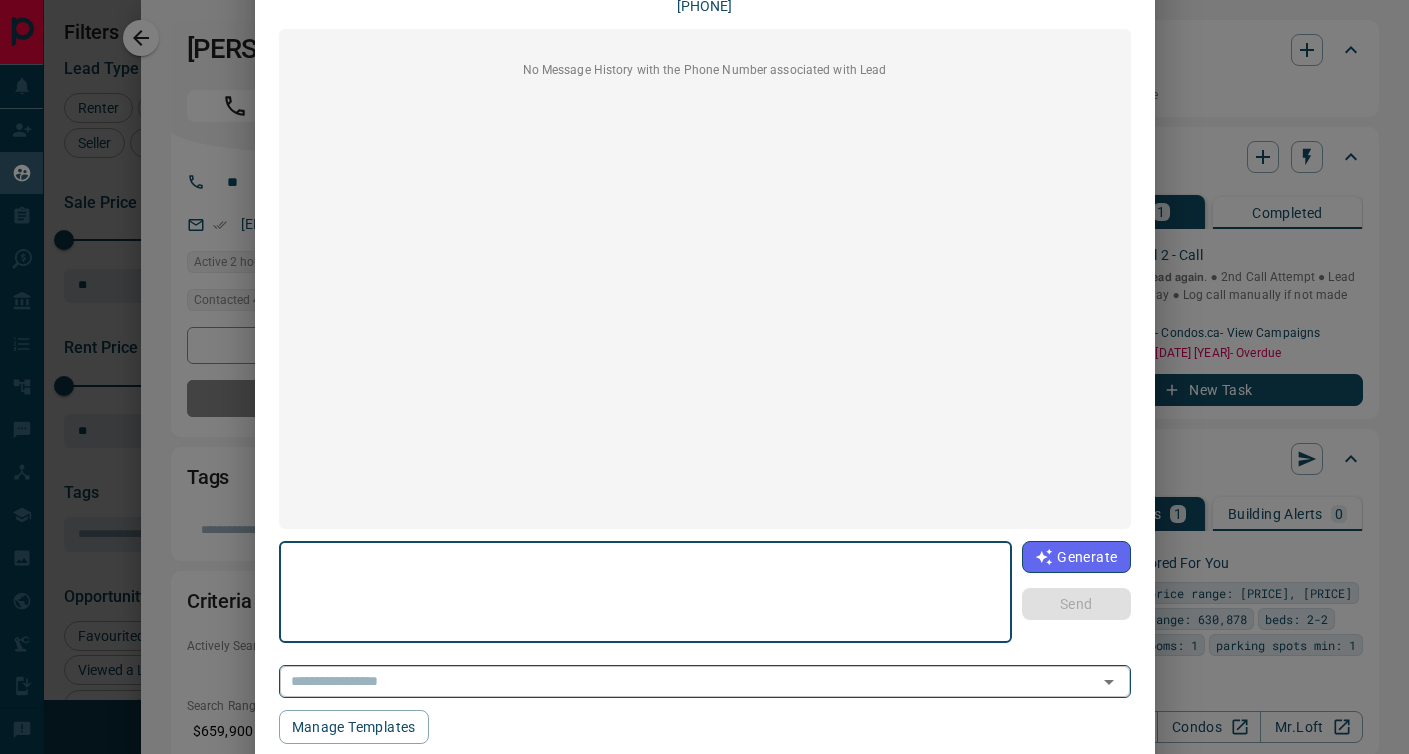 click at bounding box center [676, 681] 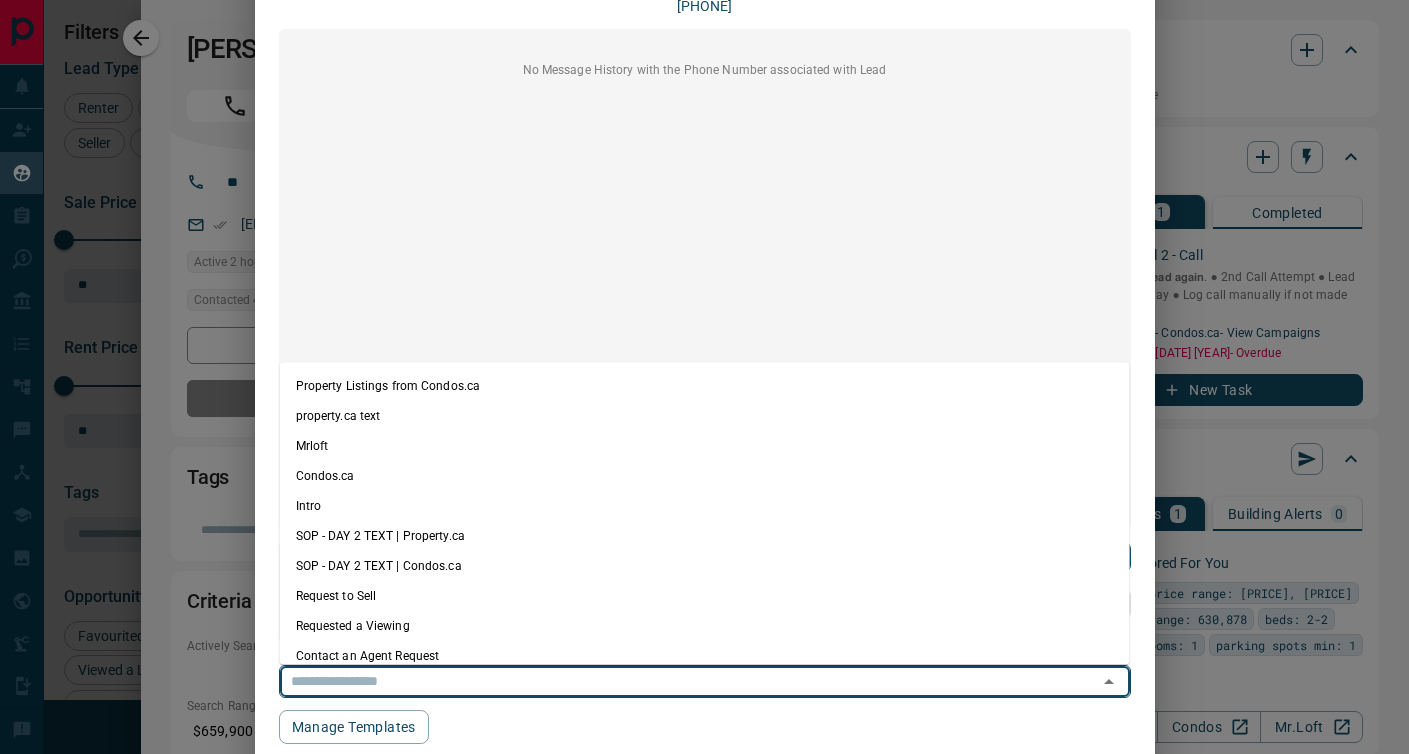 click on "Property Listings from Condos.ca" at bounding box center [705, 386] 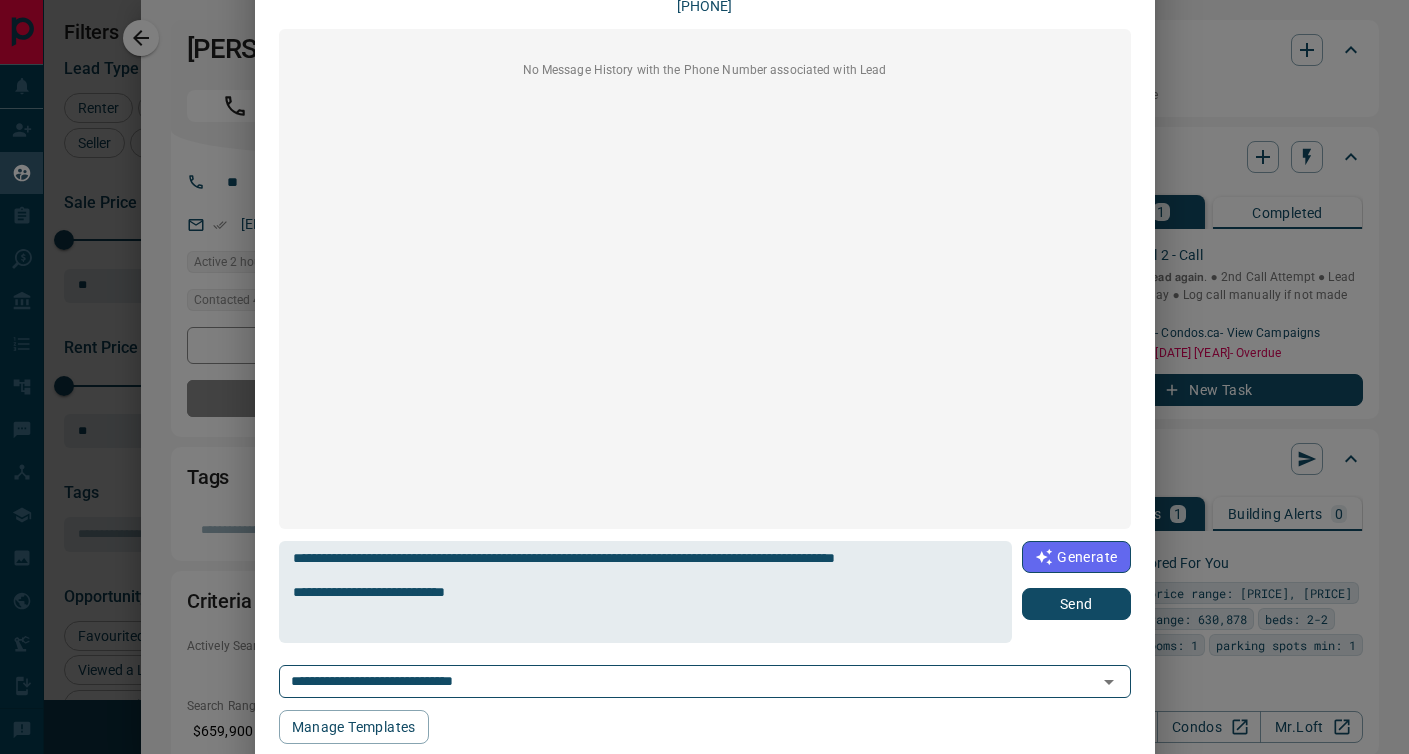 click on "Send" at bounding box center (1076, 604) 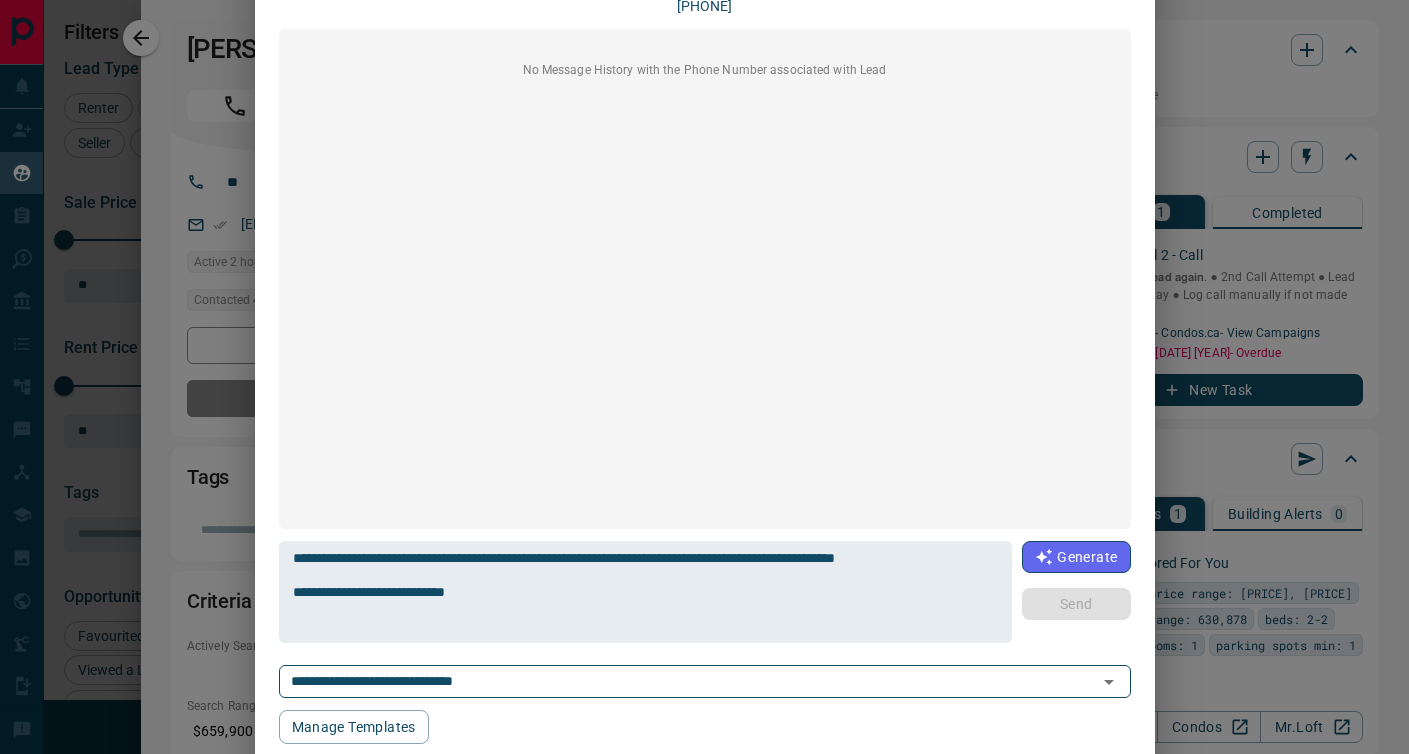 type 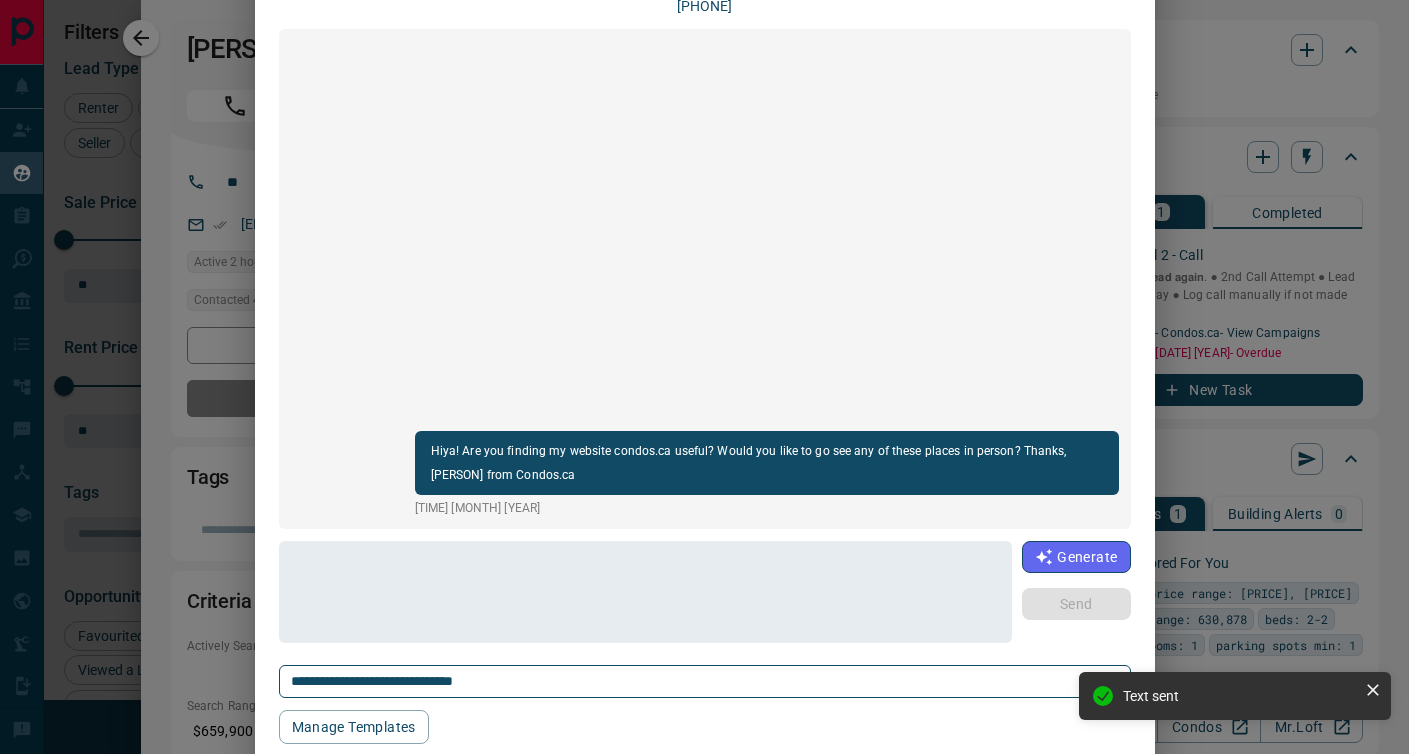 click on "**********" at bounding box center [704, 377] 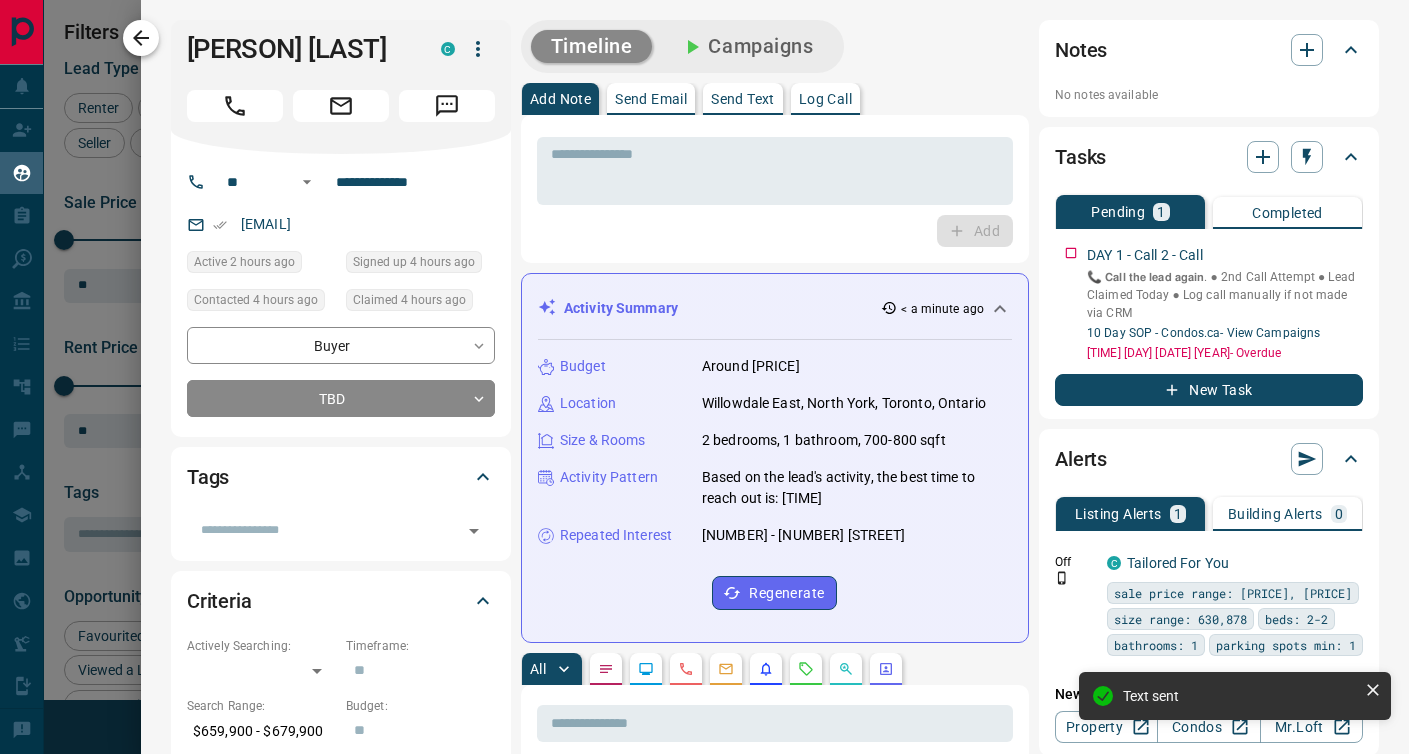 click 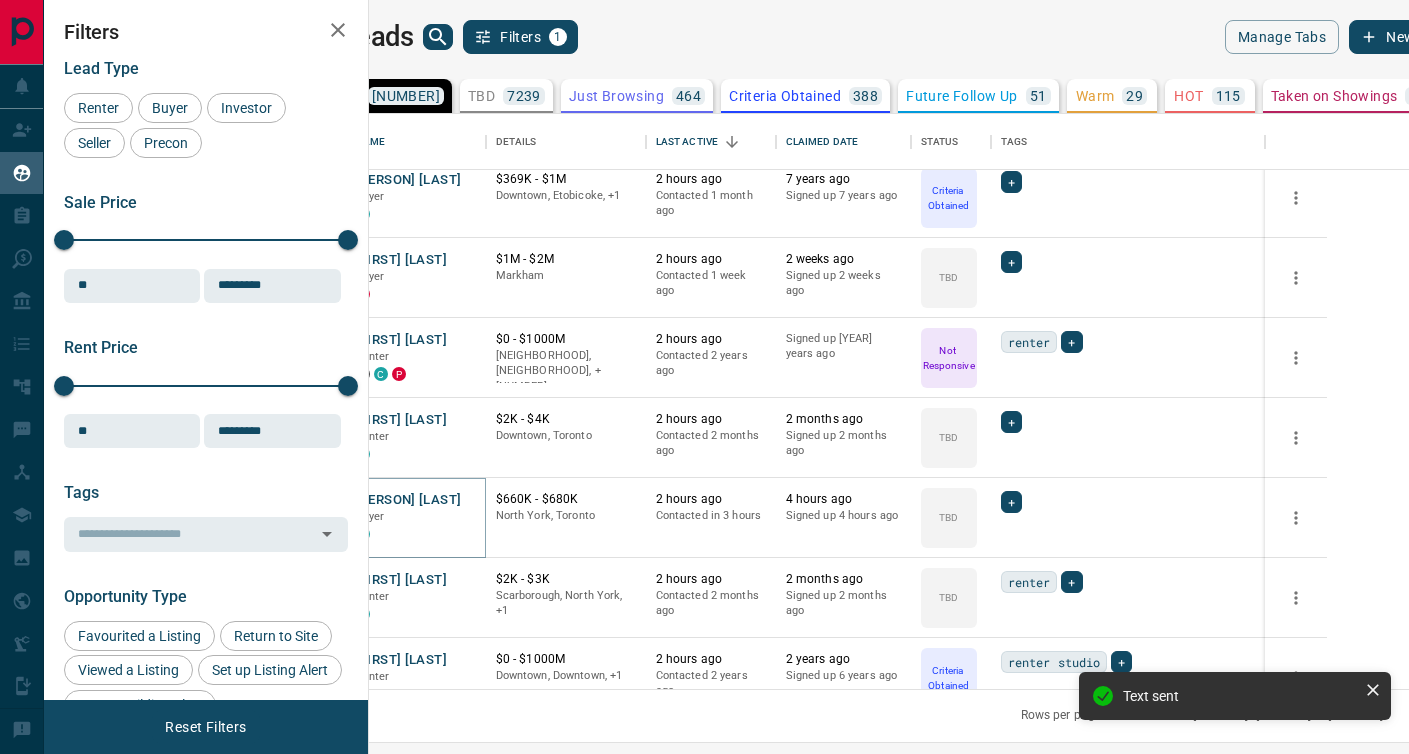scroll, scrollTop: 1481, scrollLeft: 0, axis: vertical 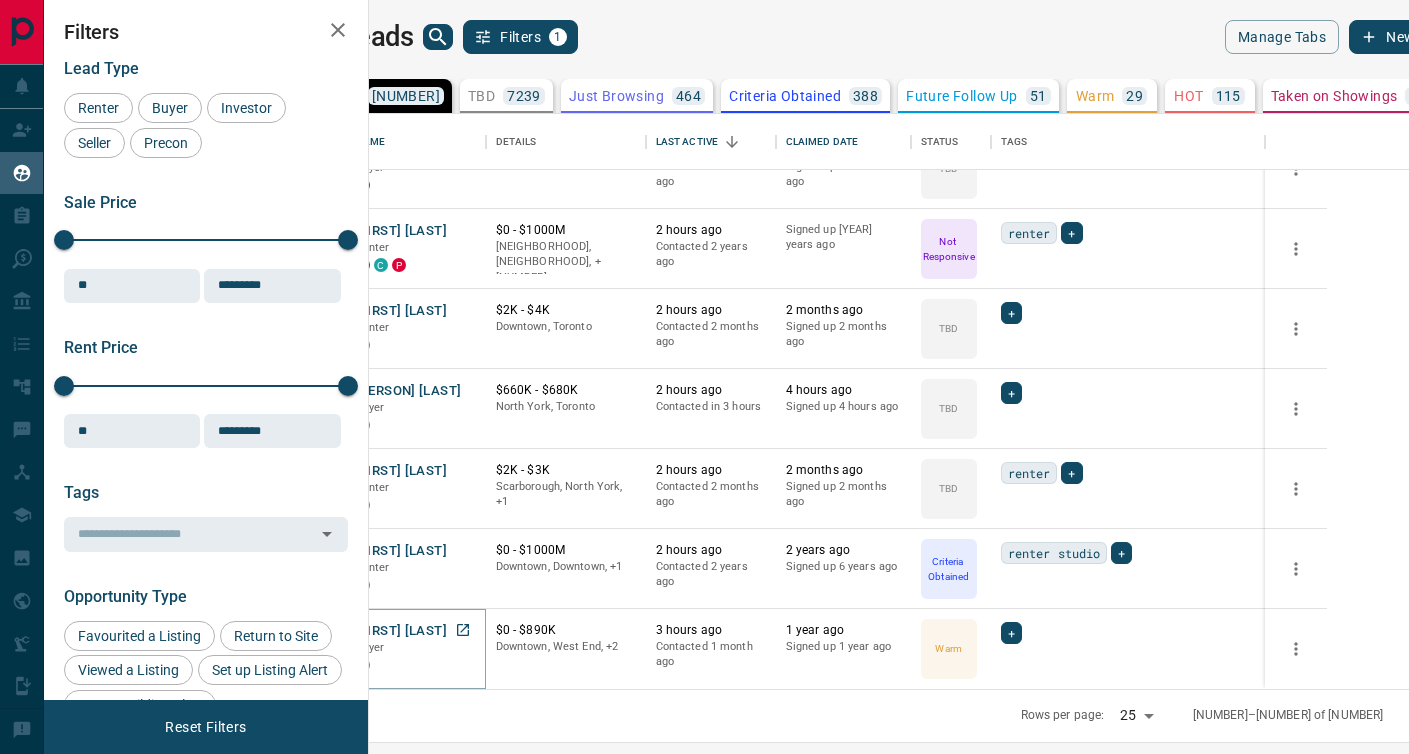 click on "[FIRST] [LAST]" at bounding box center (401, 631) 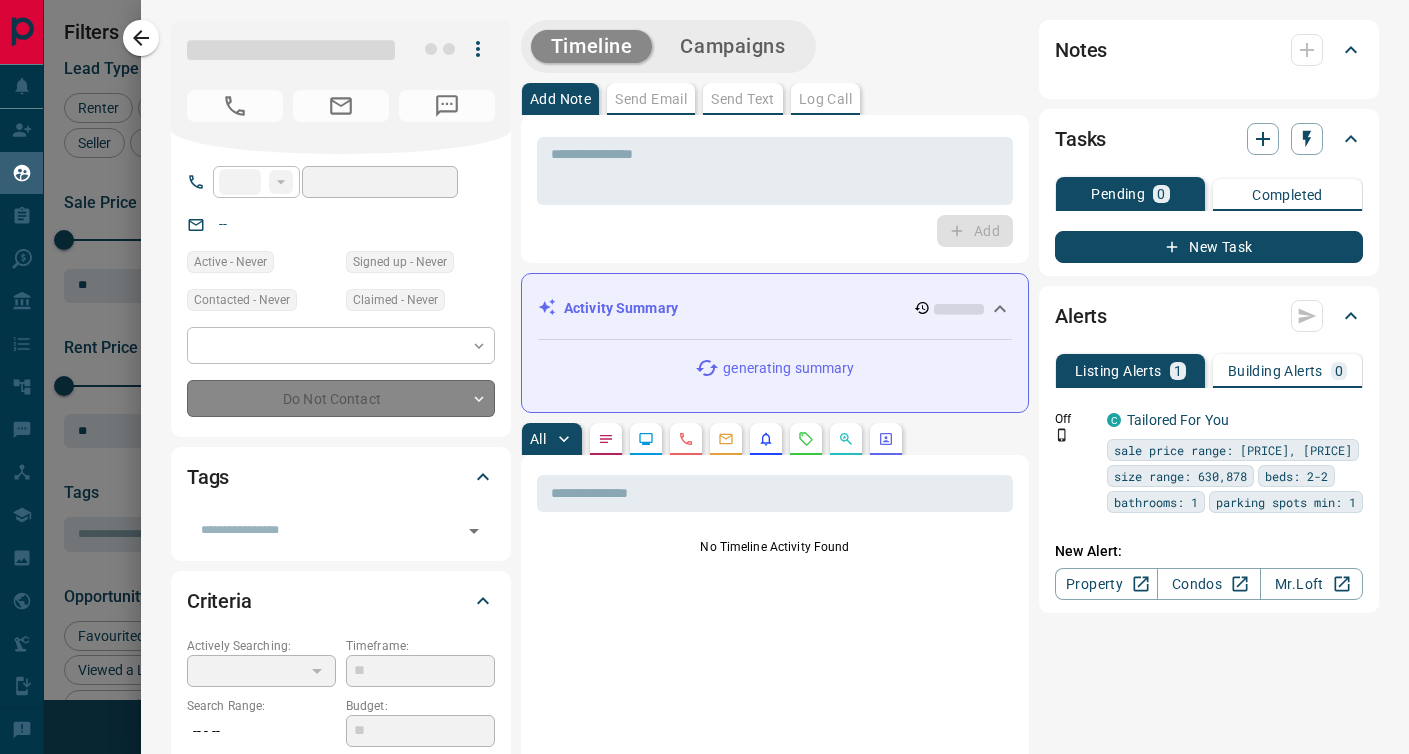 type on "**" 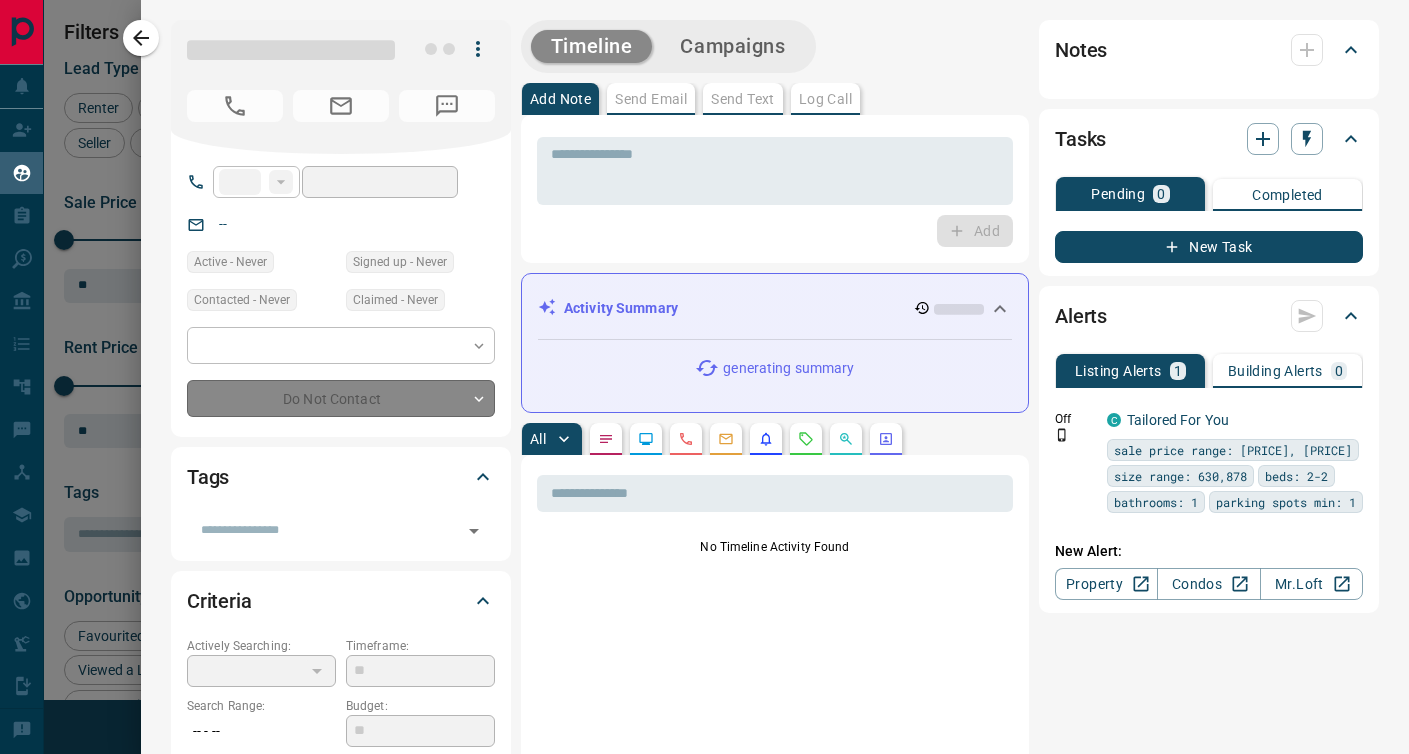 type on "**********" 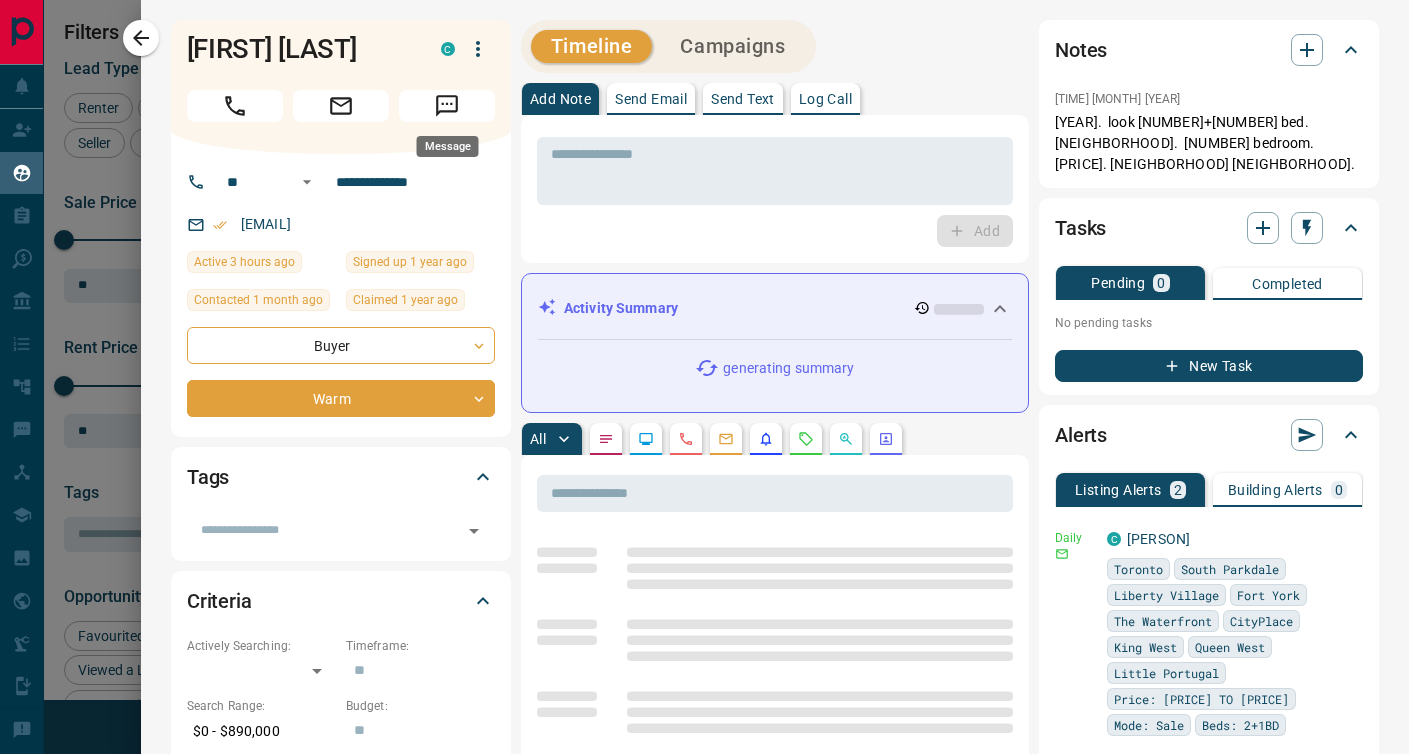 click 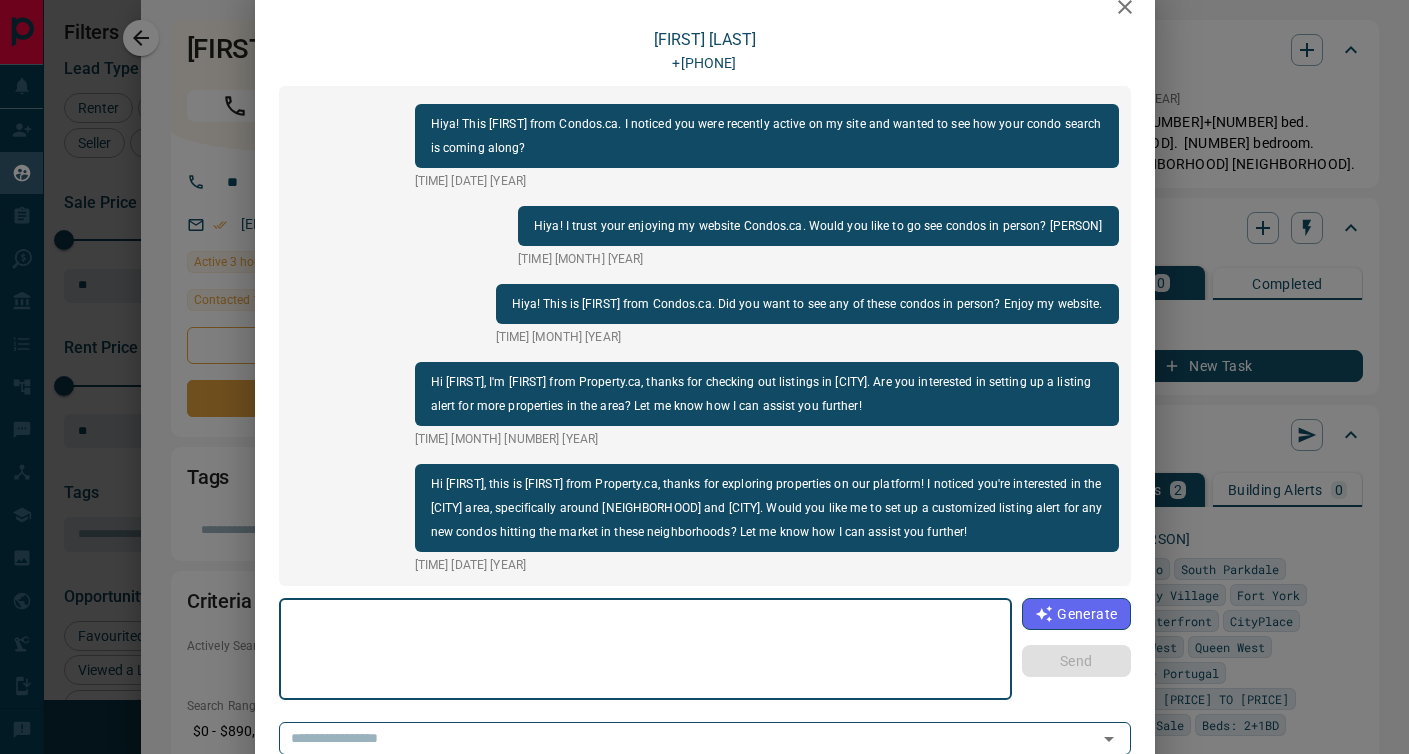 scroll, scrollTop: 0, scrollLeft: 0, axis: both 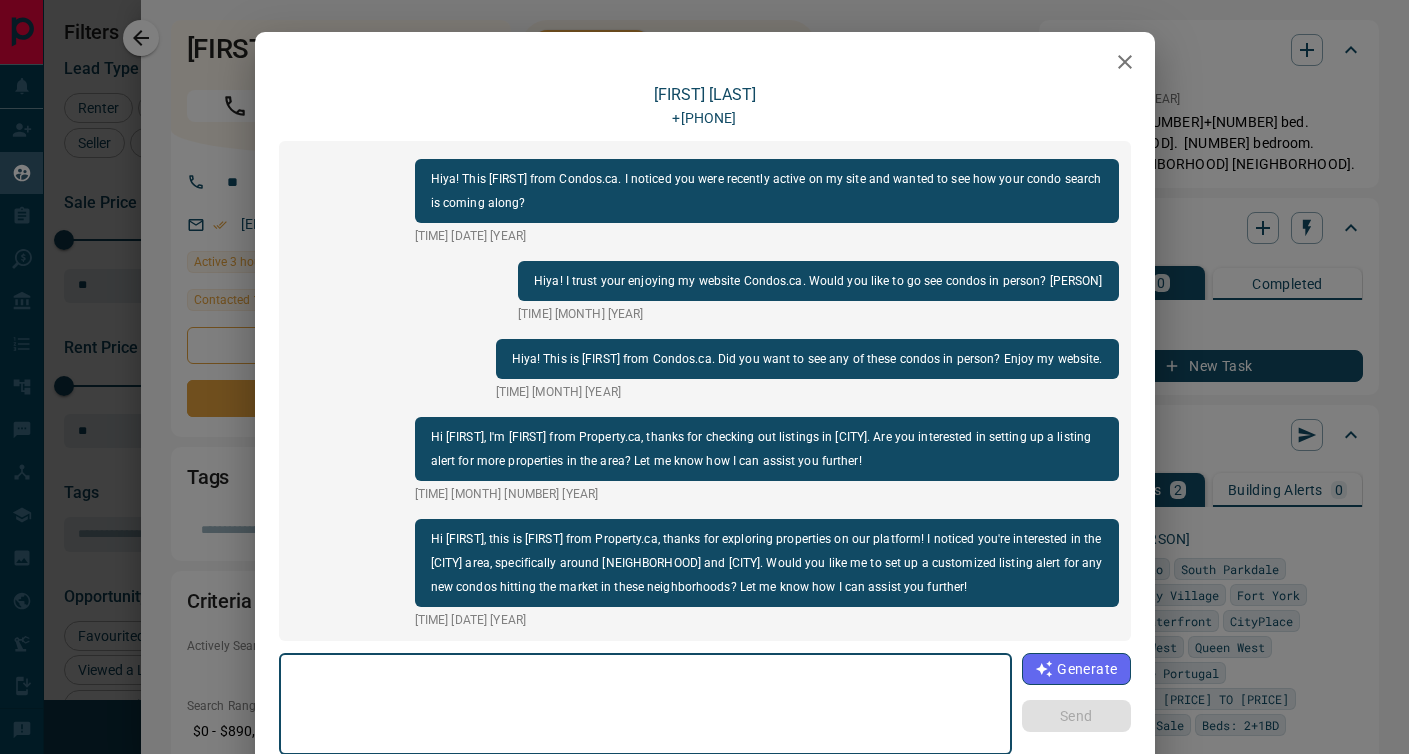 click 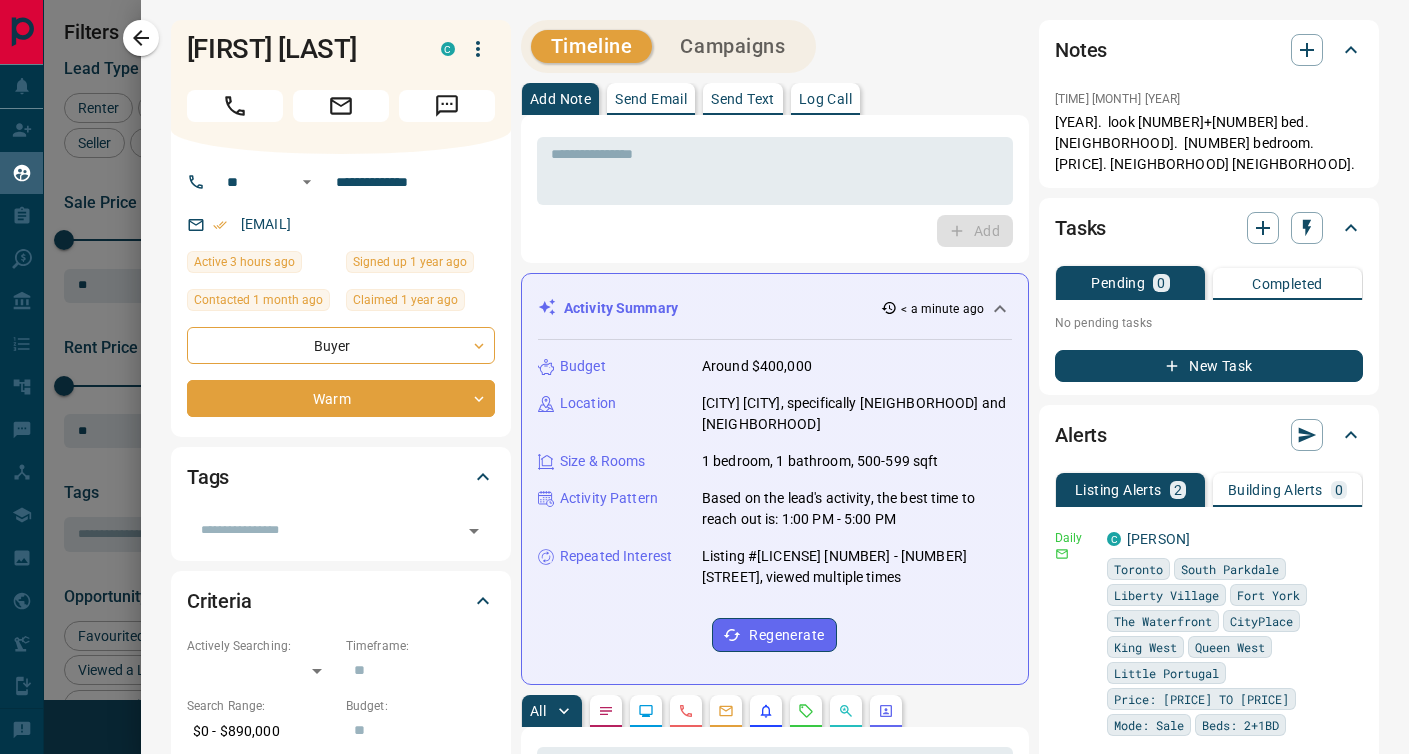 click on "Send Email" at bounding box center (651, 99) 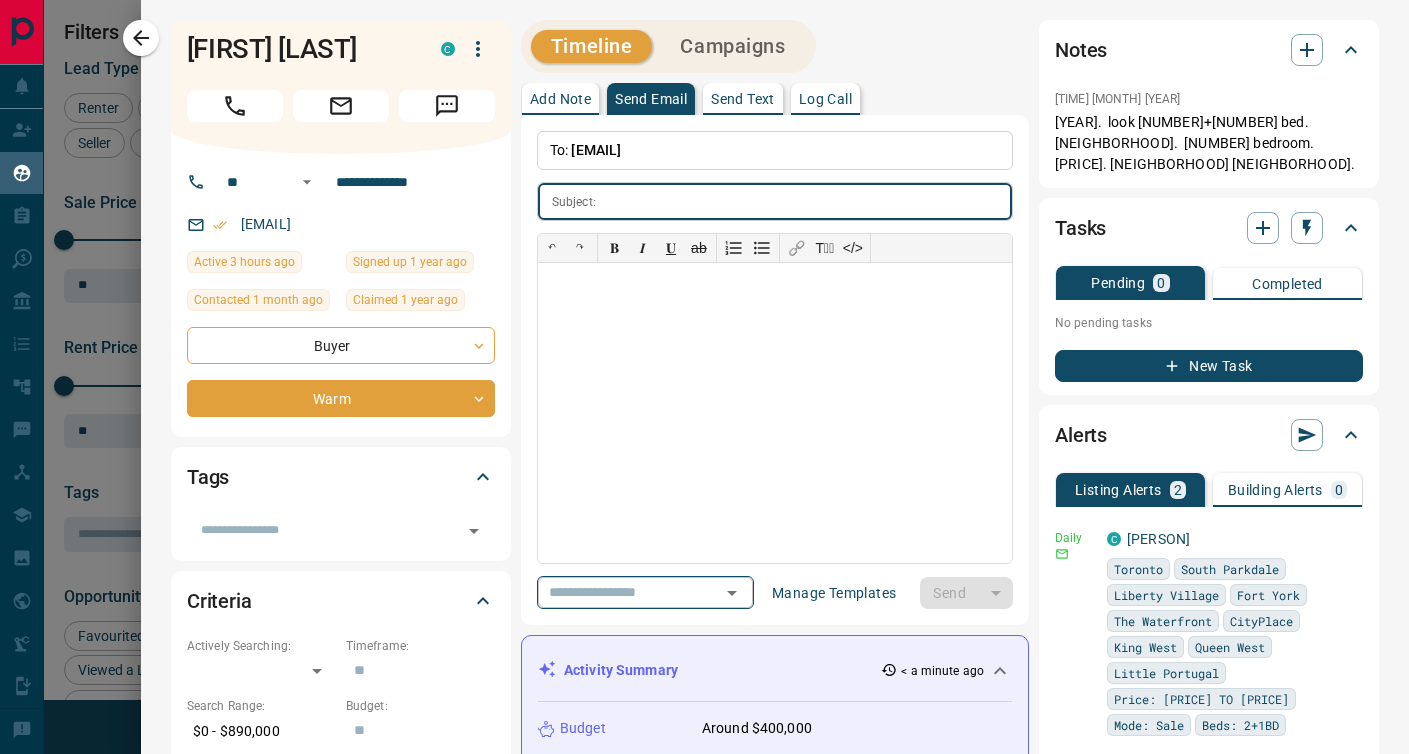 click 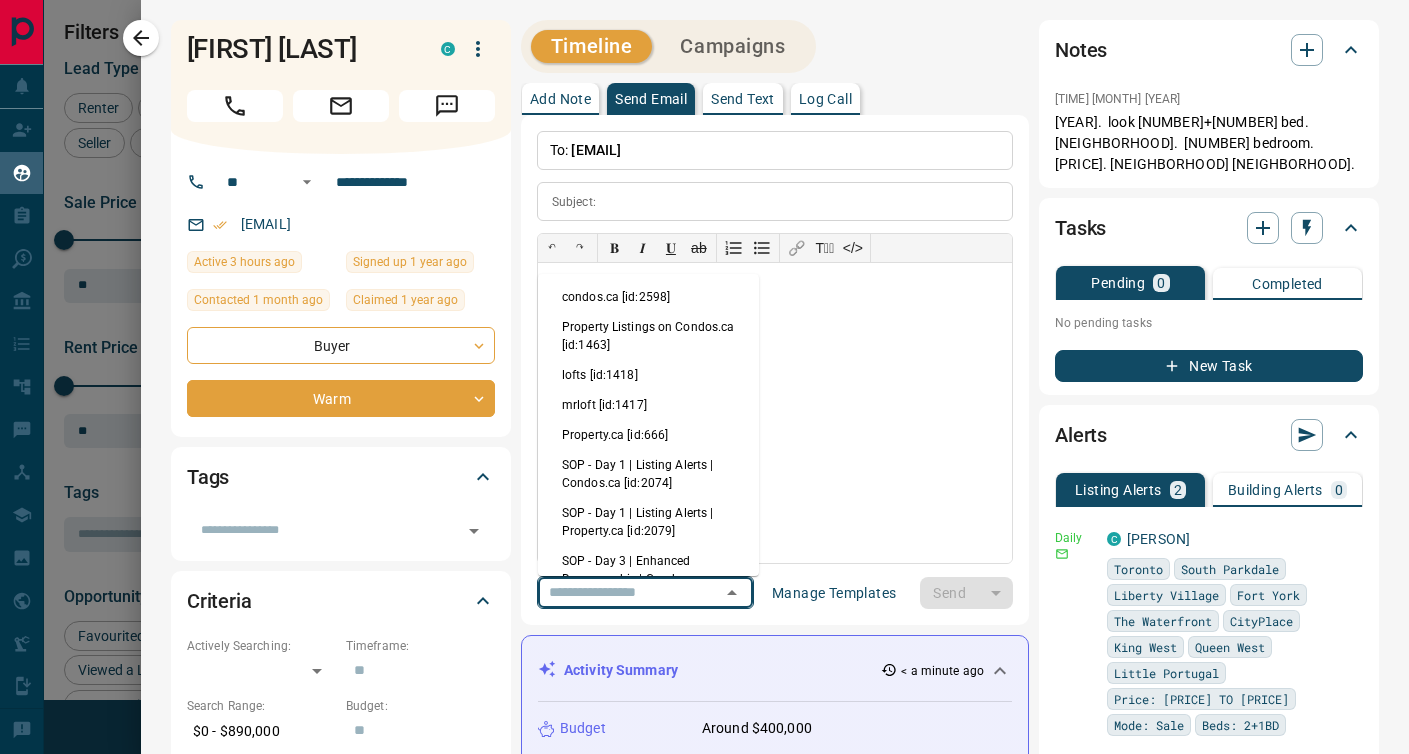 click on "condos.ca [id:2598]" at bounding box center (648, 297) 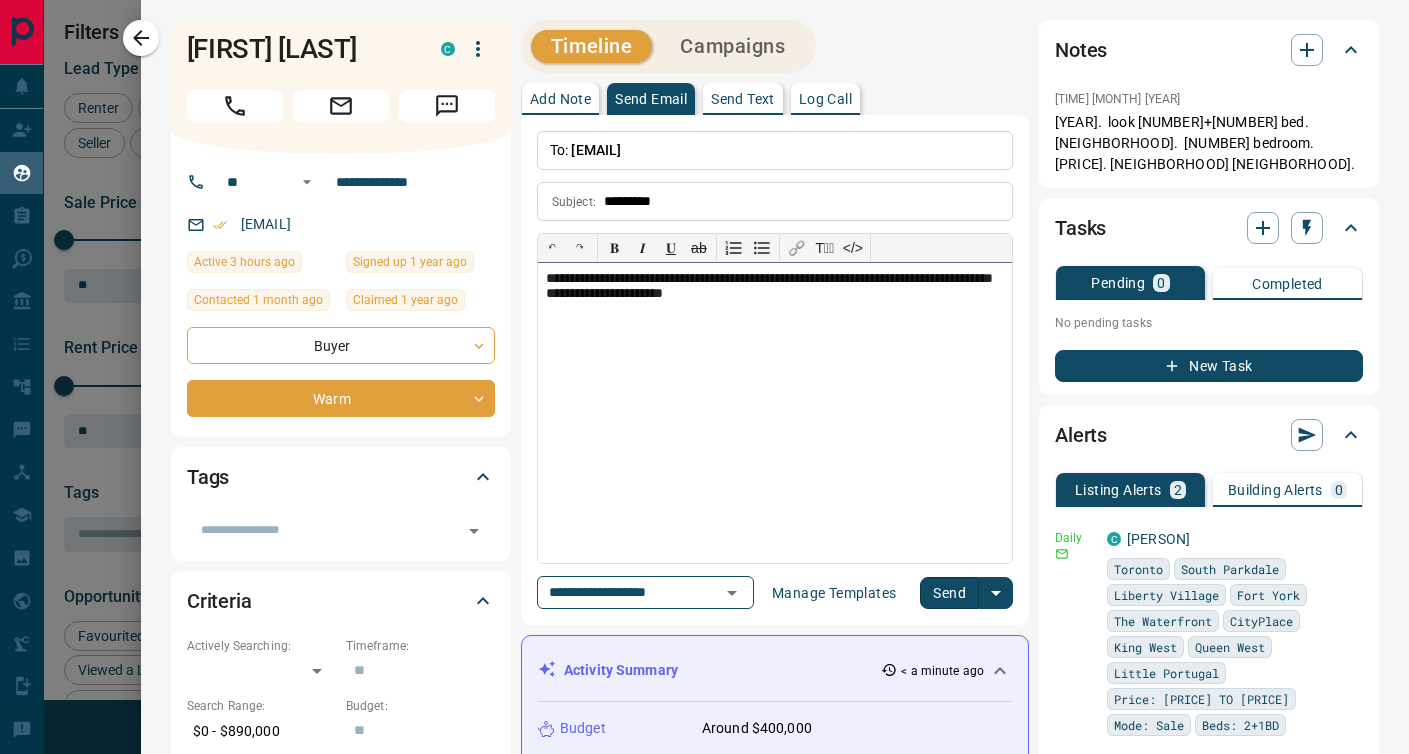 click on "**********" at bounding box center [775, 413] 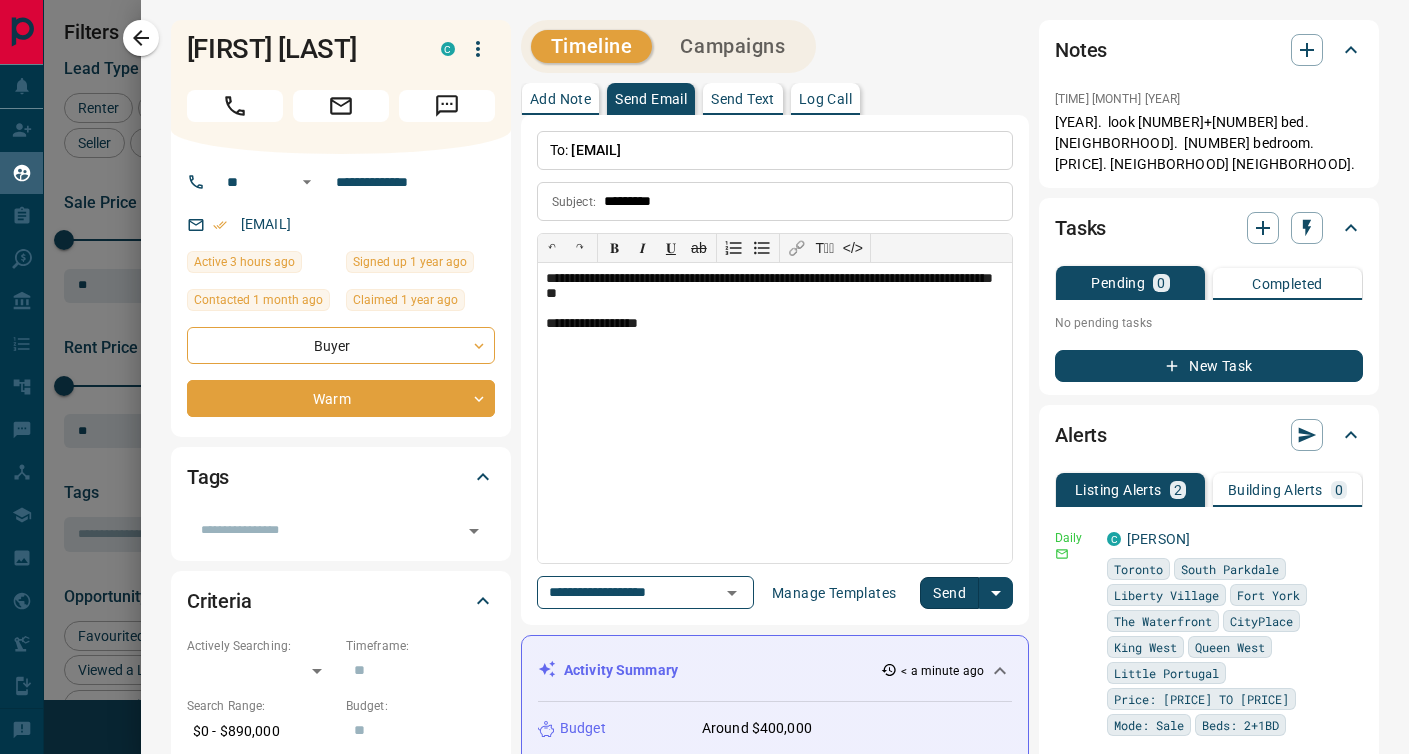 click on "Send" at bounding box center [949, 593] 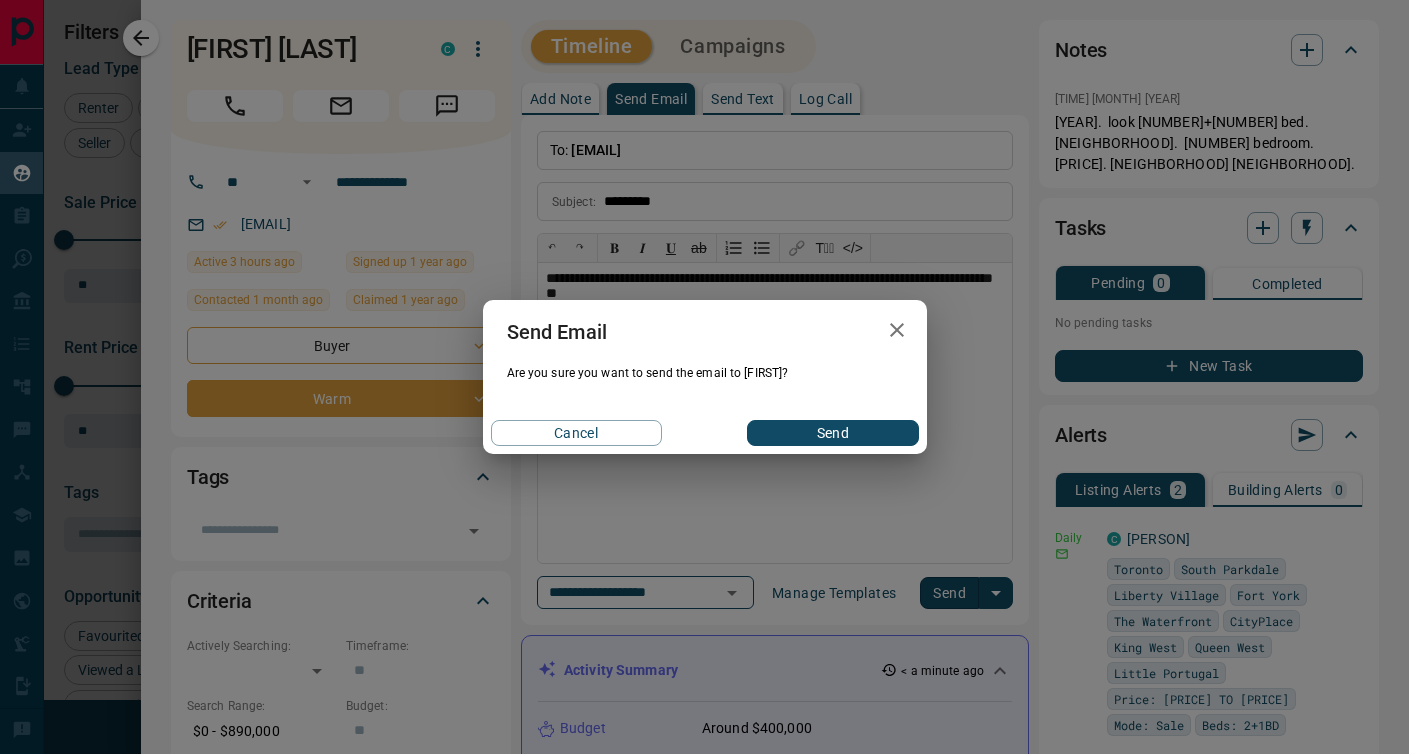 click on "Send" at bounding box center [832, 433] 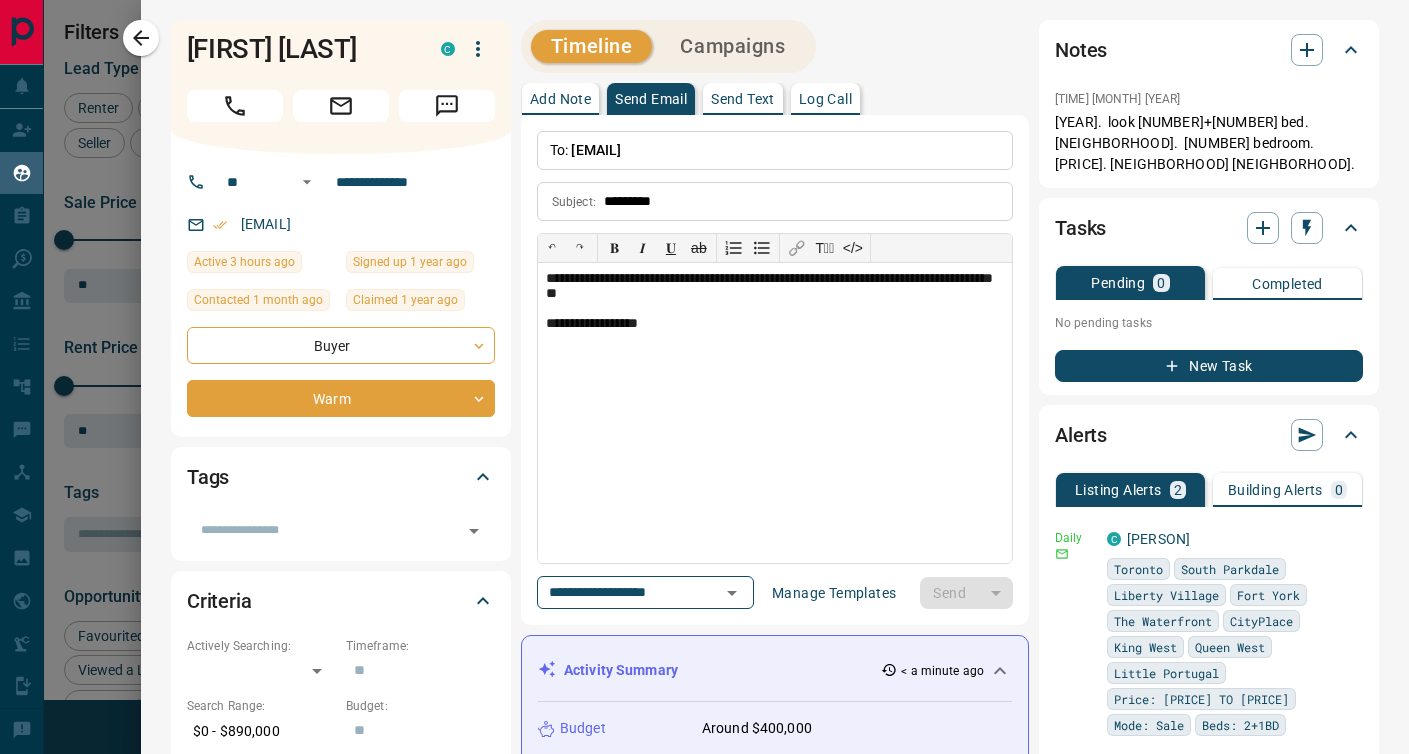type 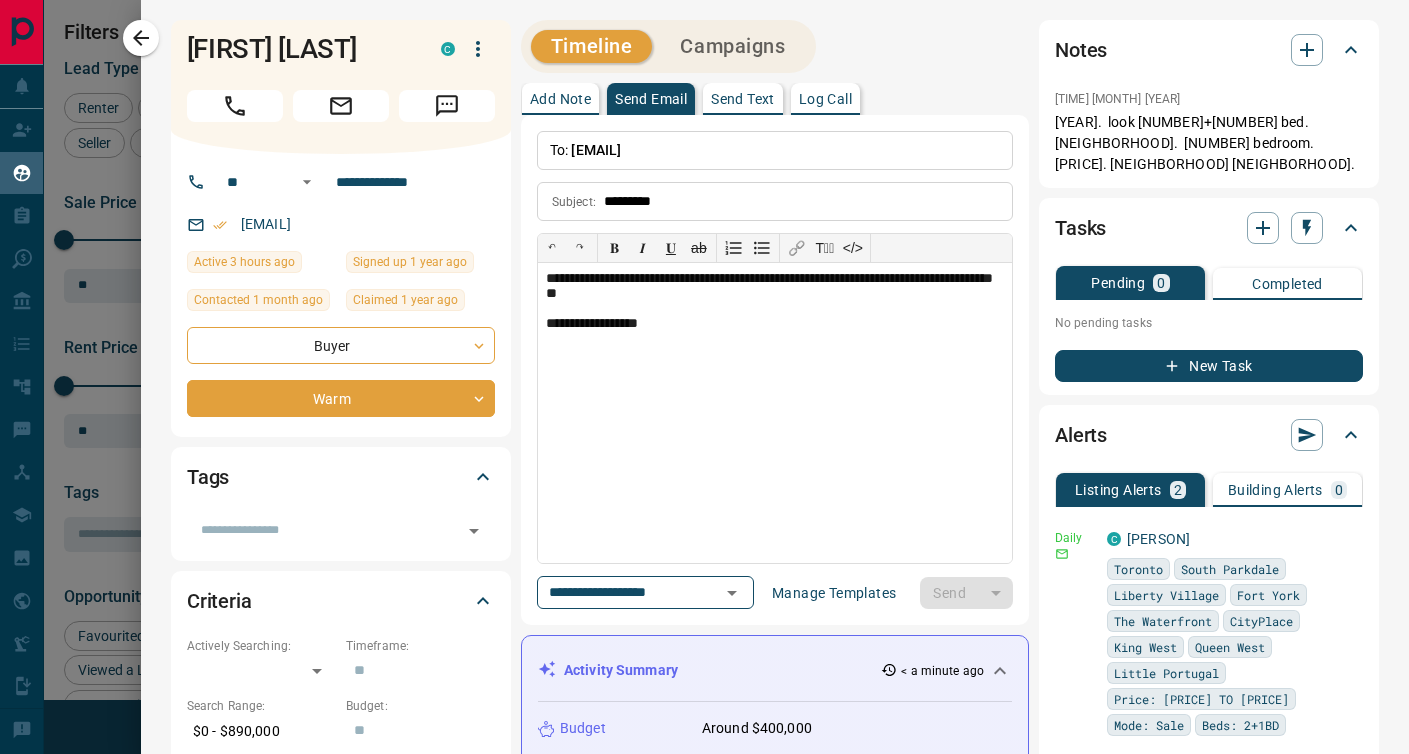 type 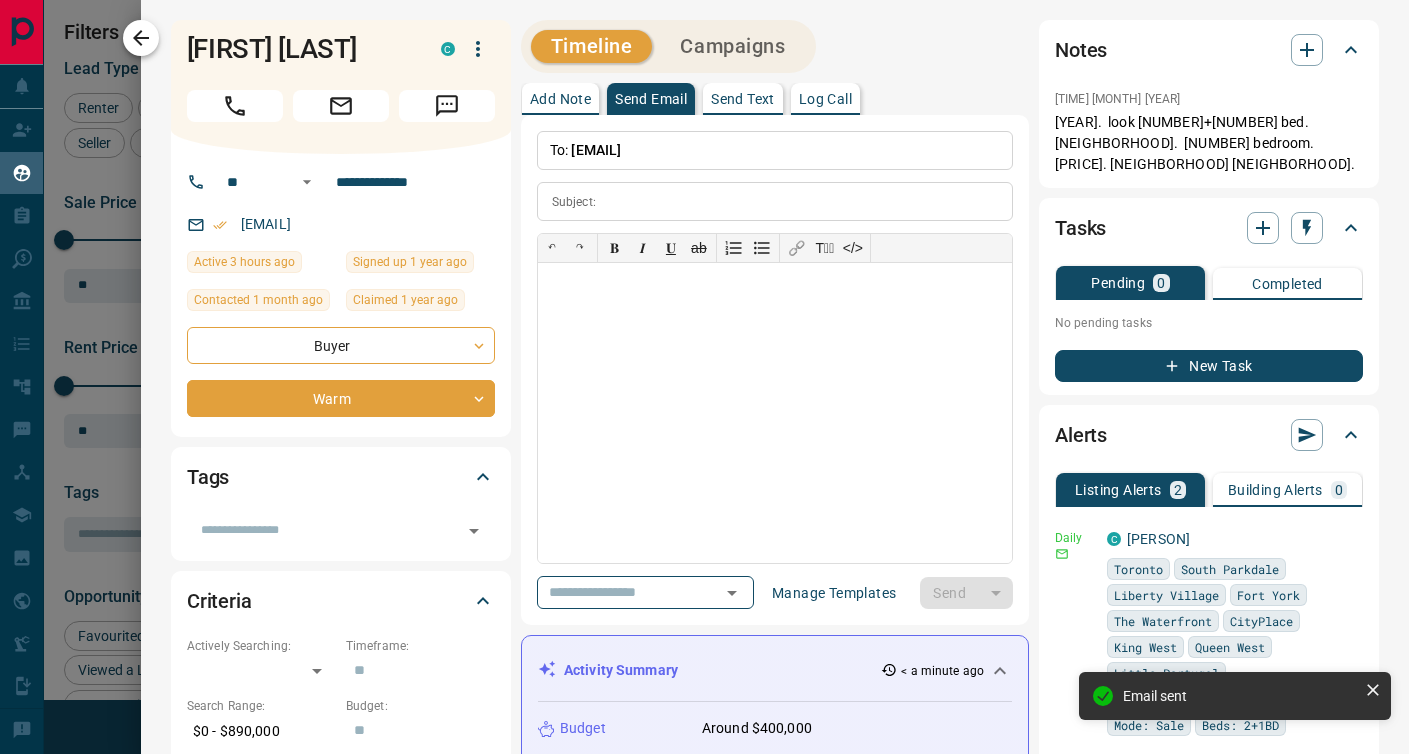 click 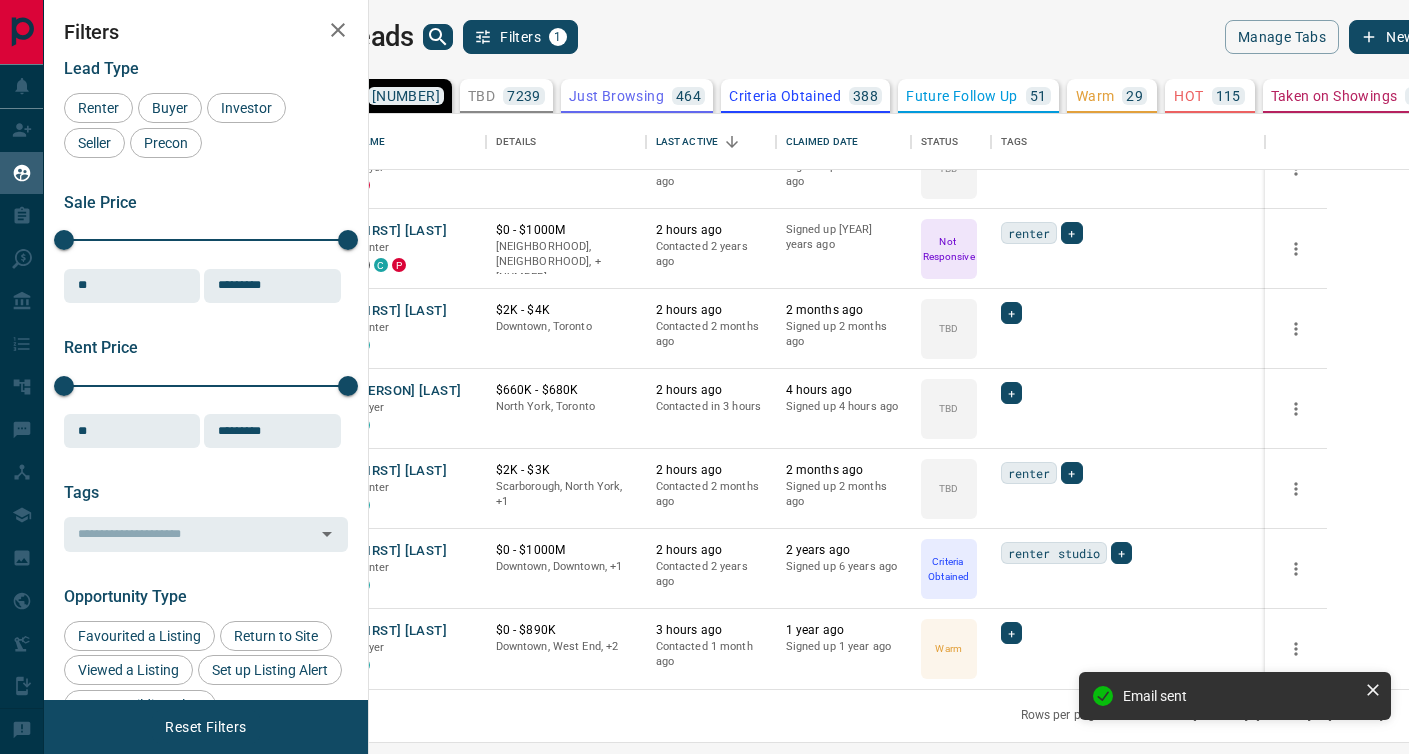 click 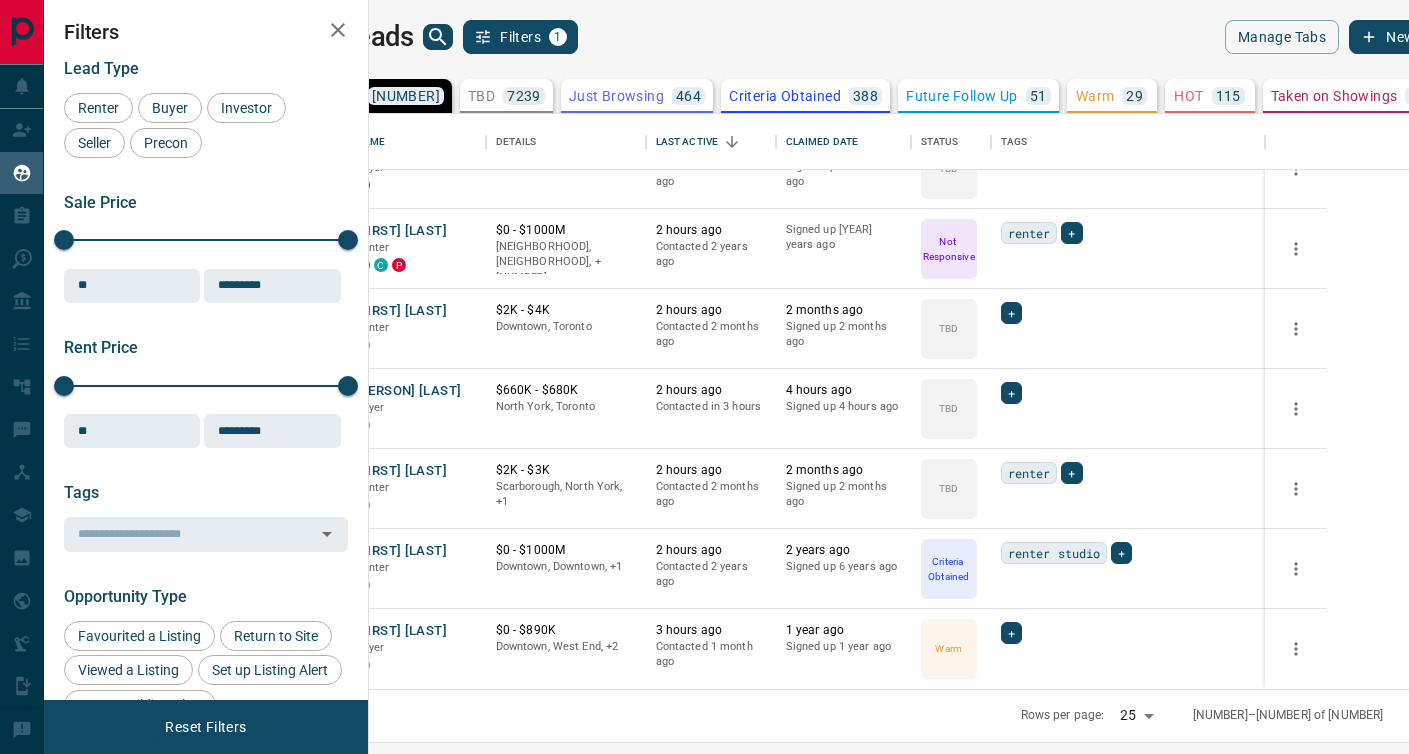 click 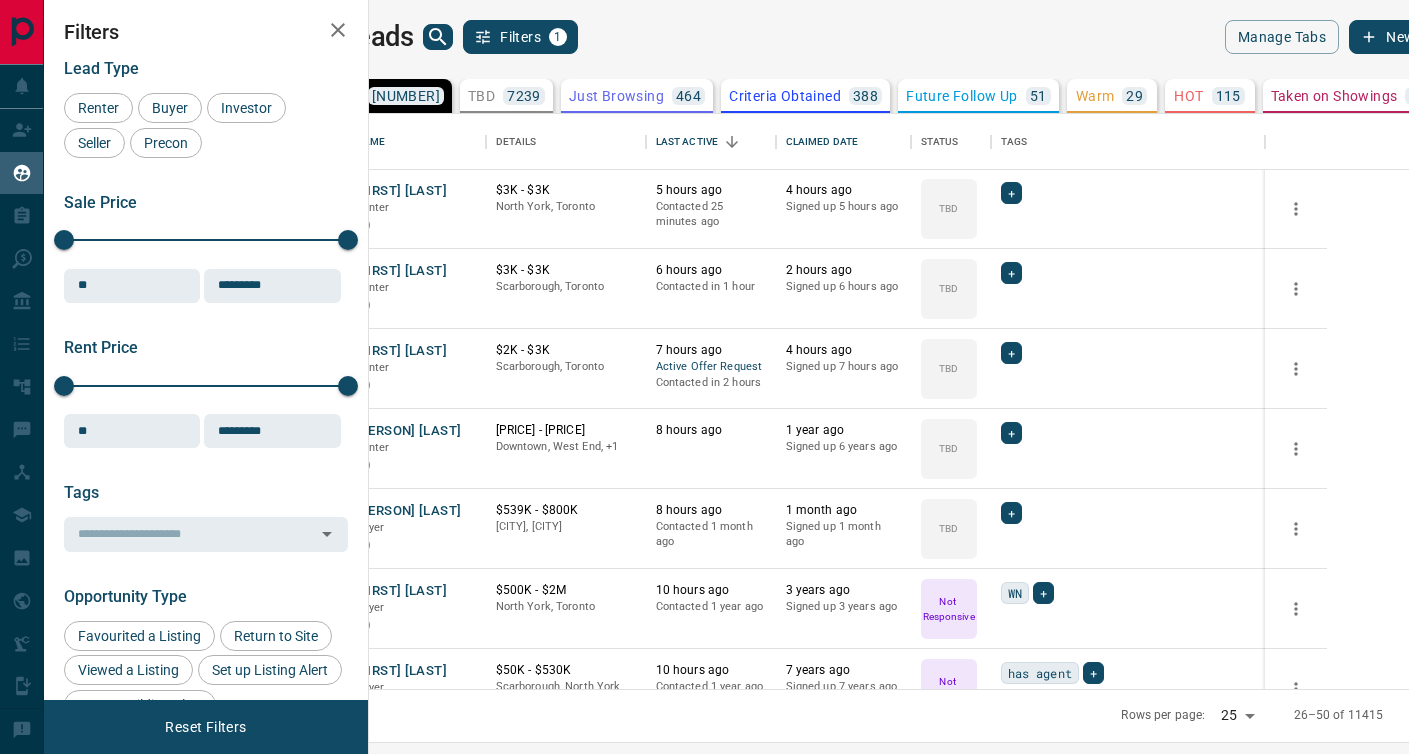 scroll, scrollTop: 491, scrollLeft: 0, axis: vertical 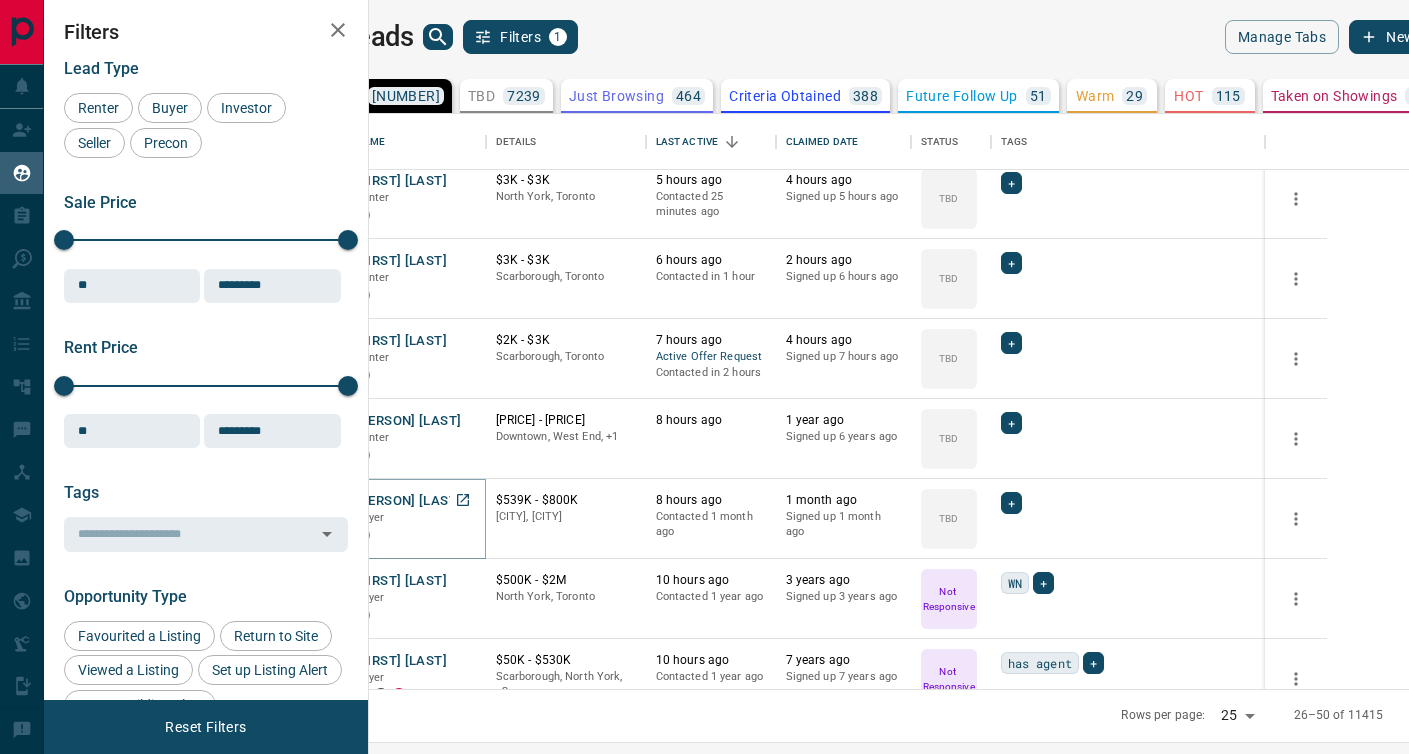 click on "[PERSON] [LAST]" at bounding box center (409, 501) 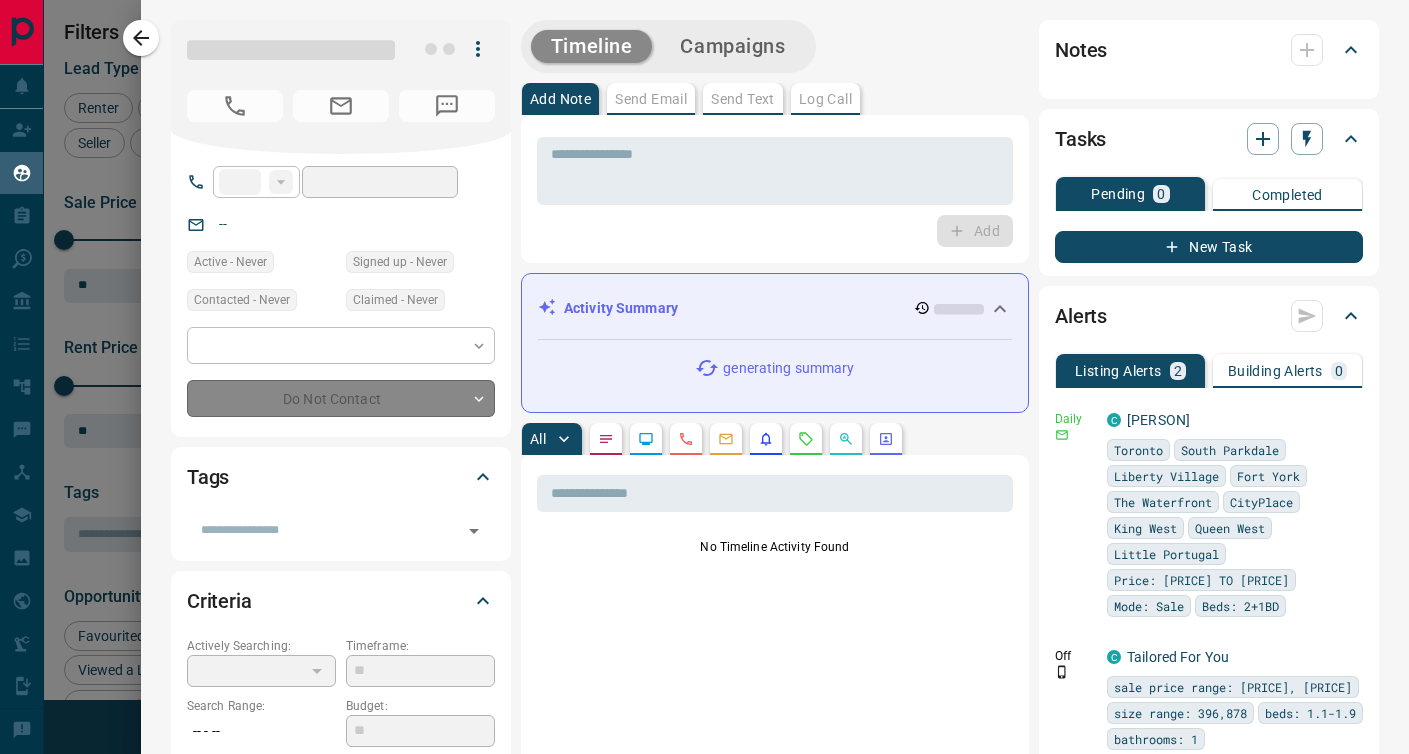type on "**" 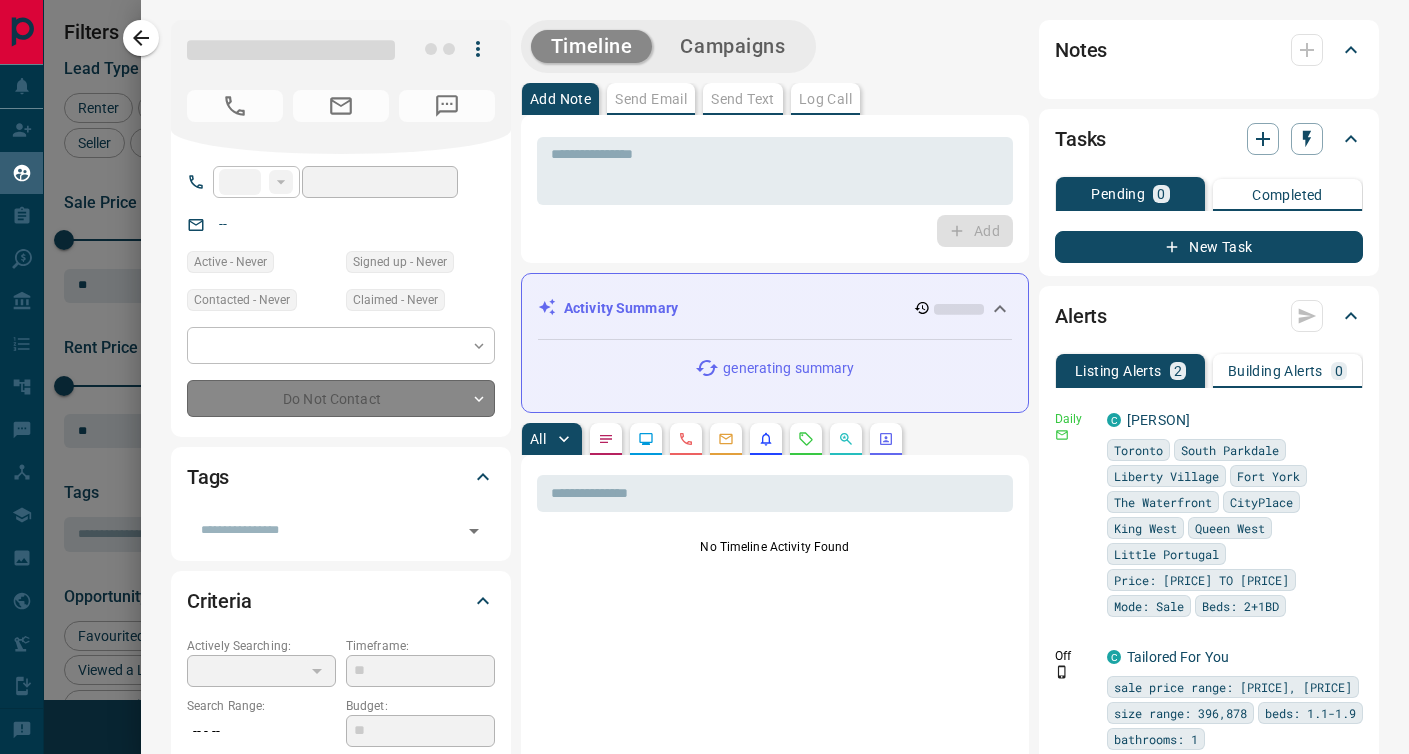 type on "**********" 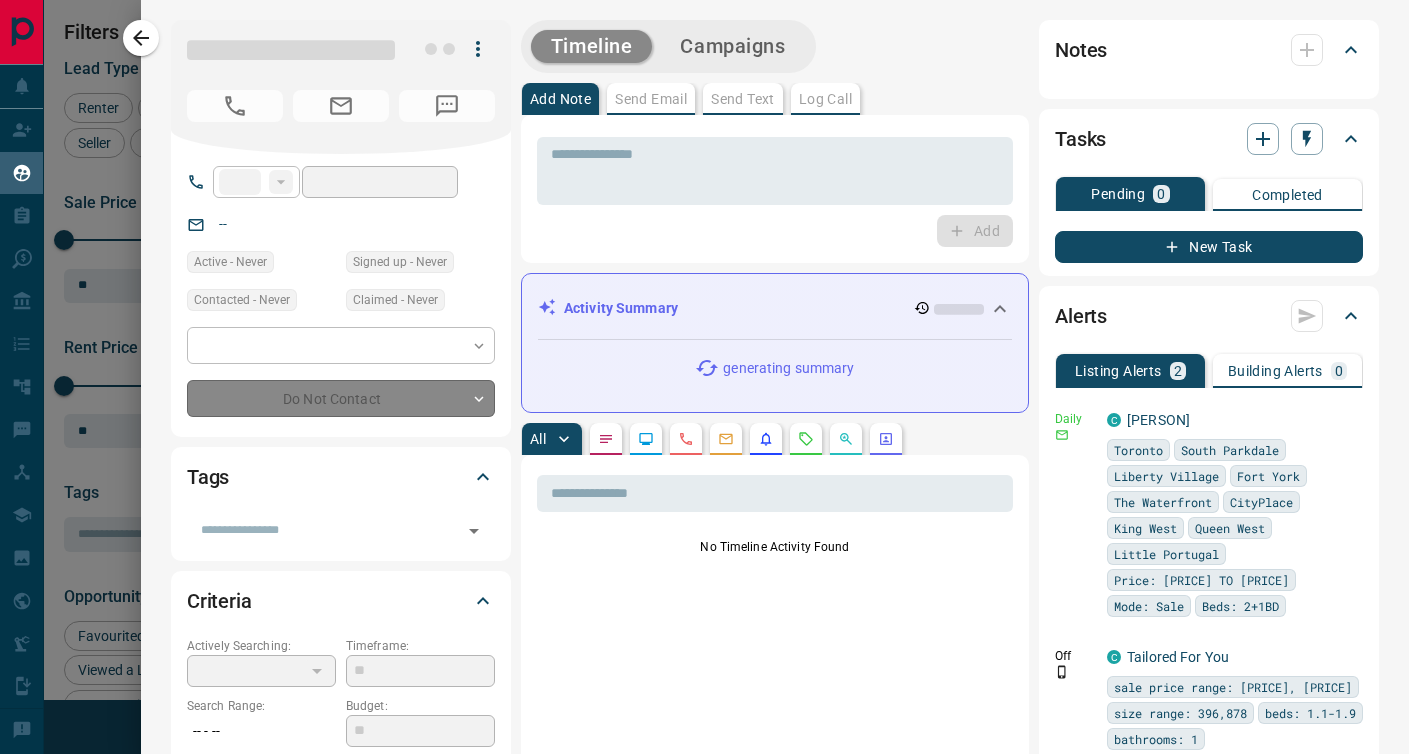 type on "**********" 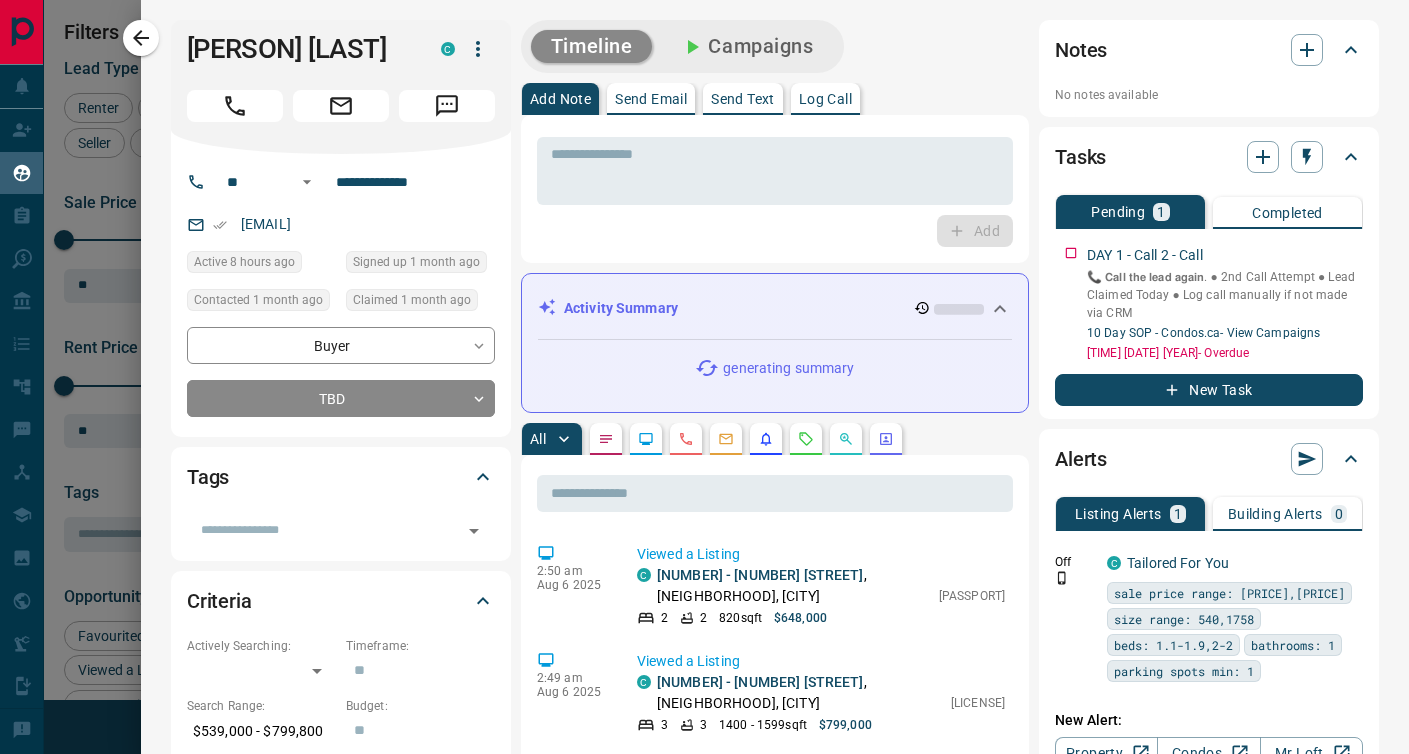click on "Send Email" at bounding box center [651, 99] 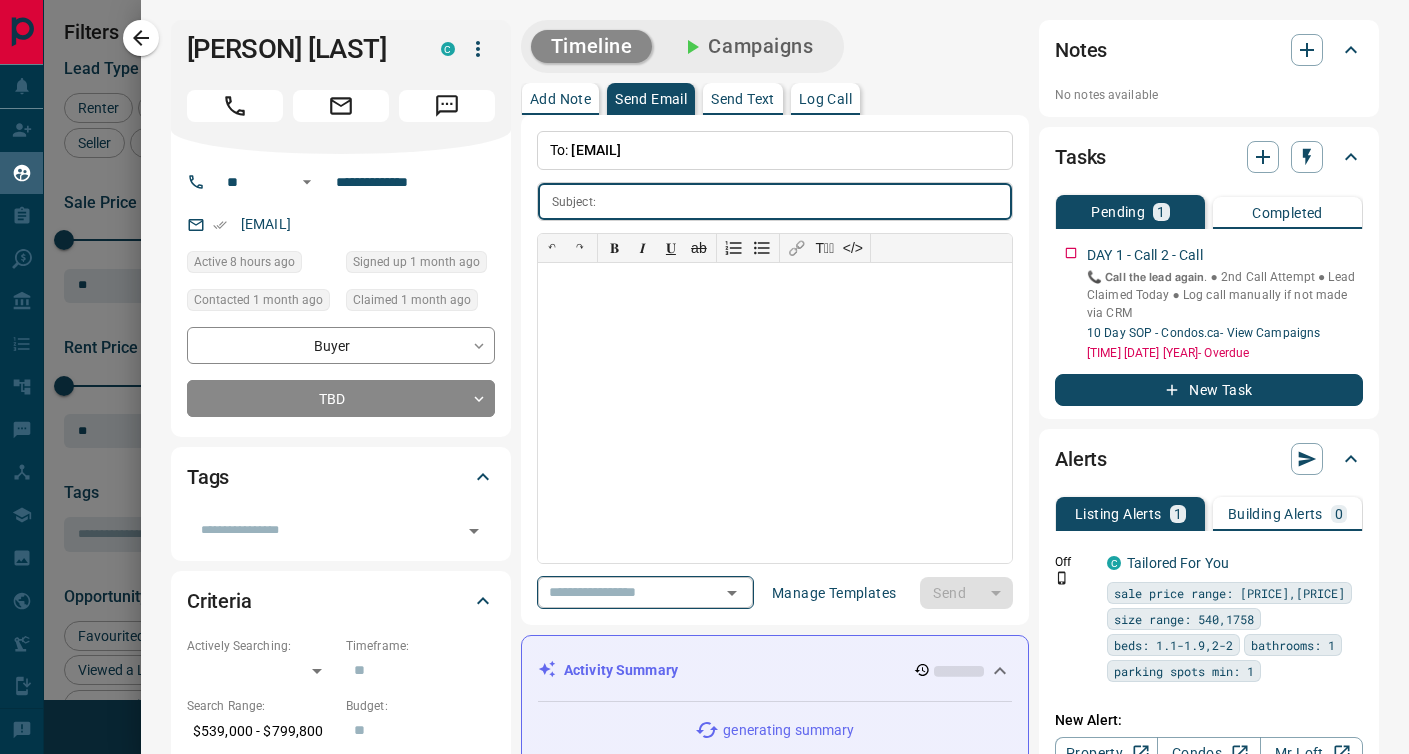 click 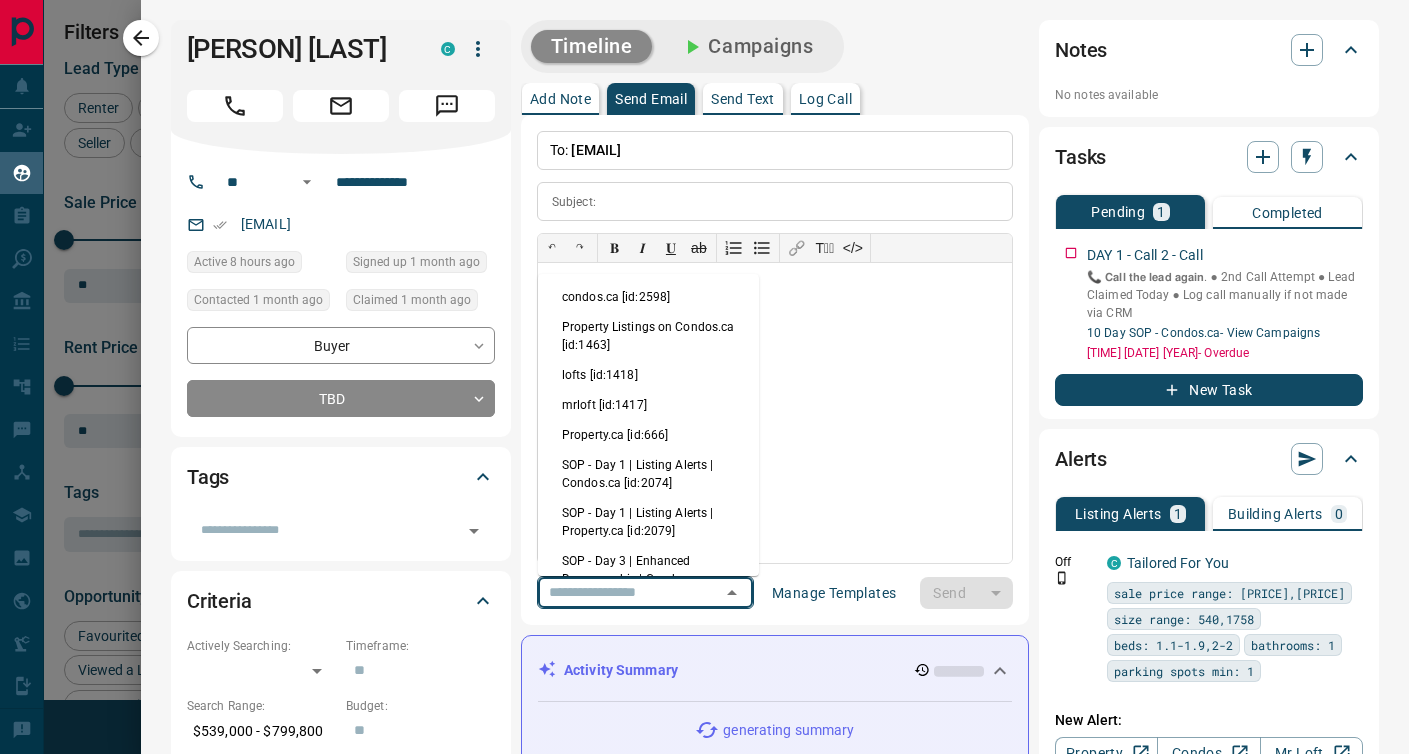 click on "condos.ca [id:2598]" at bounding box center [648, 297] 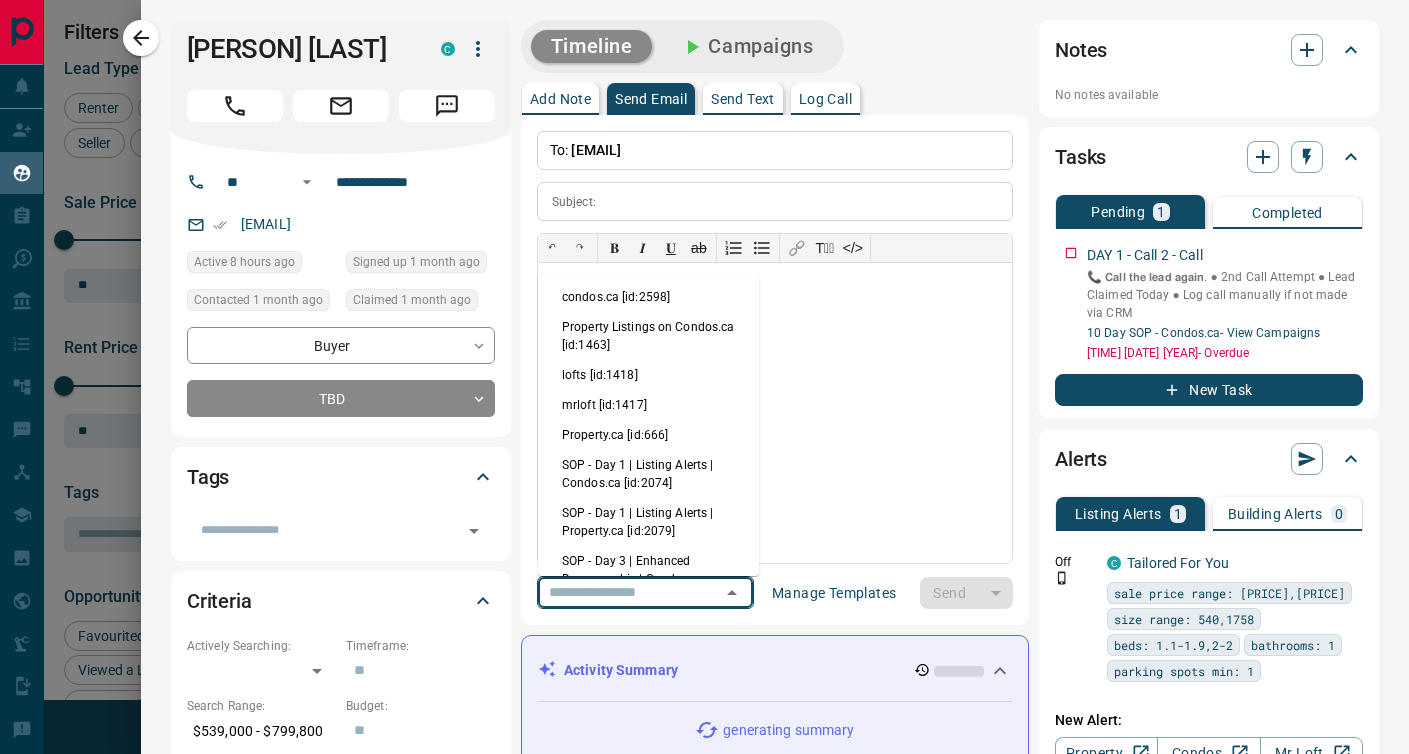 type on "*********" 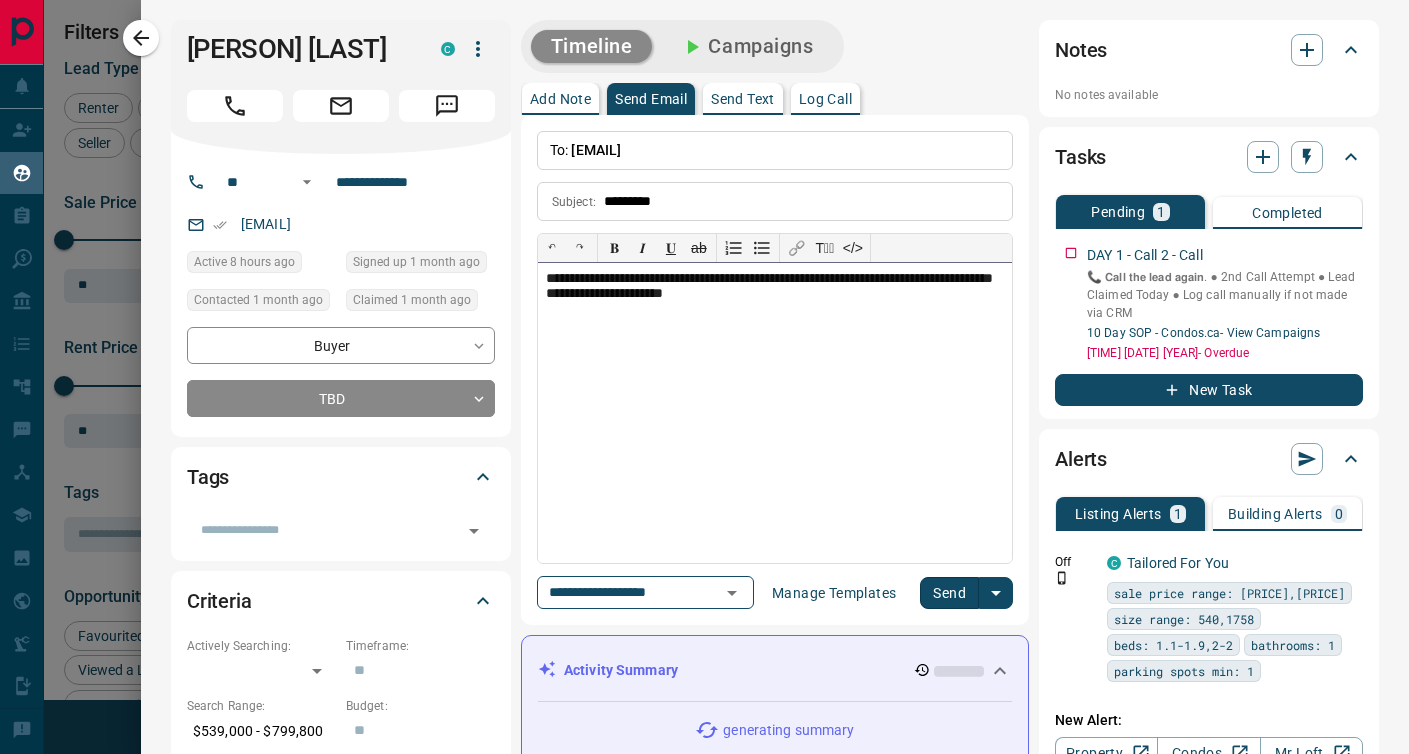 click on "**********" at bounding box center (775, 413) 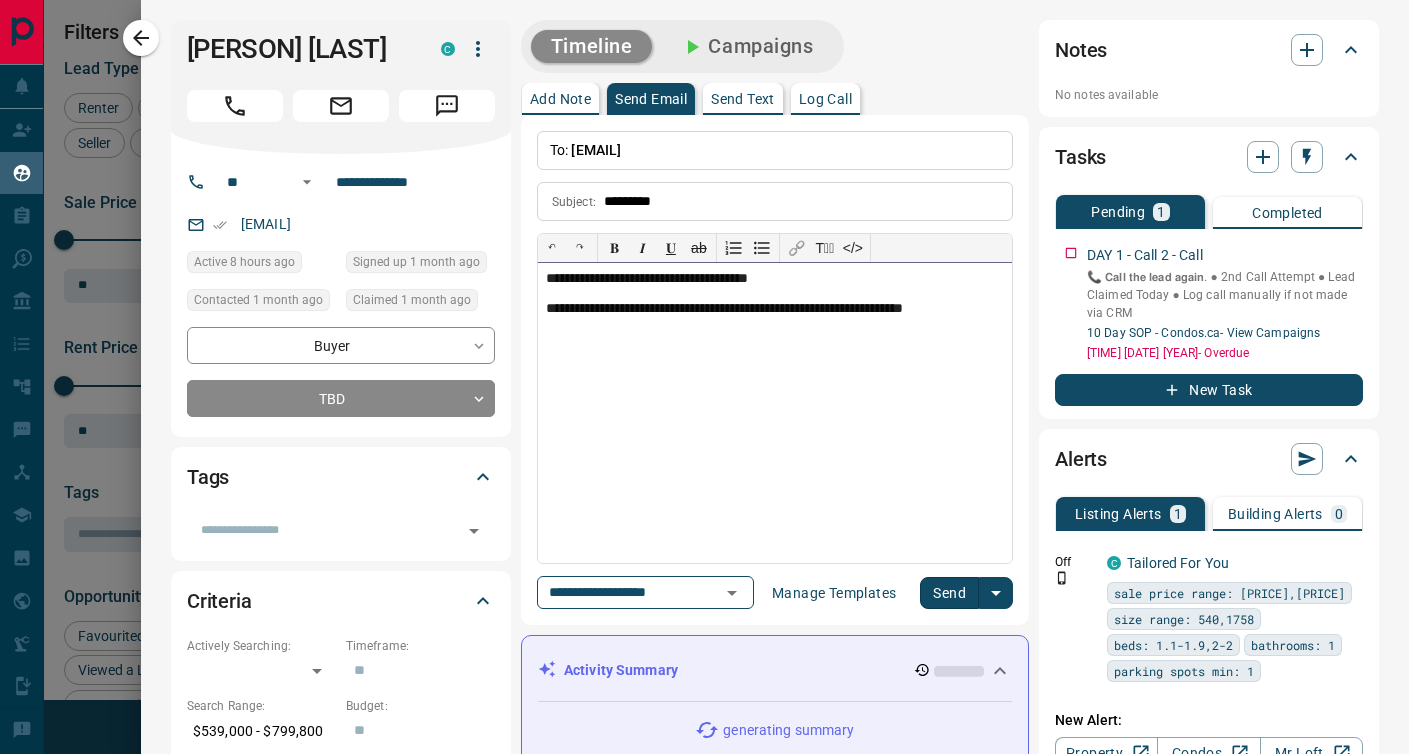 click on "**********" at bounding box center (775, 309) 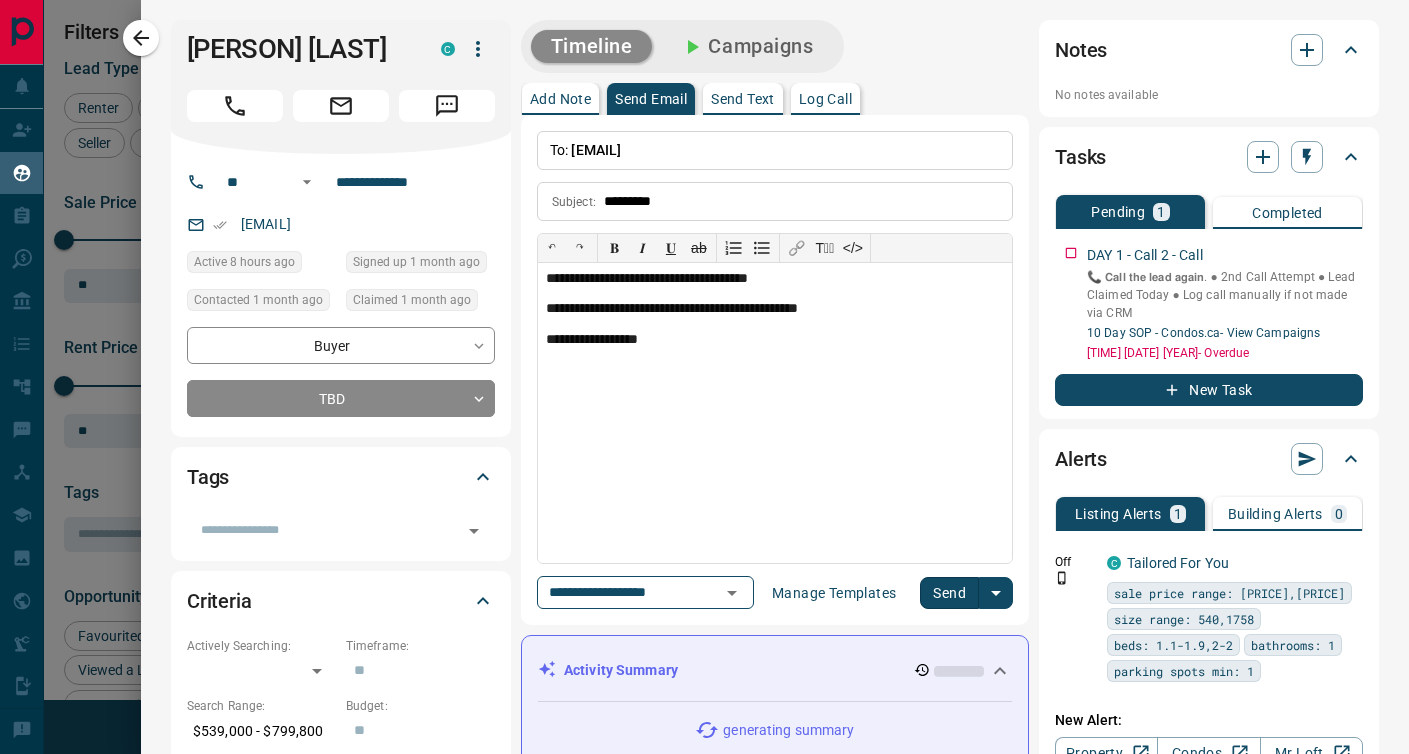 click on "Send" at bounding box center (949, 593) 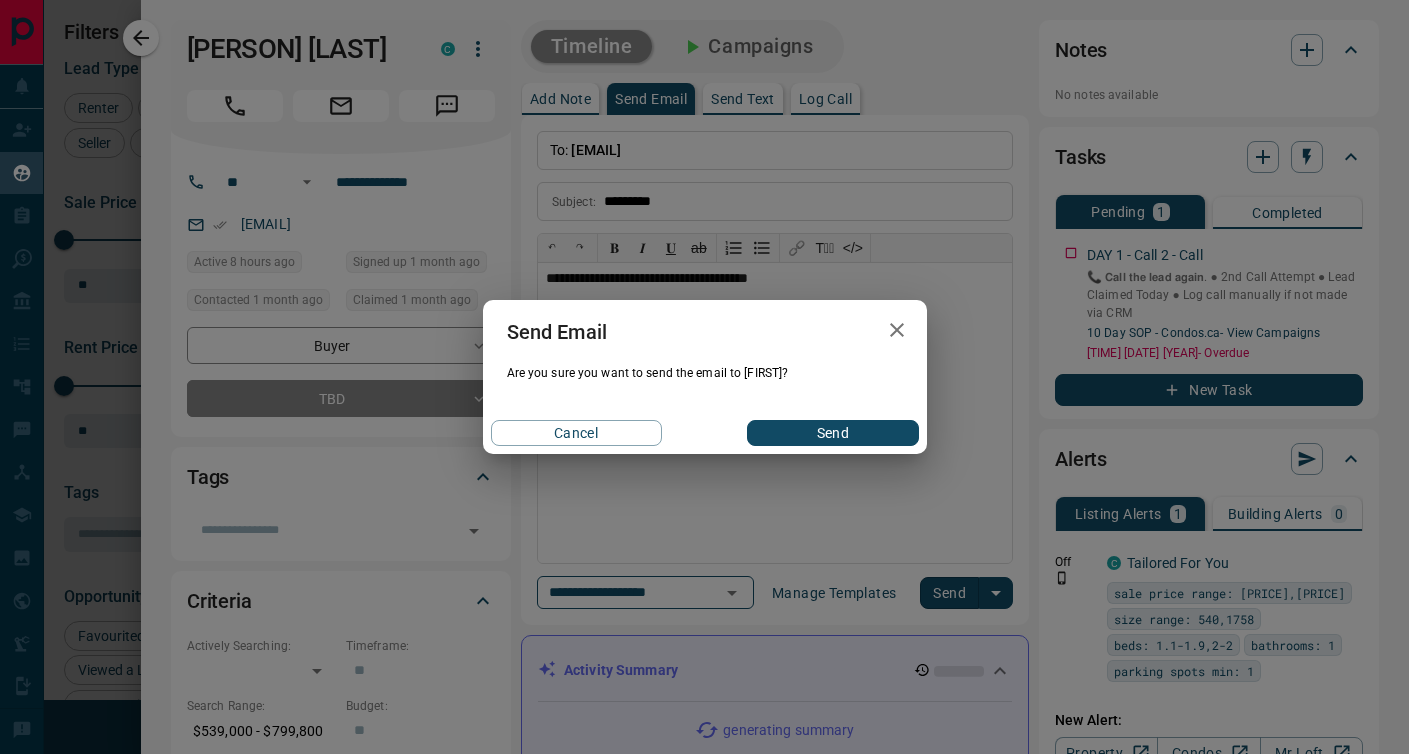 click on "Send" at bounding box center [832, 433] 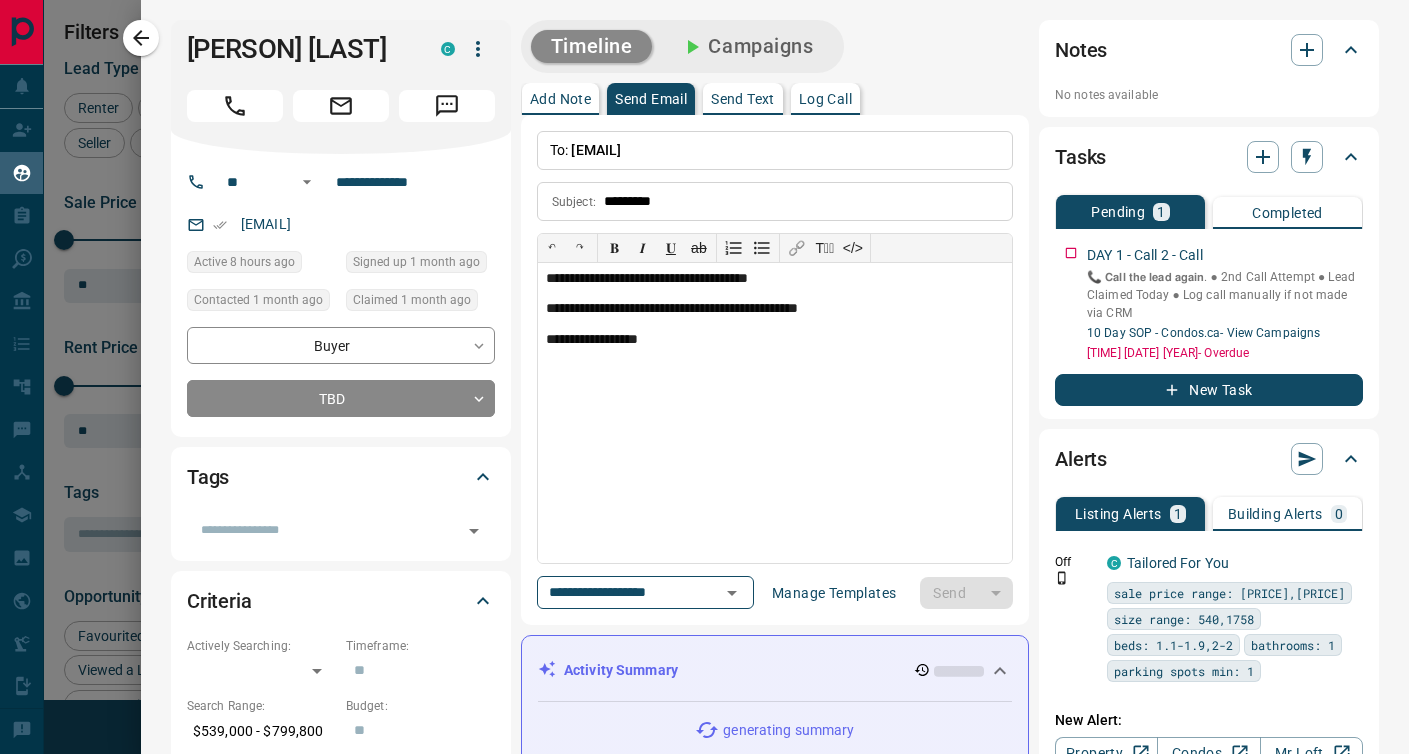 type 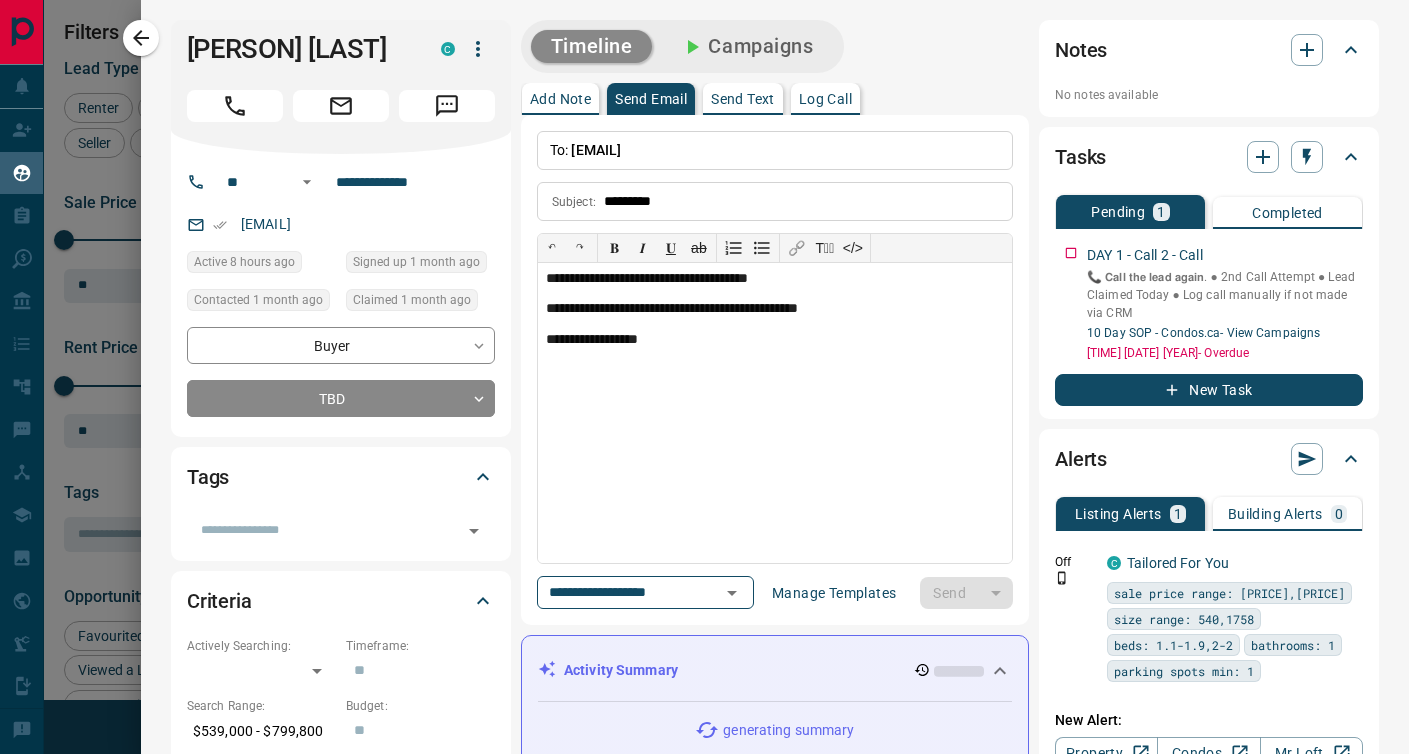 type 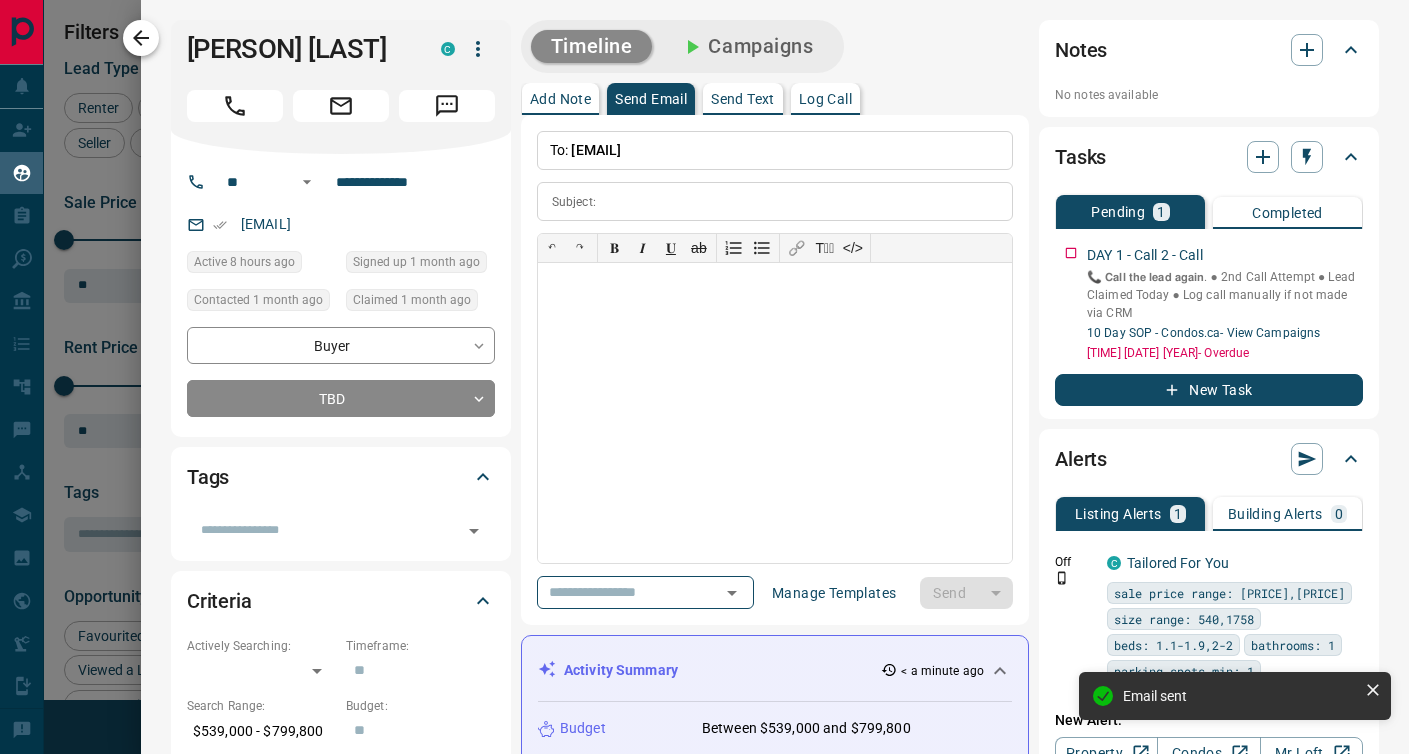 click 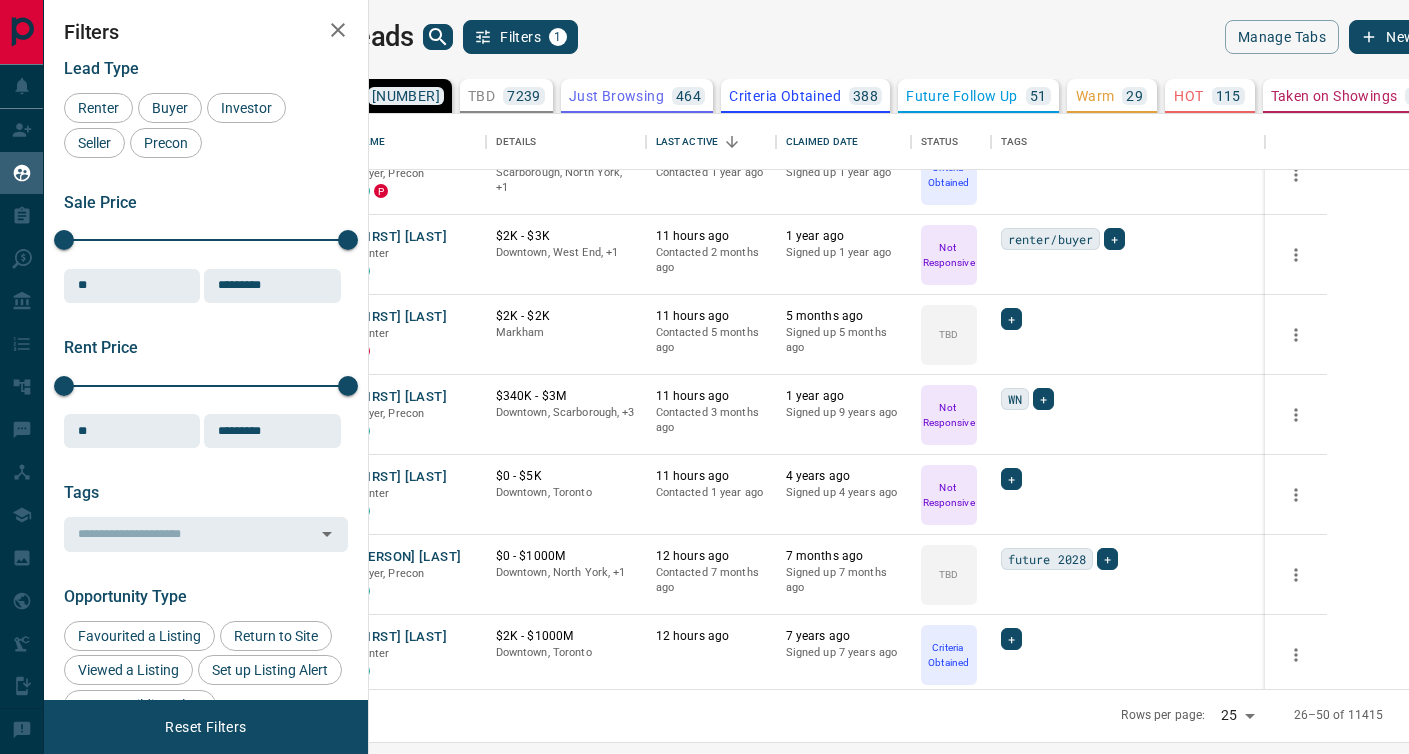 scroll, scrollTop: 1481, scrollLeft: 0, axis: vertical 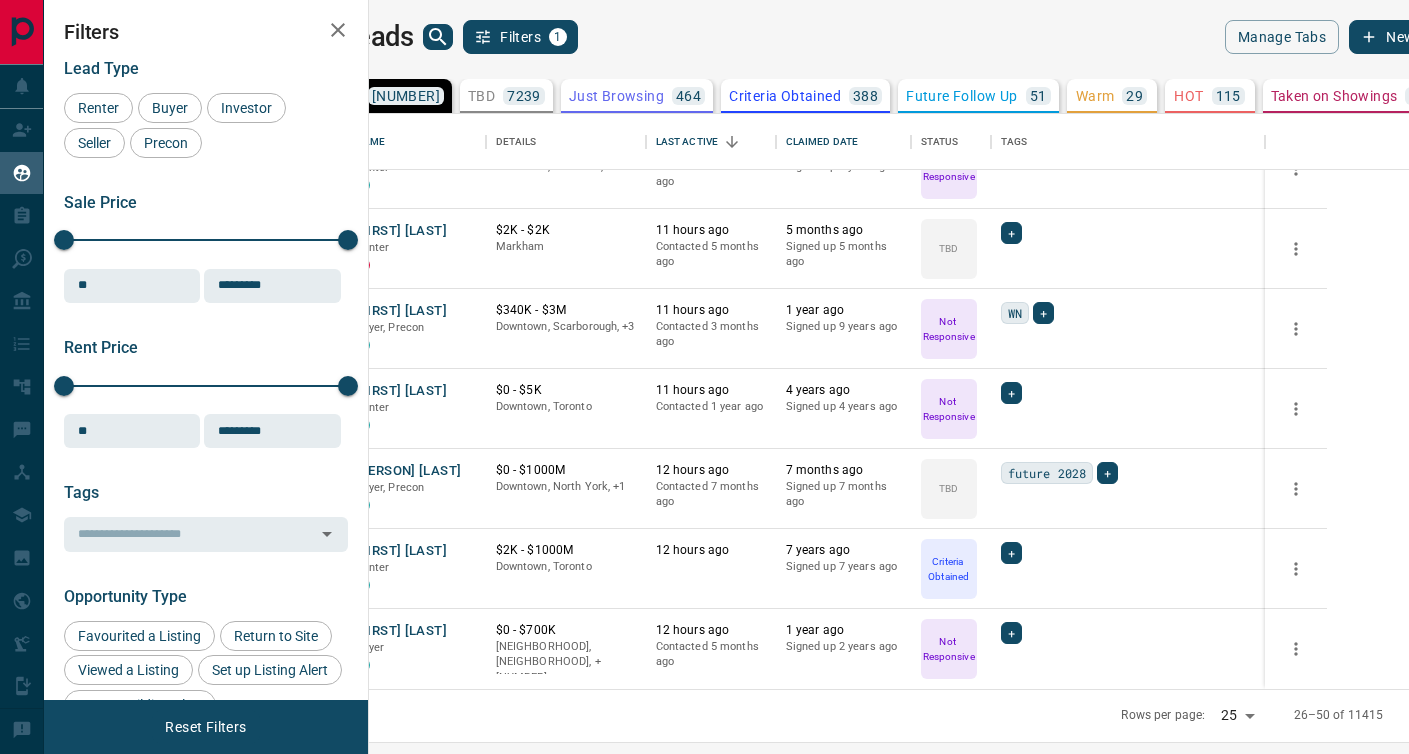 click 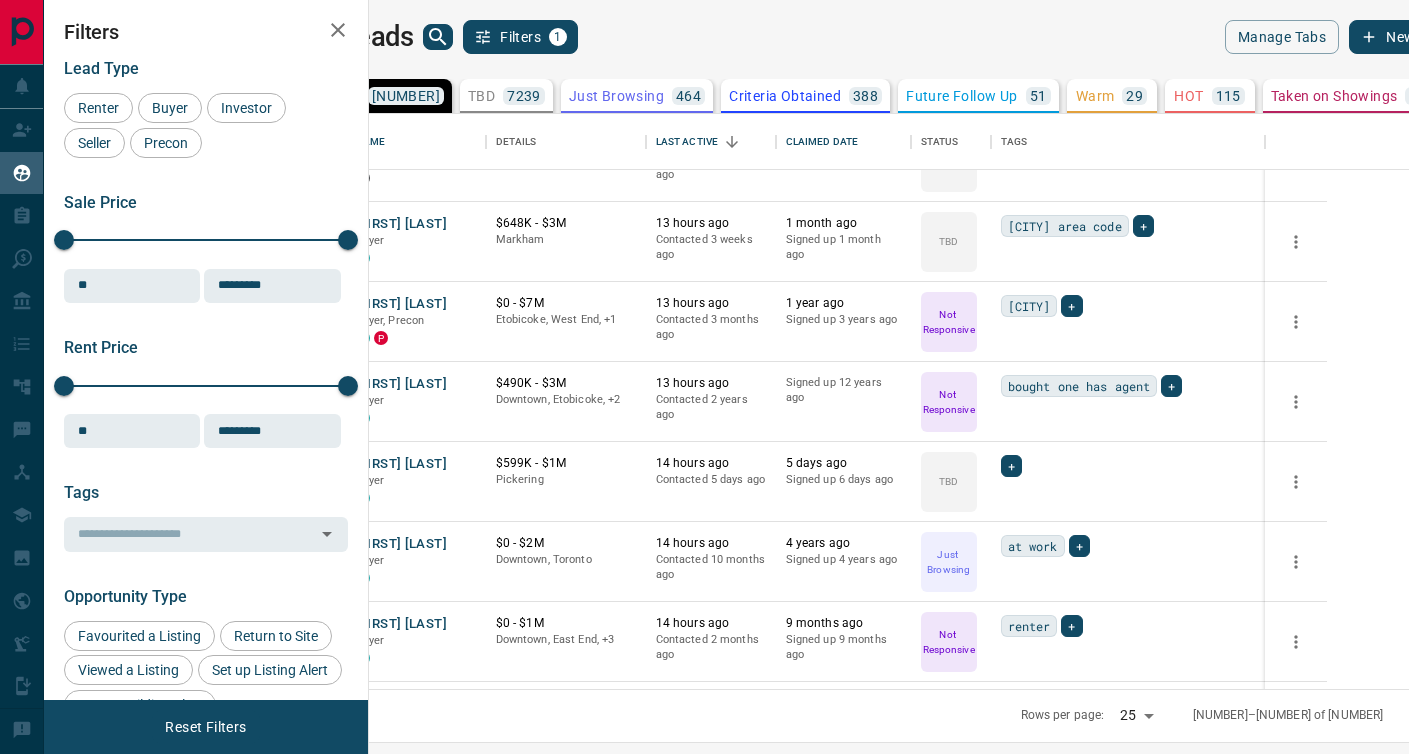 scroll, scrollTop: 457, scrollLeft: 0, axis: vertical 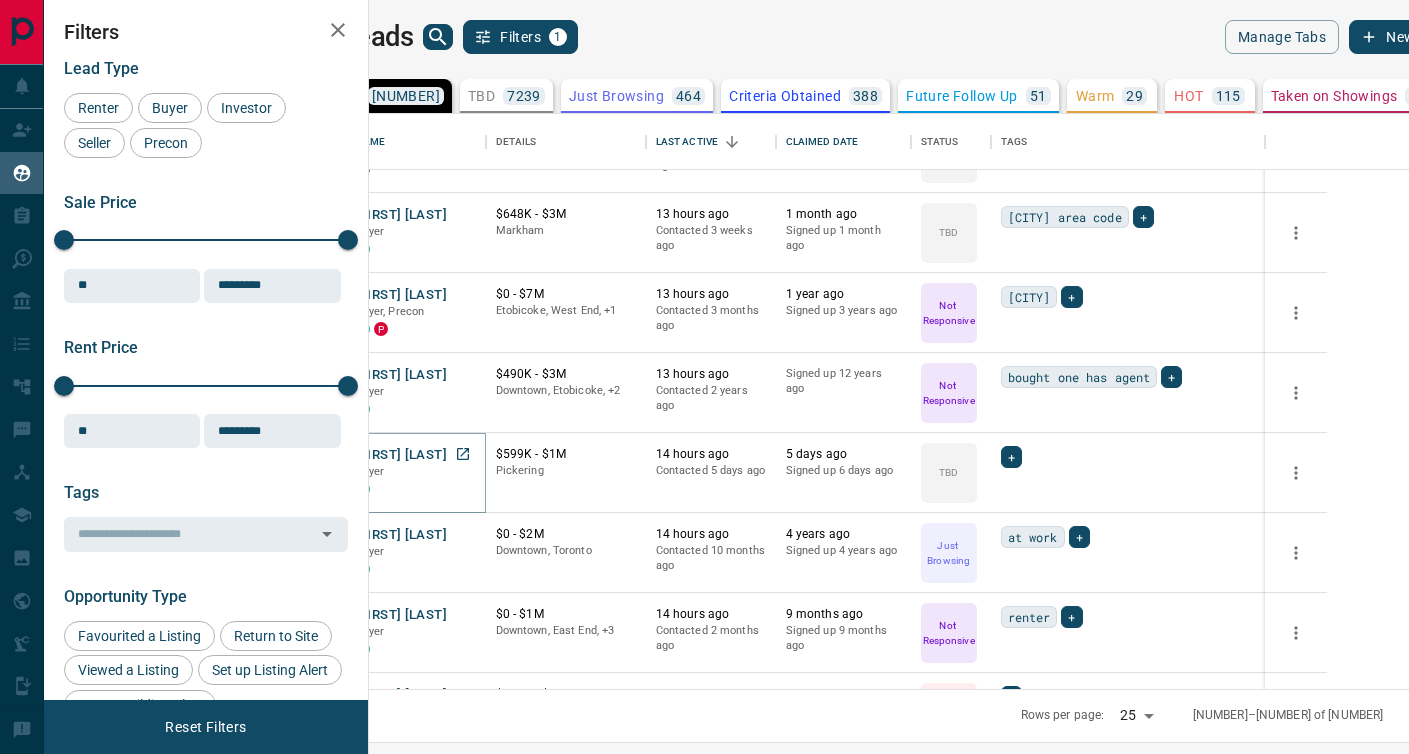 click on "[FIRST] [LAST]" at bounding box center [401, 455] 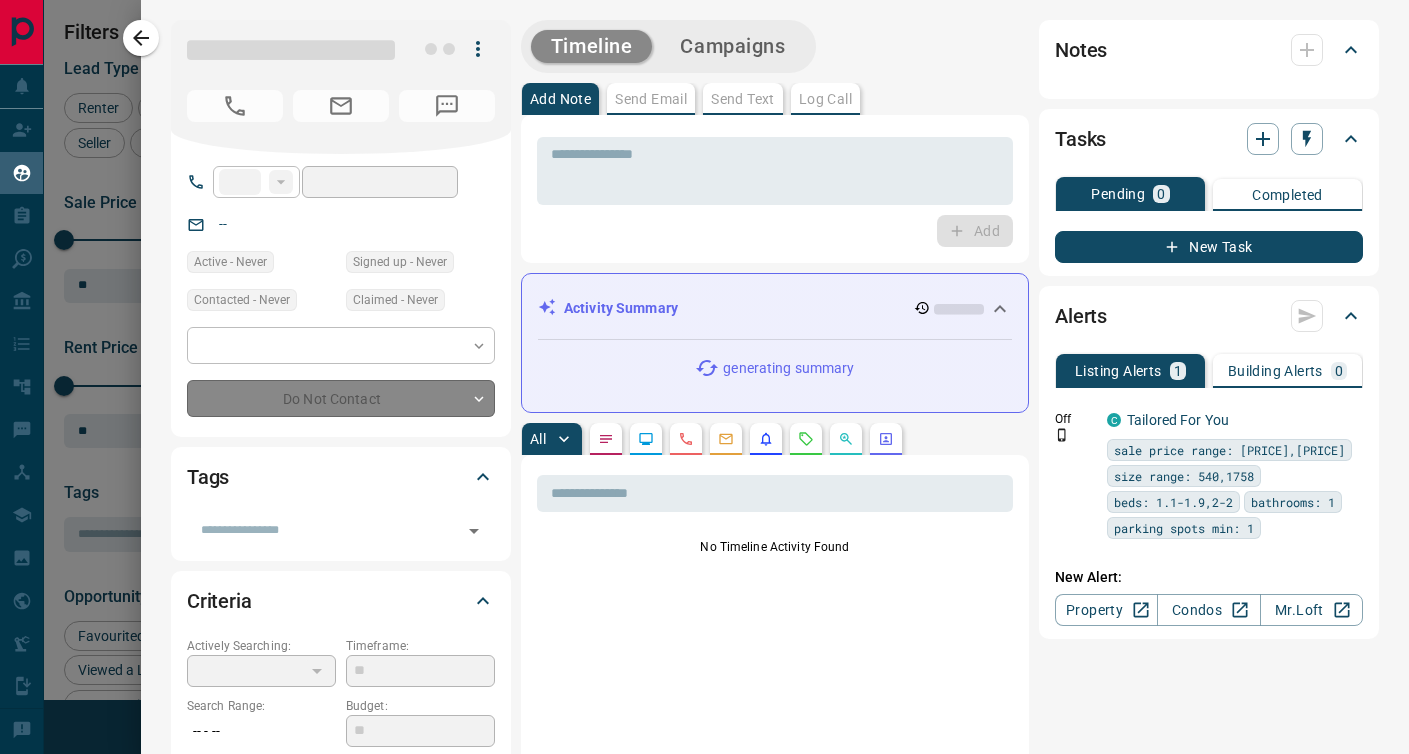 type on "**" 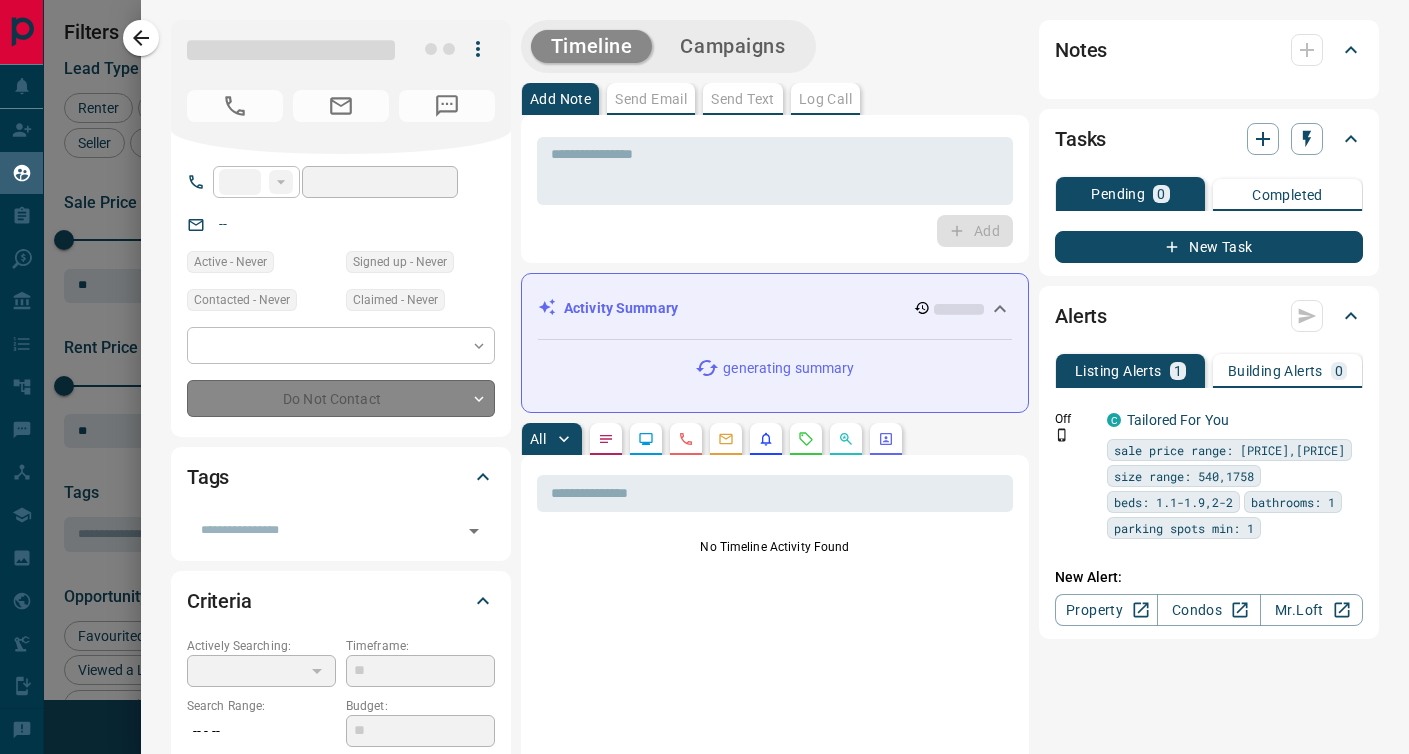 type on "**********" 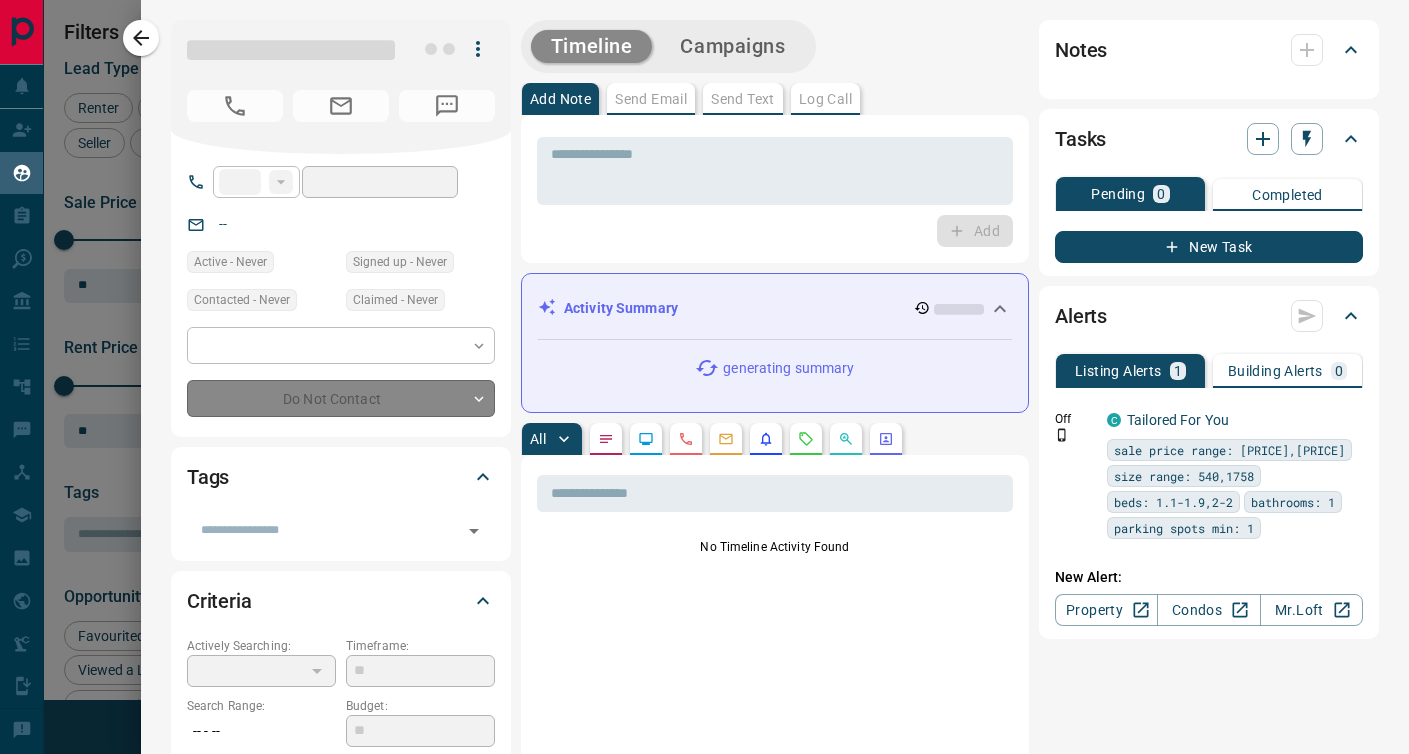 type on "**" 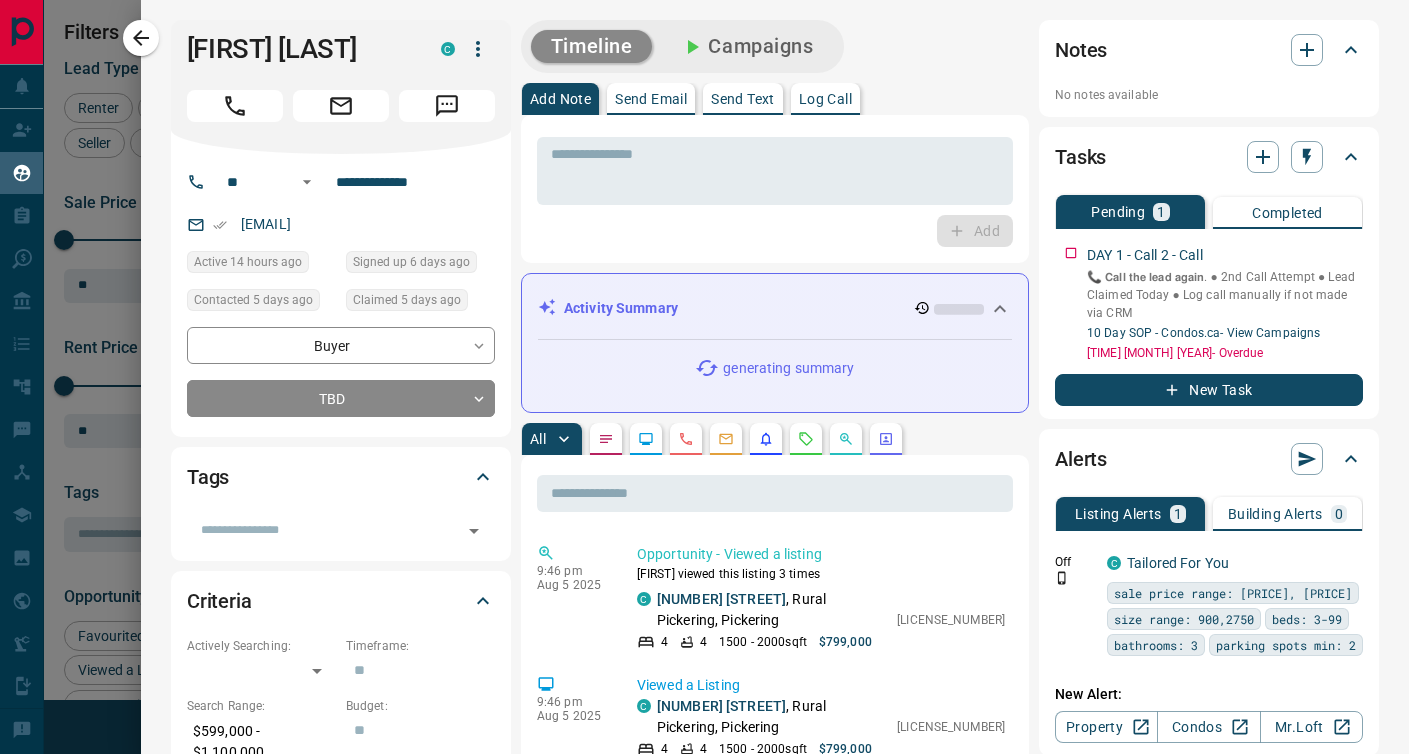 click on "Send Email" at bounding box center [651, 99] 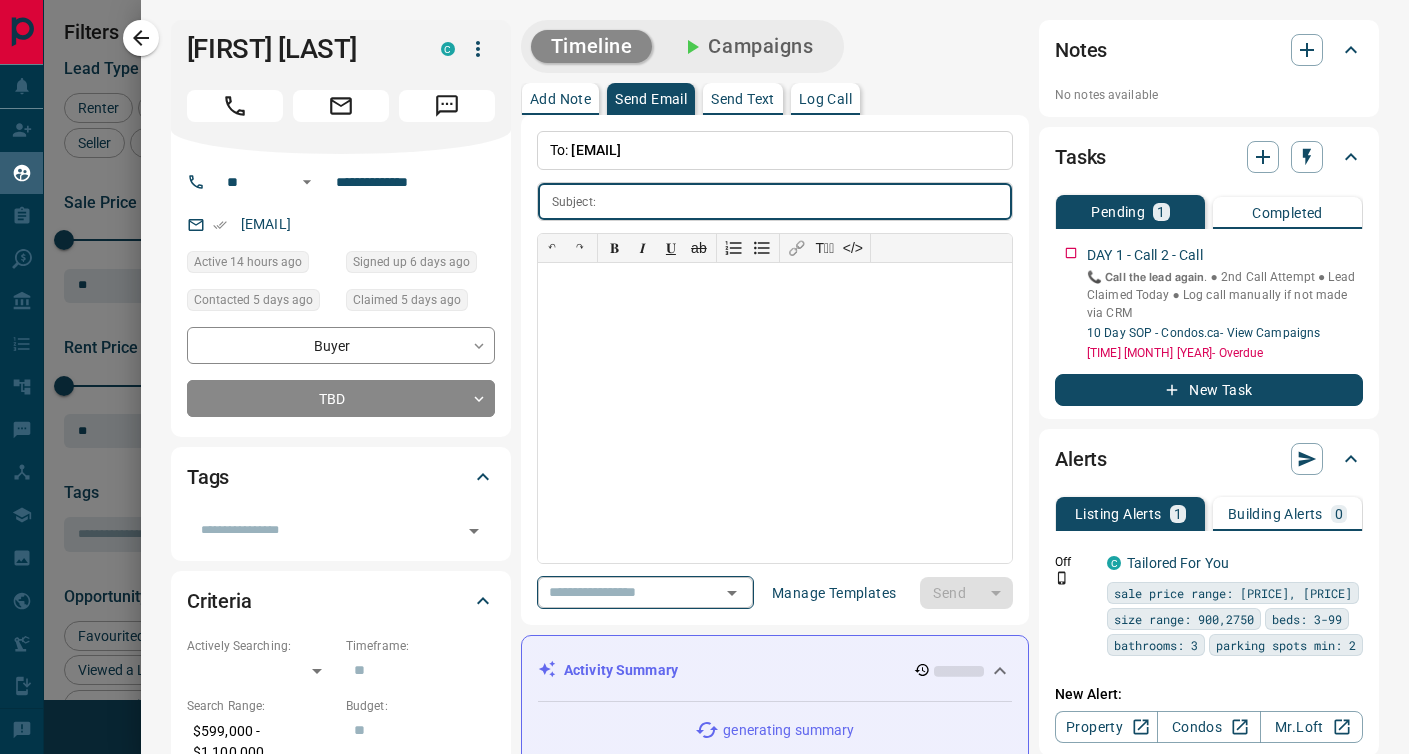 click 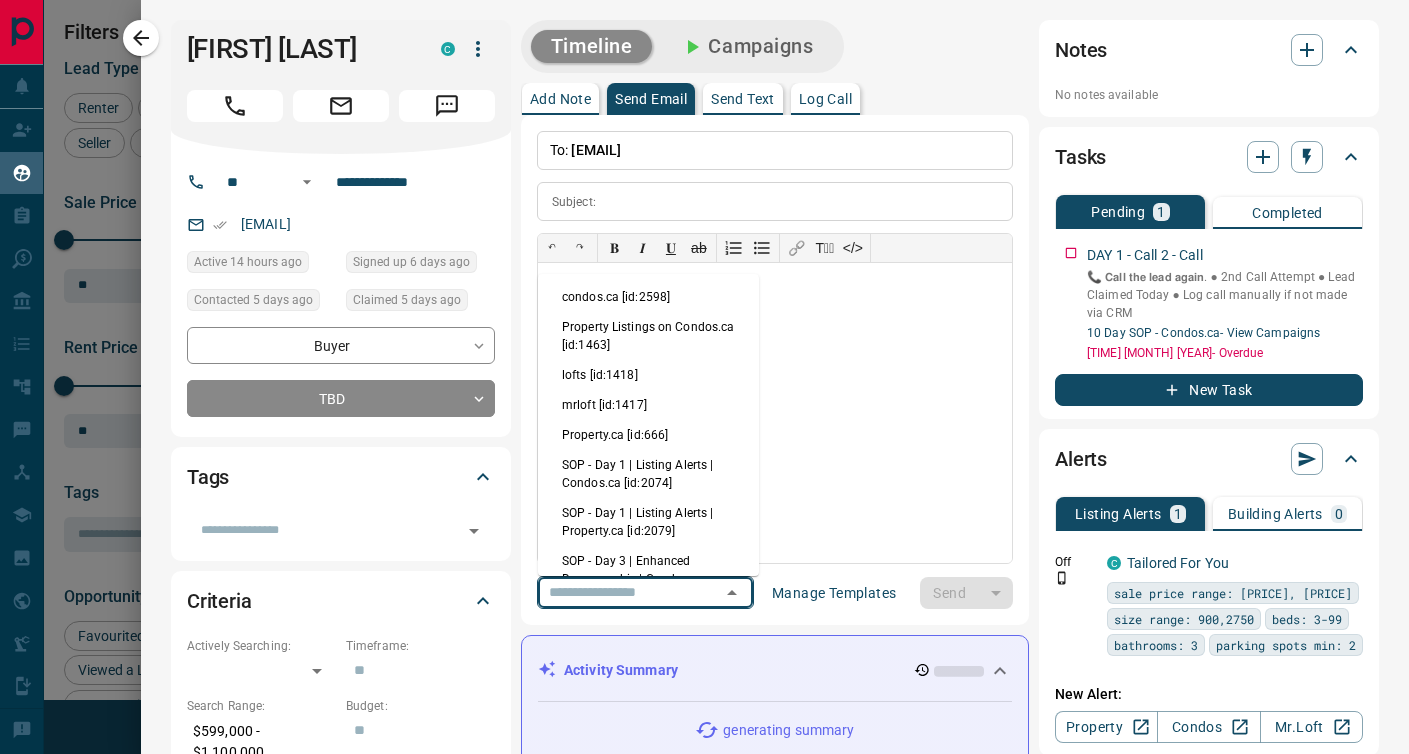 click on "condos.ca [id:2598]" at bounding box center (648, 297) 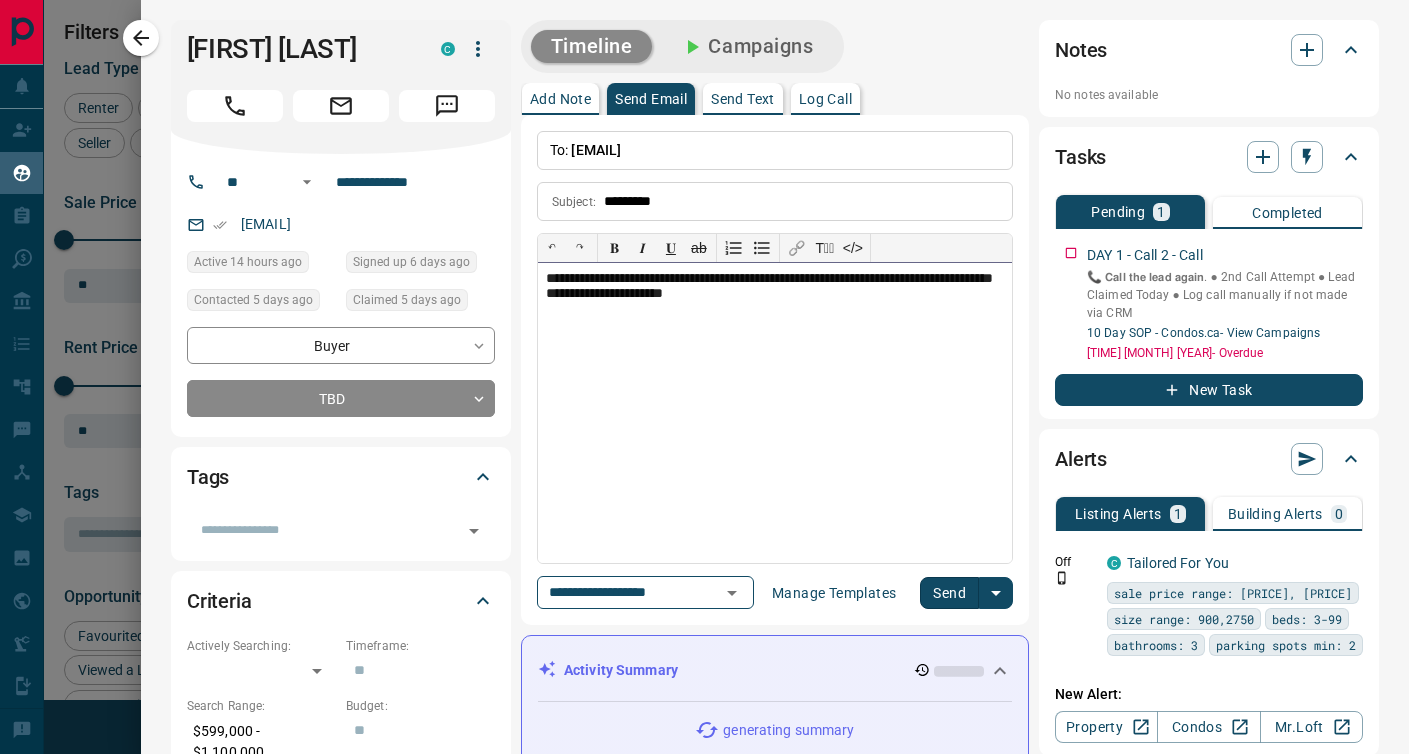 click on "**********" at bounding box center [775, 413] 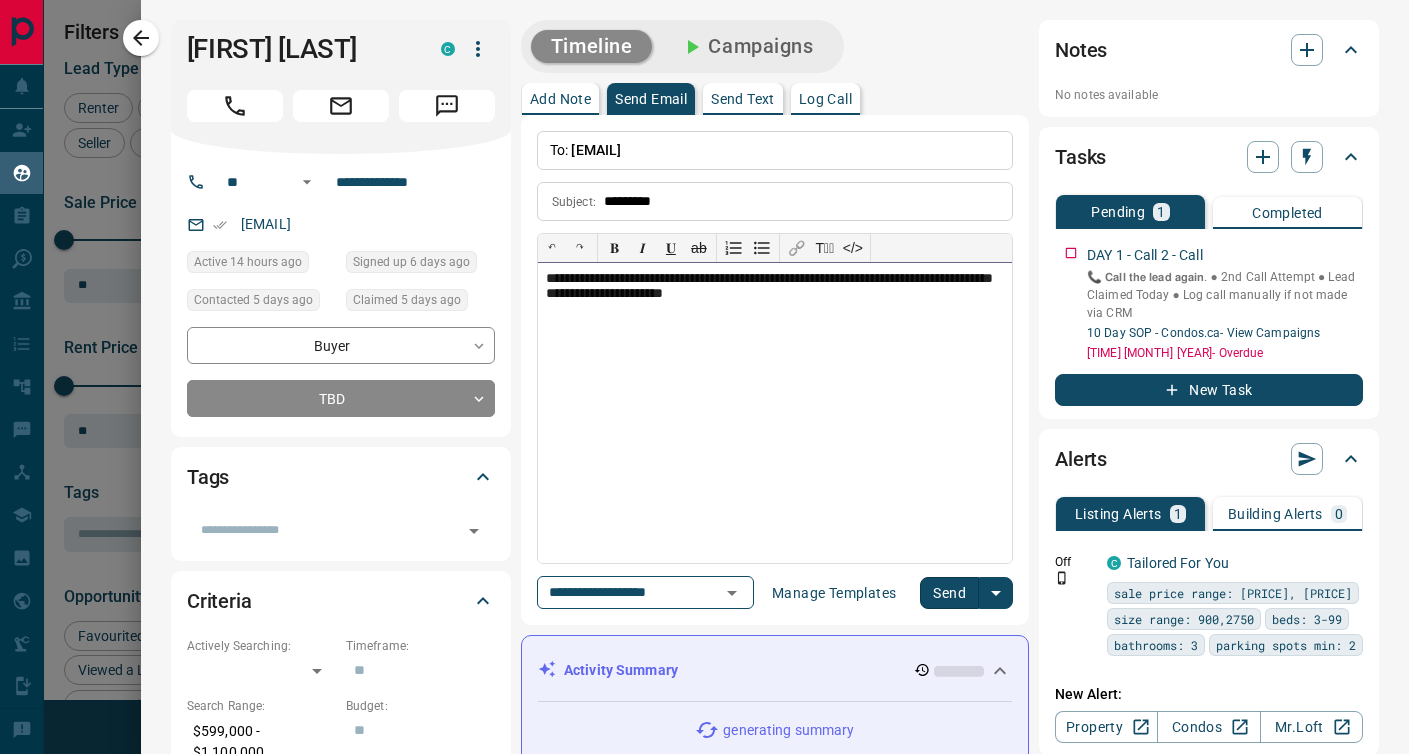 type 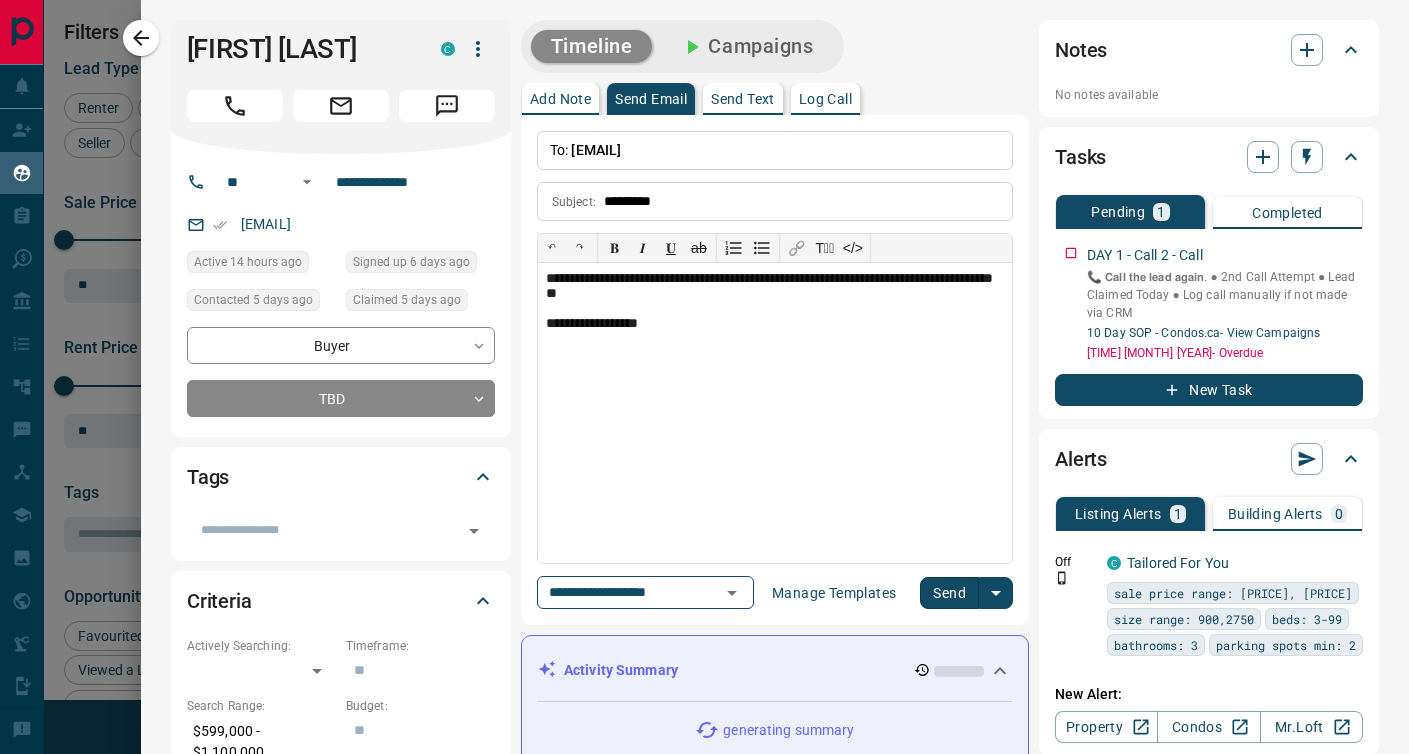 click on "Send" at bounding box center (949, 593) 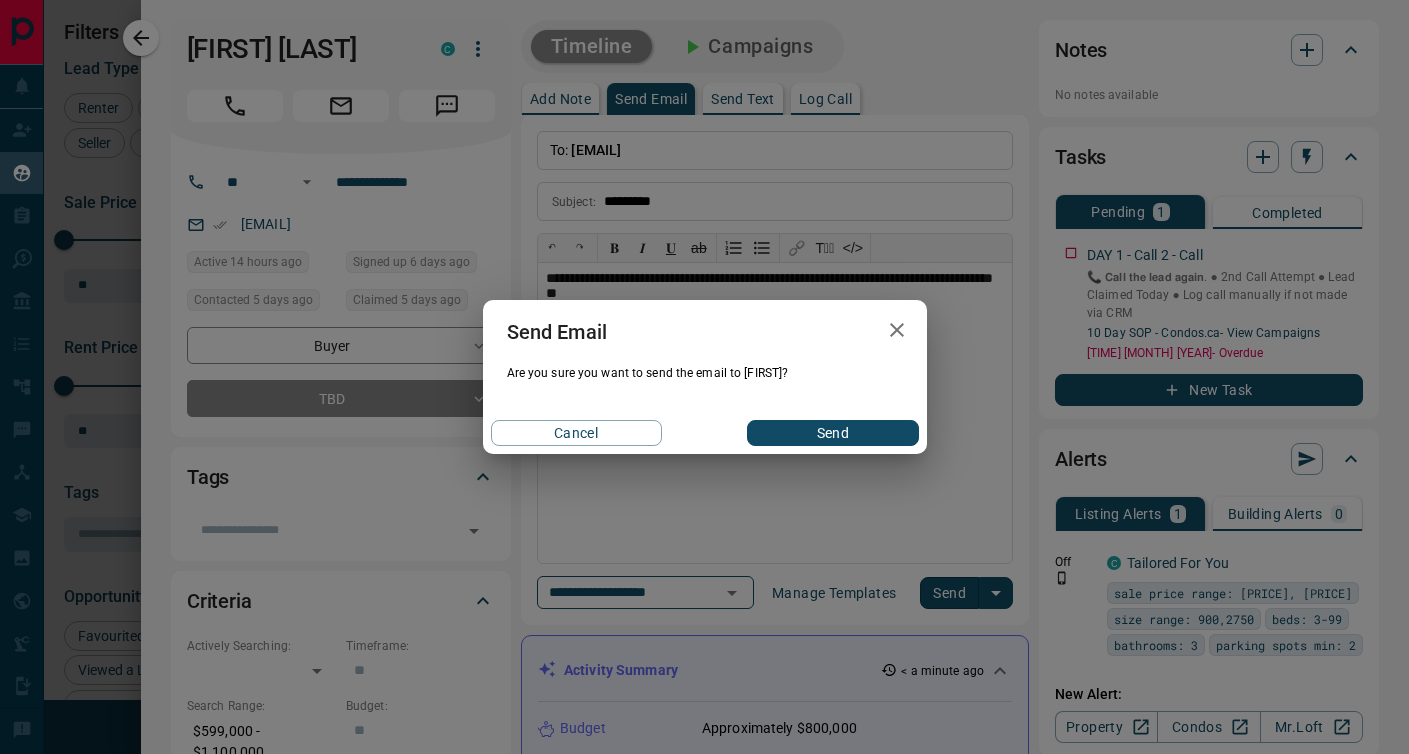 click on "Send" at bounding box center [832, 433] 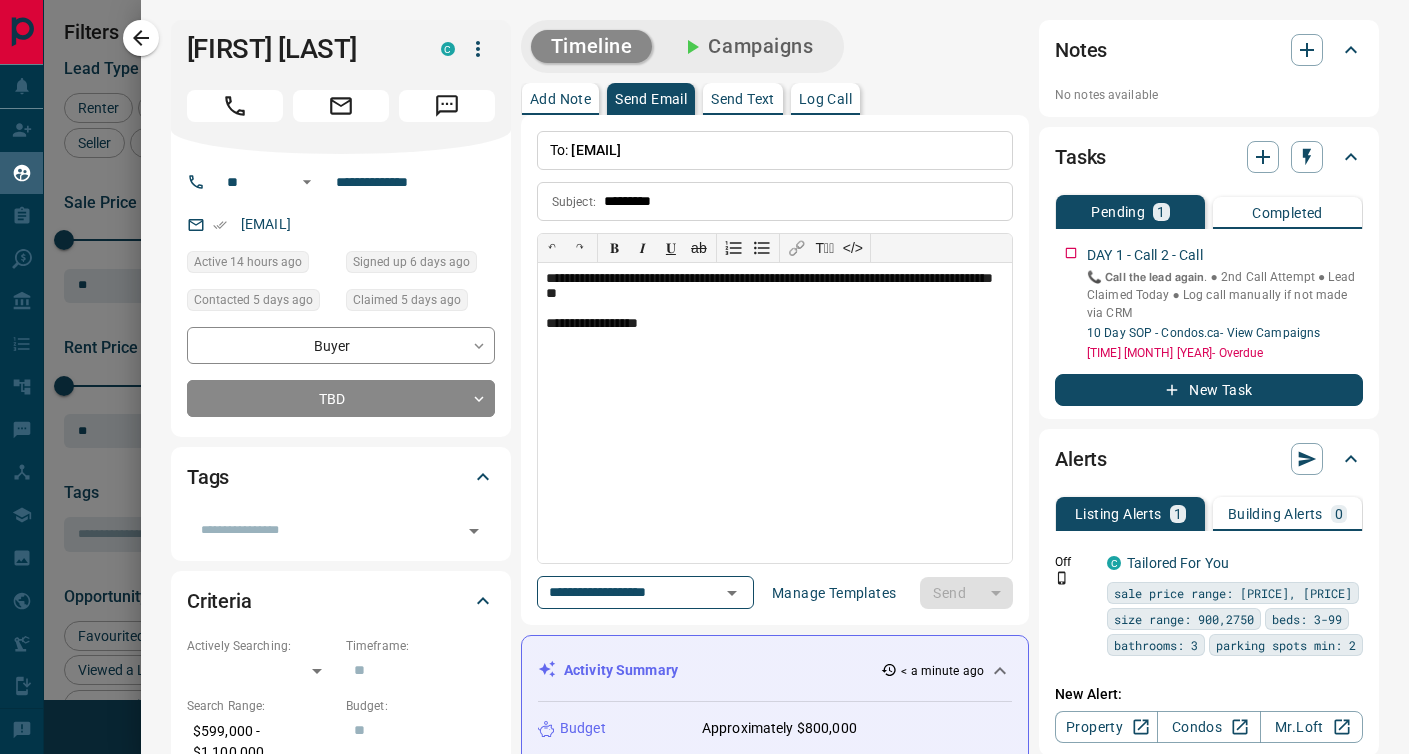 type 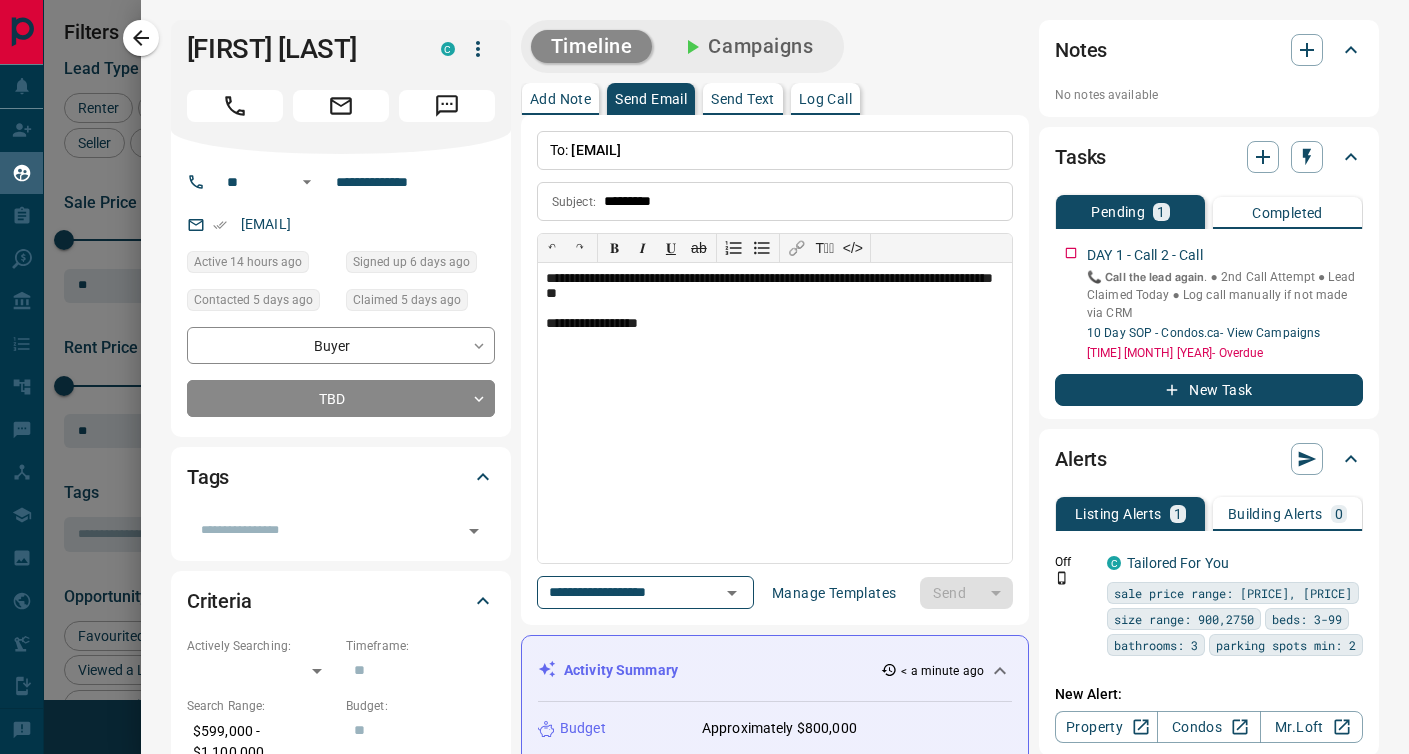 type 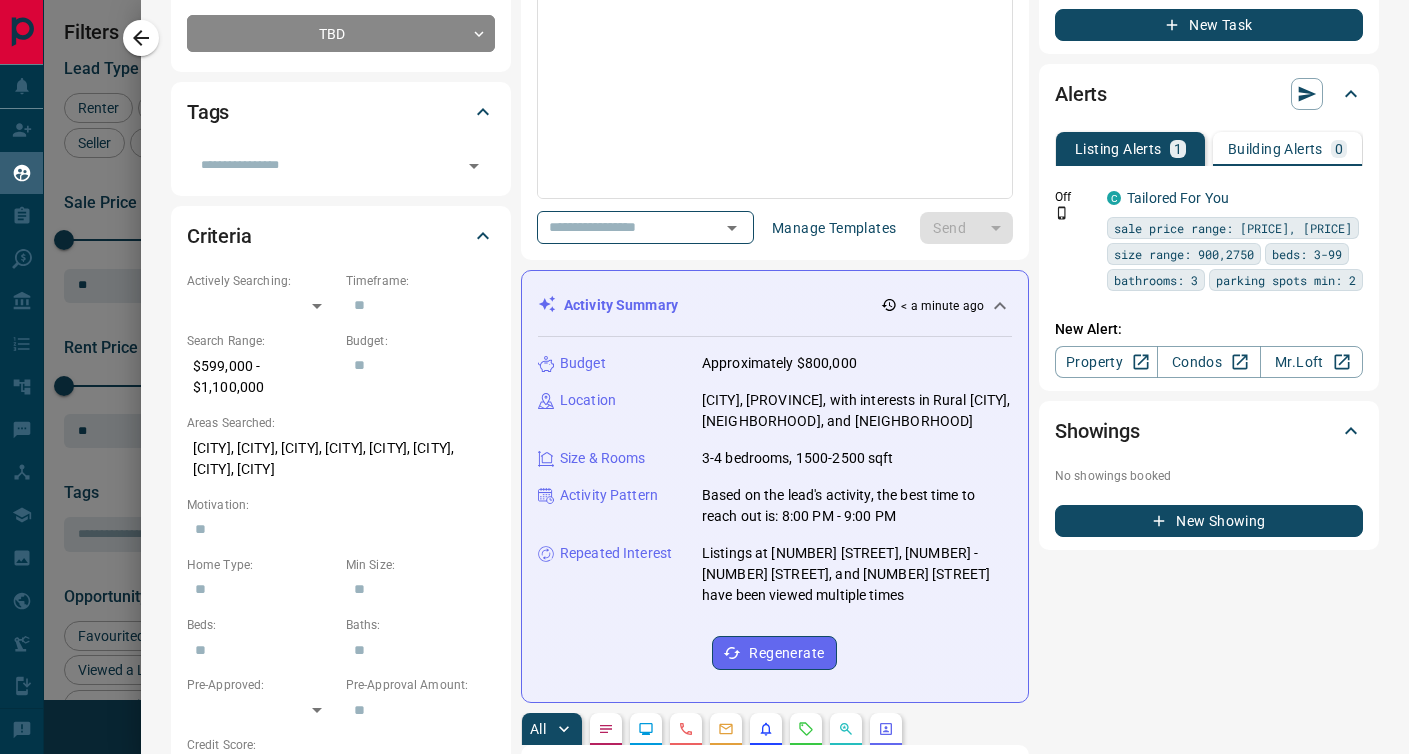 scroll, scrollTop: 312, scrollLeft: 0, axis: vertical 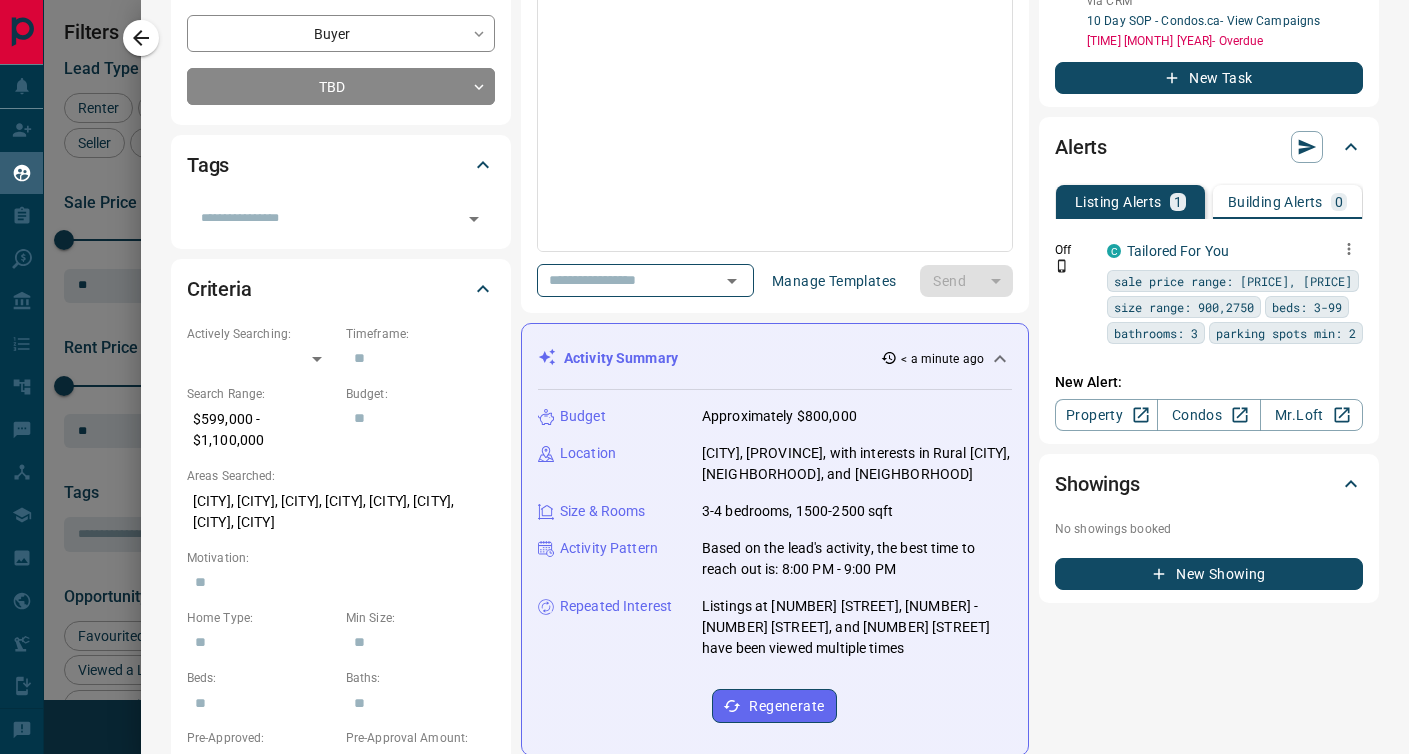 click 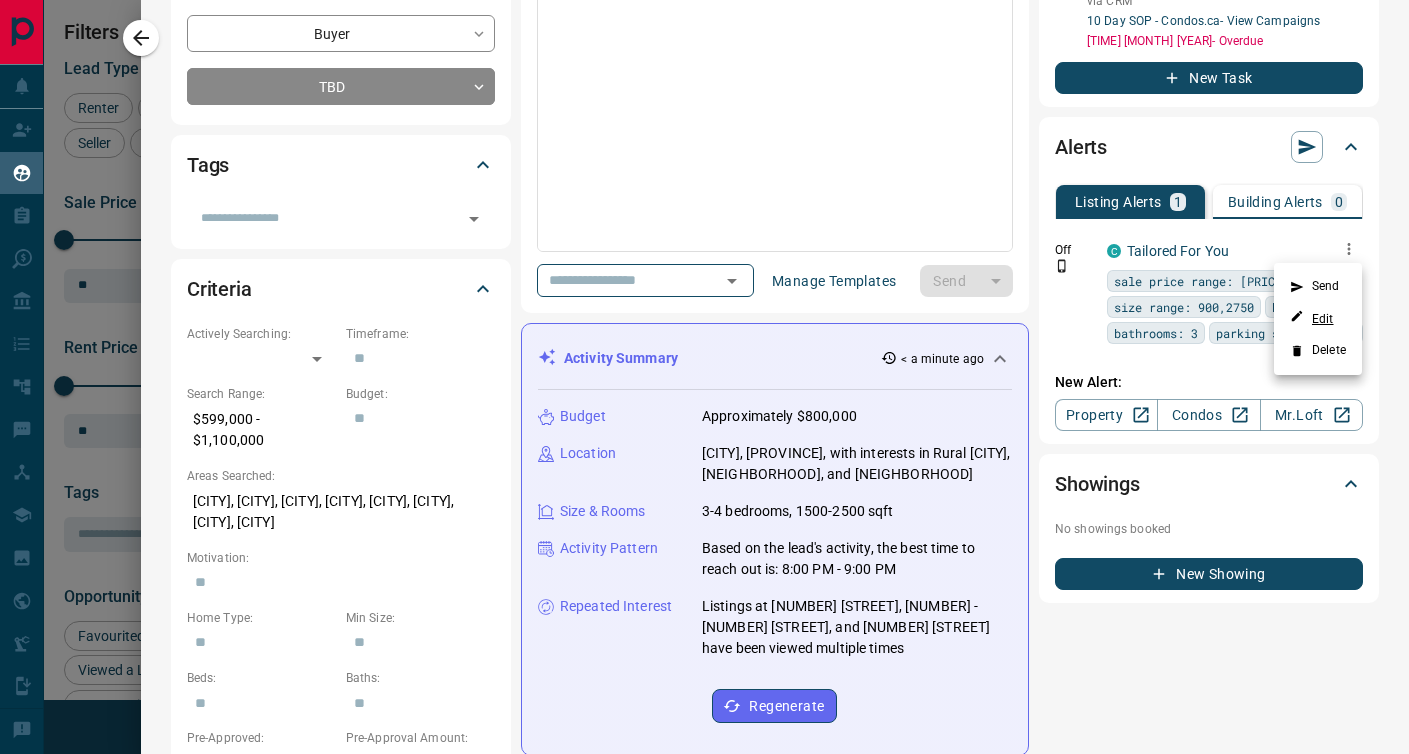 click on "Edit" at bounding box center (1312, 318) 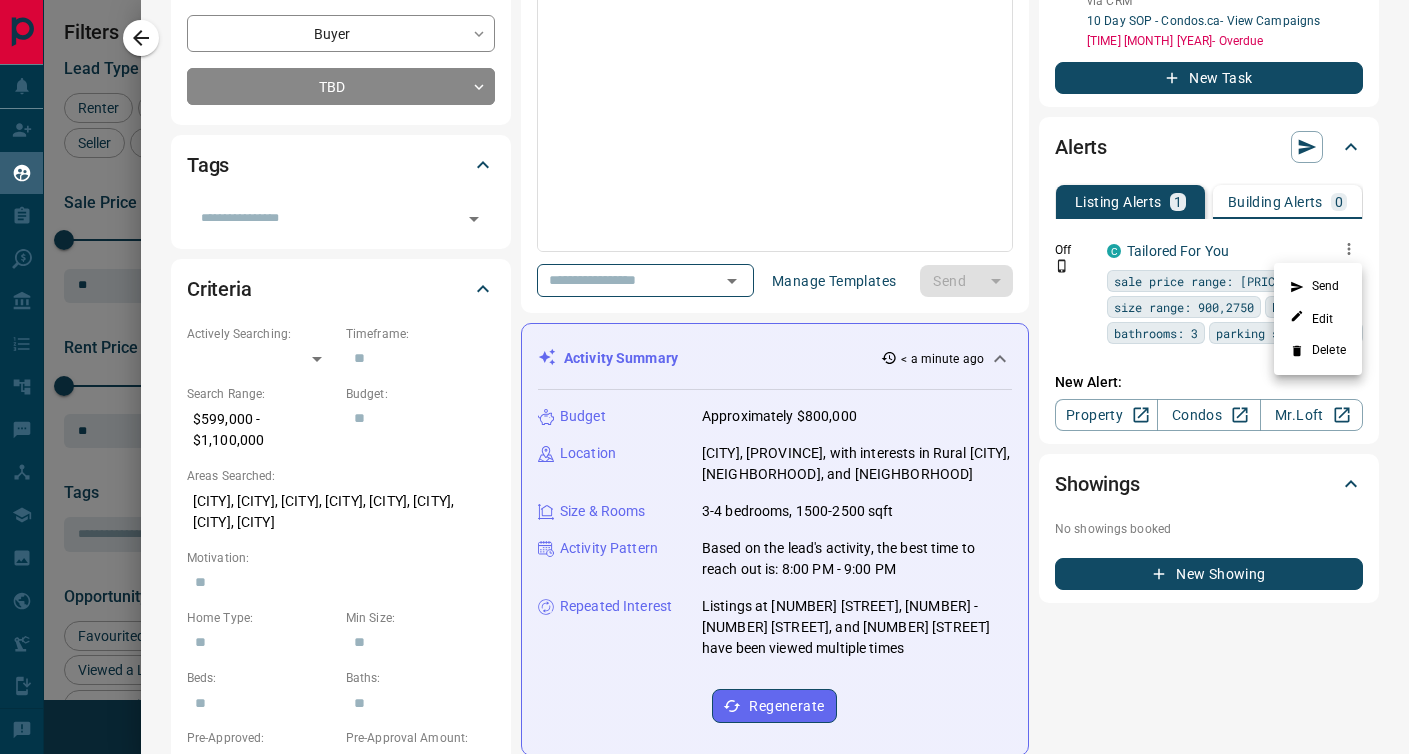 click at bounding box center [704, 377] 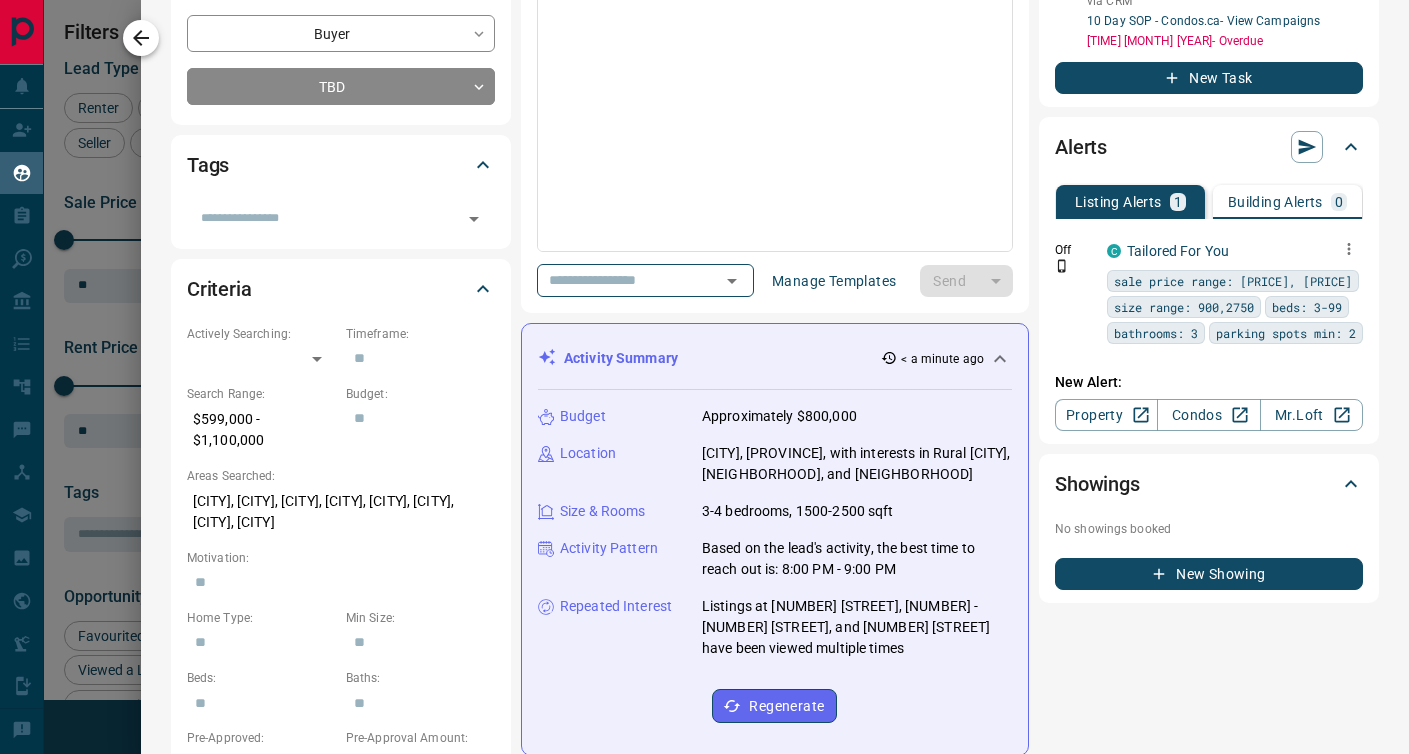 click 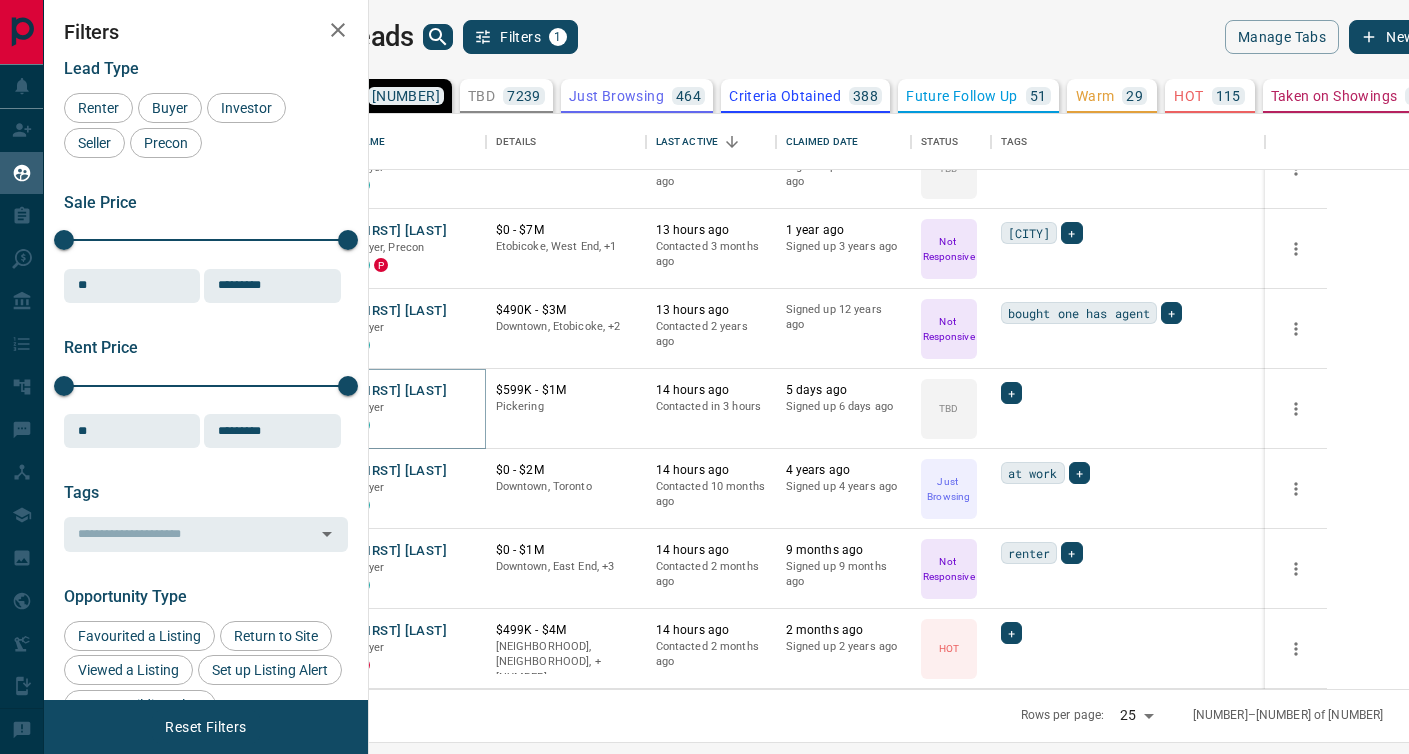 scroll, scrollTop: 651, scrollLeft: 0, axis: vertical 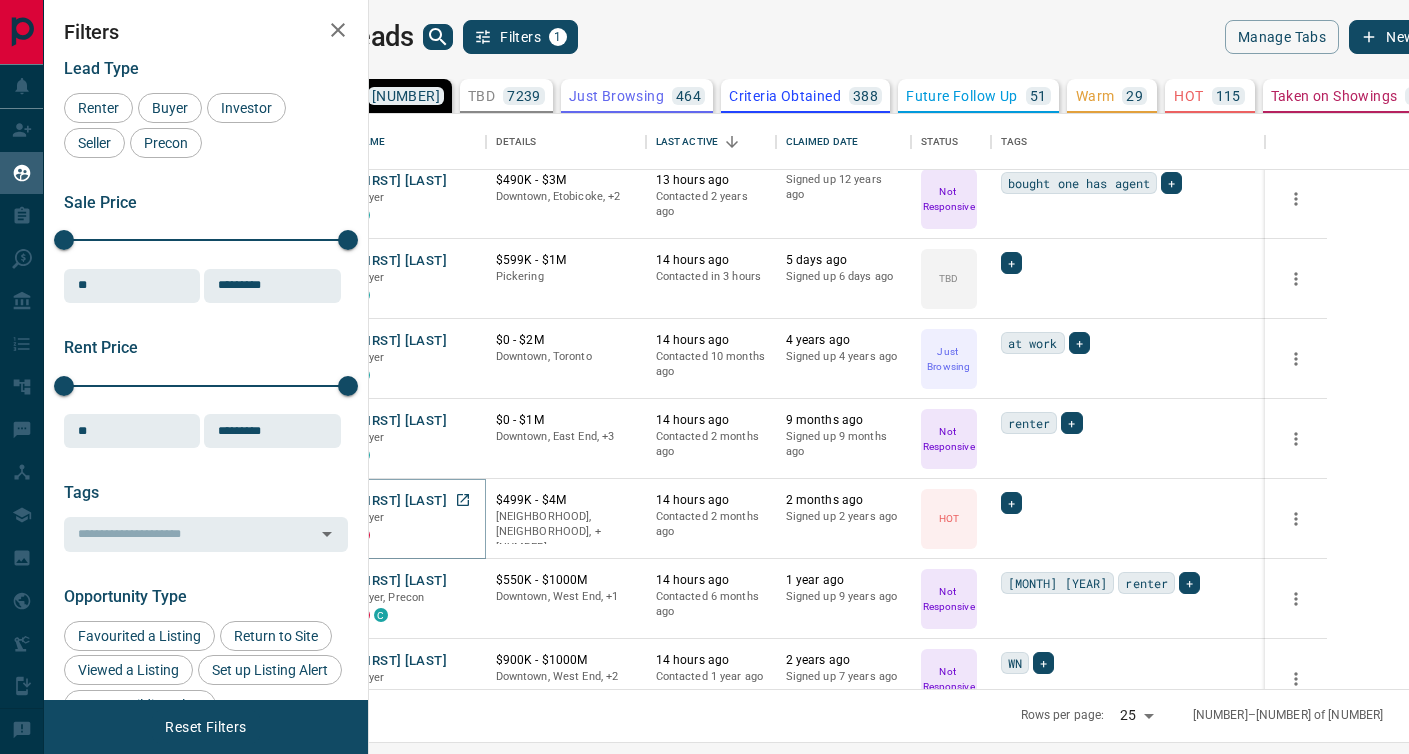 click on "[FIRST] [LAST]" at bounding box center [401, 501] 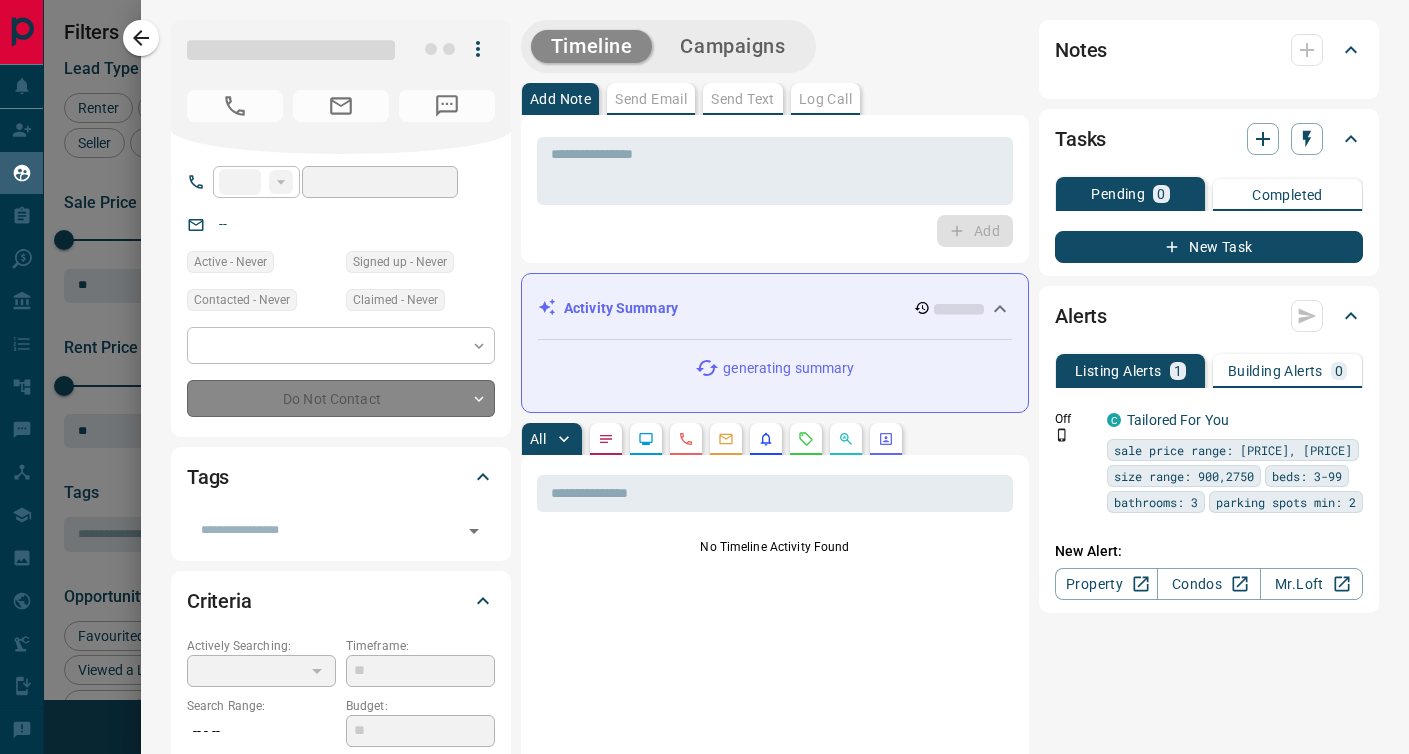 type on "**" 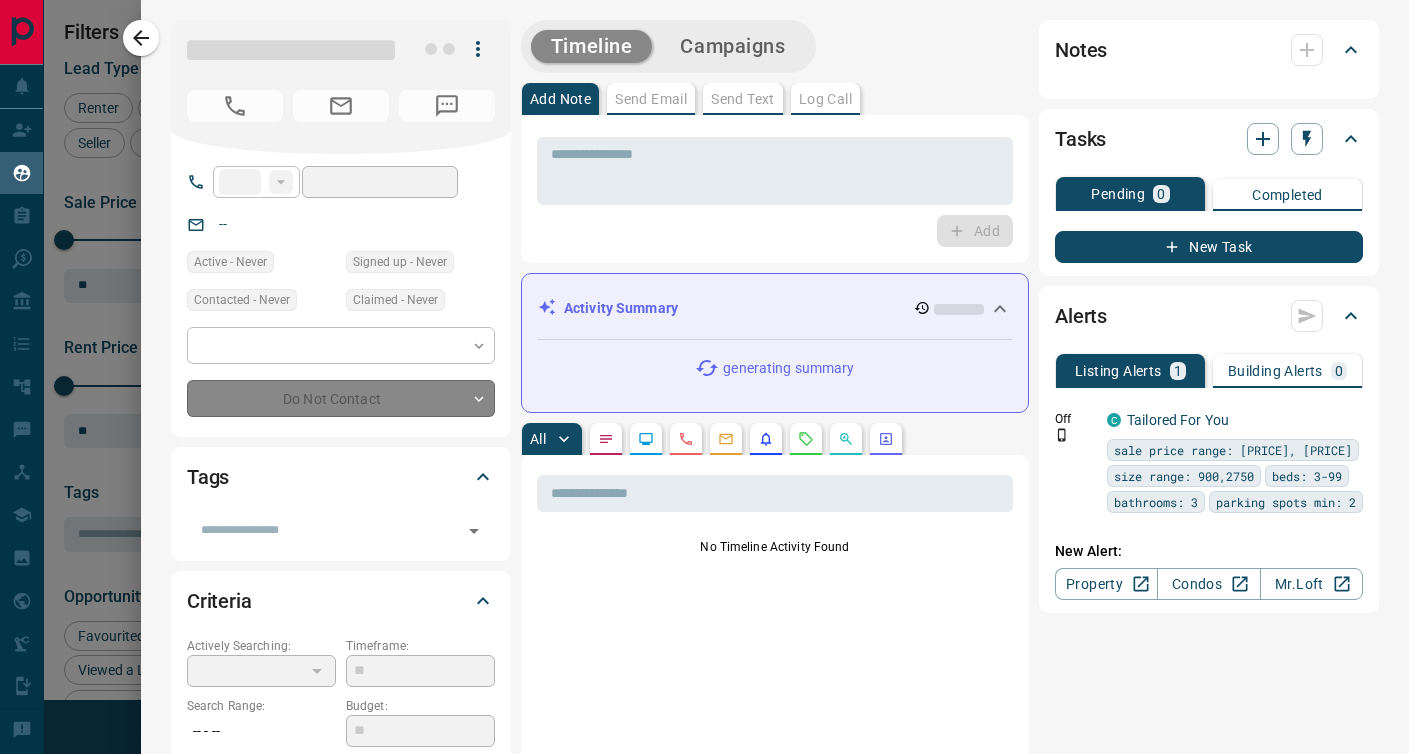 type on "**********" 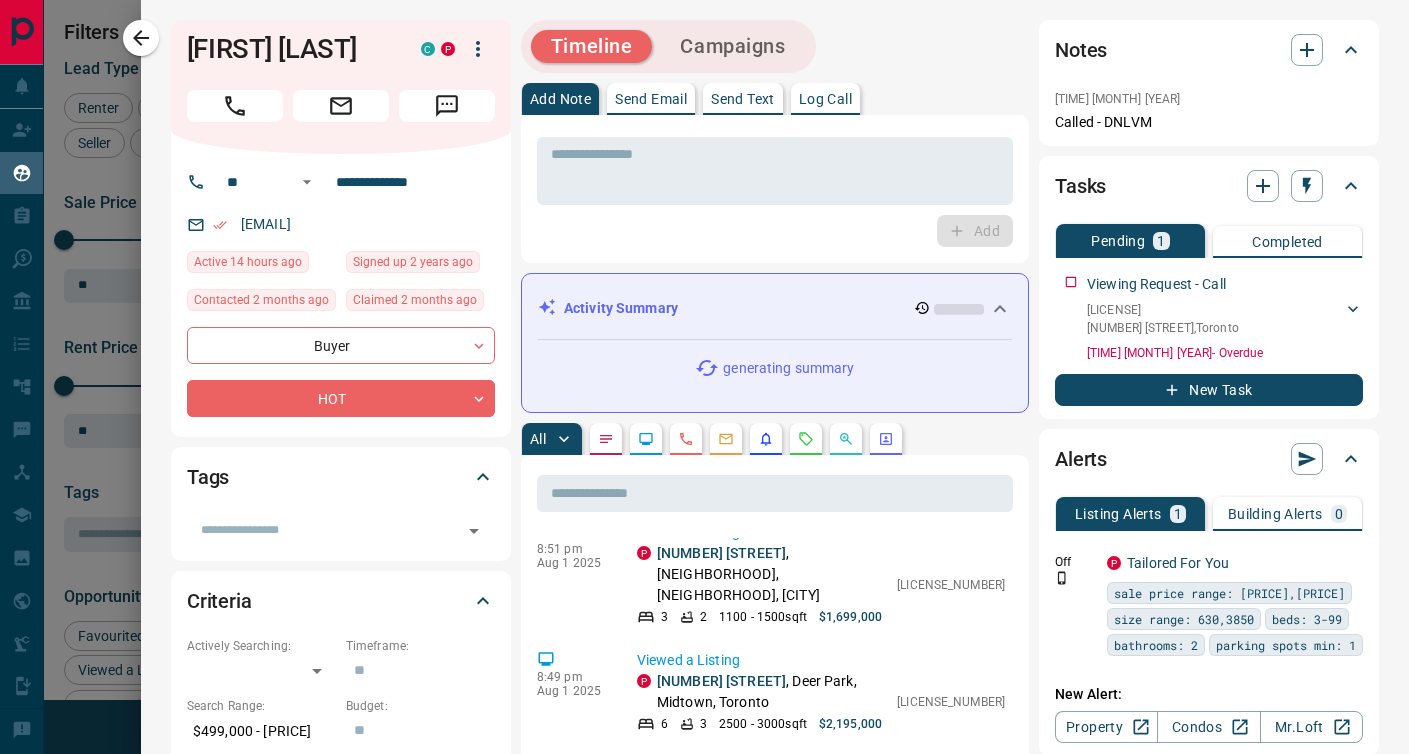 scroll, scrollTop: 0, scrollLeft: 0, axis: both 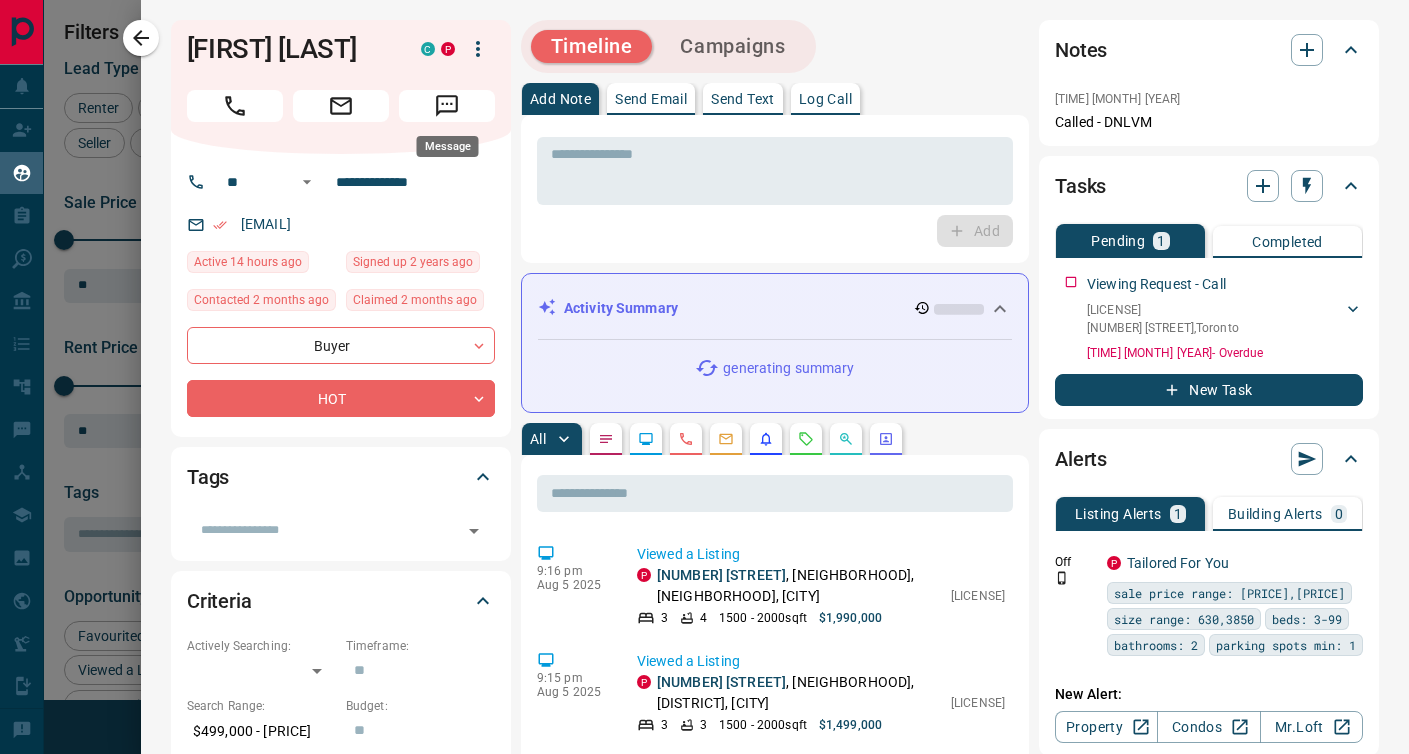 click 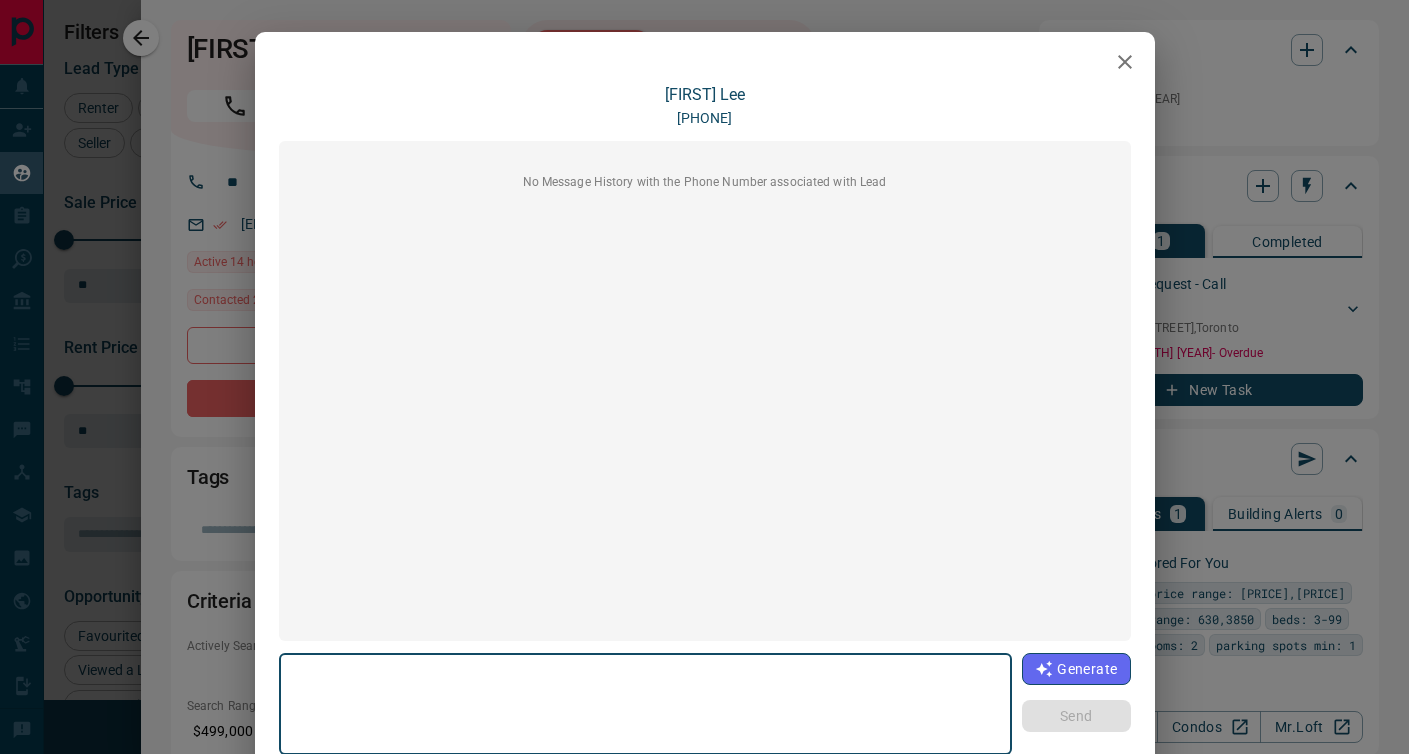 scroll, scrollTop: 163, scrollLeft: 0, axis: vertical 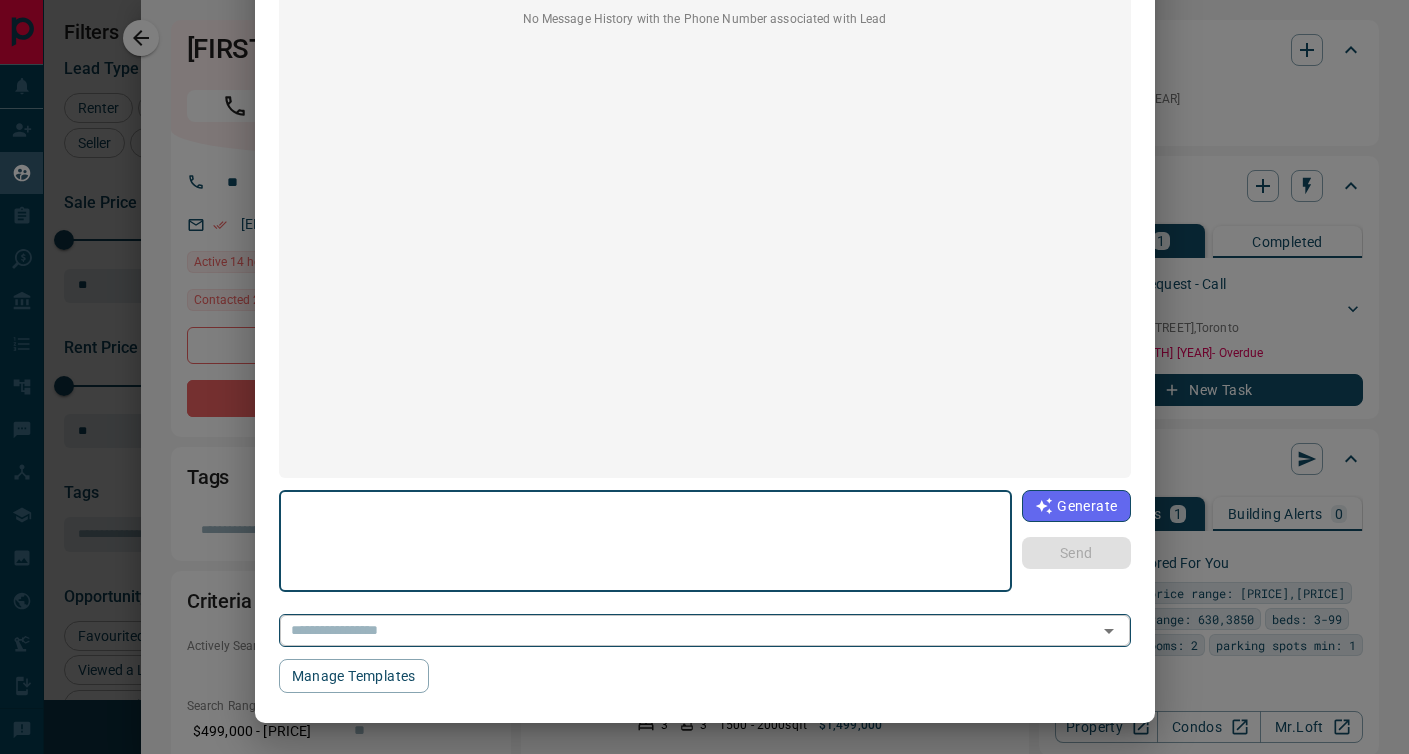 click 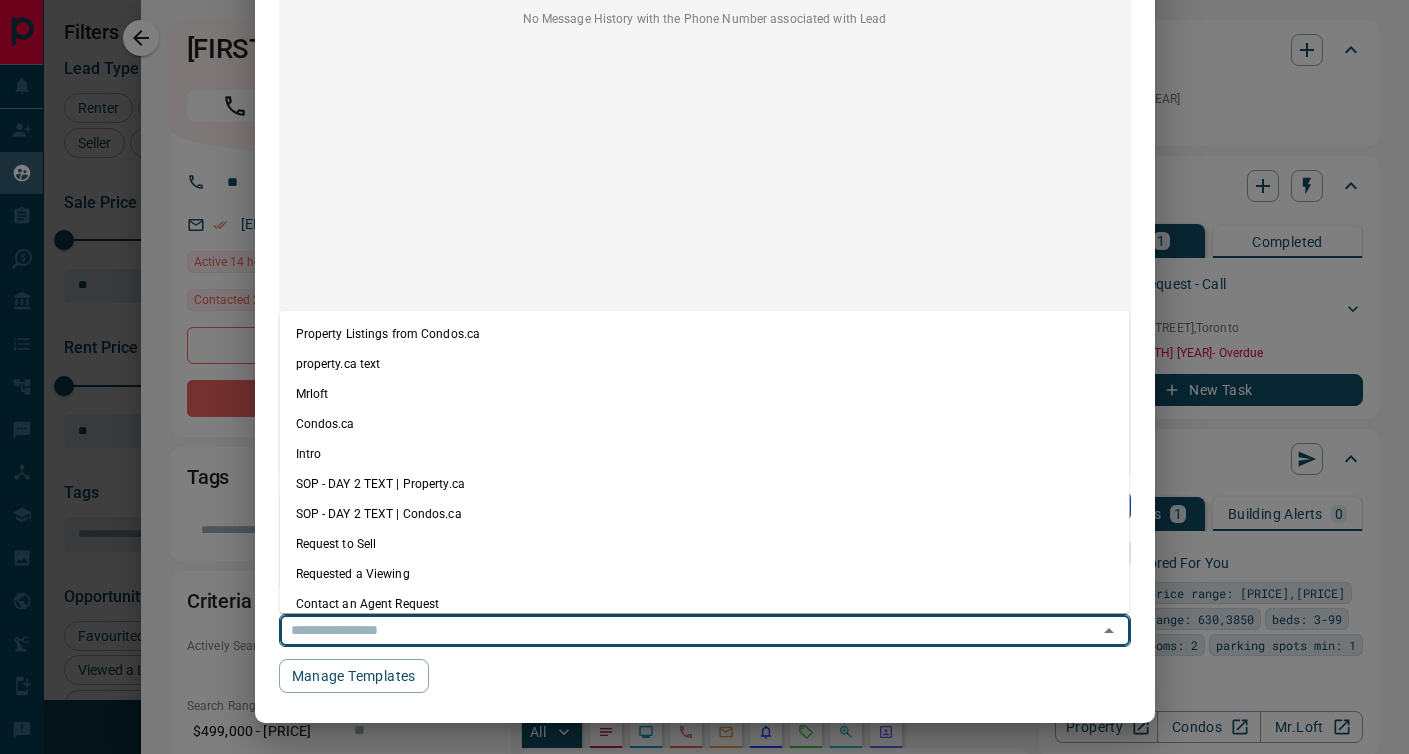 click on "property.ca text" at bounding box center [705, 364] 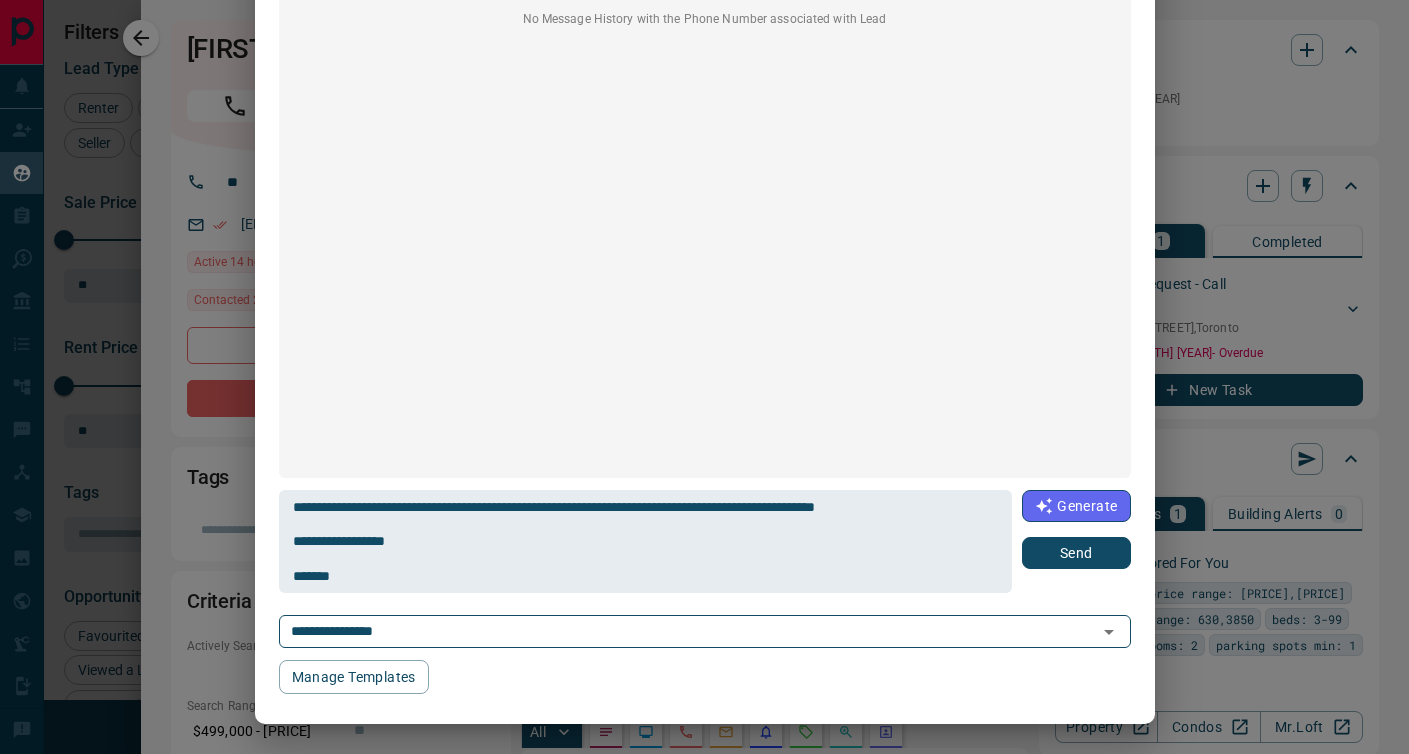 click on "Send" at bounding box center [1076, 553] 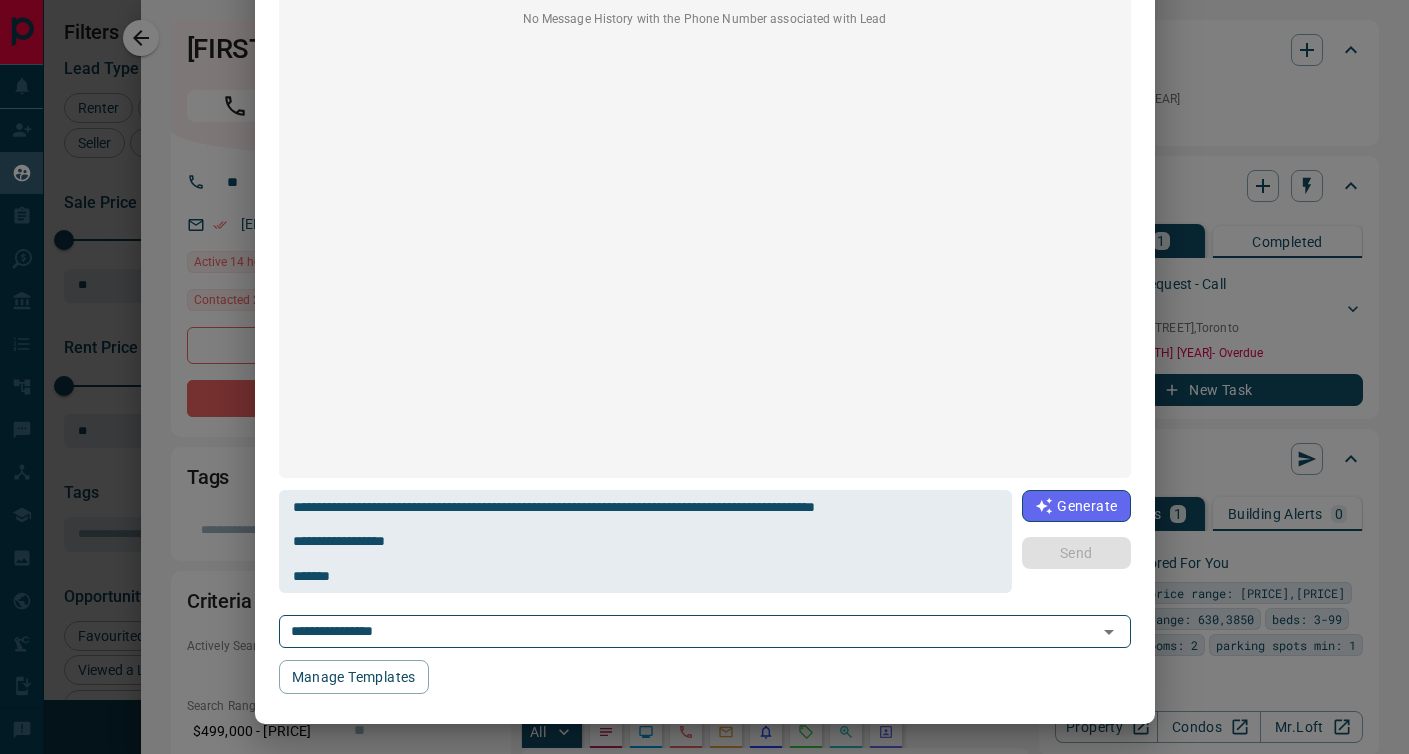 type 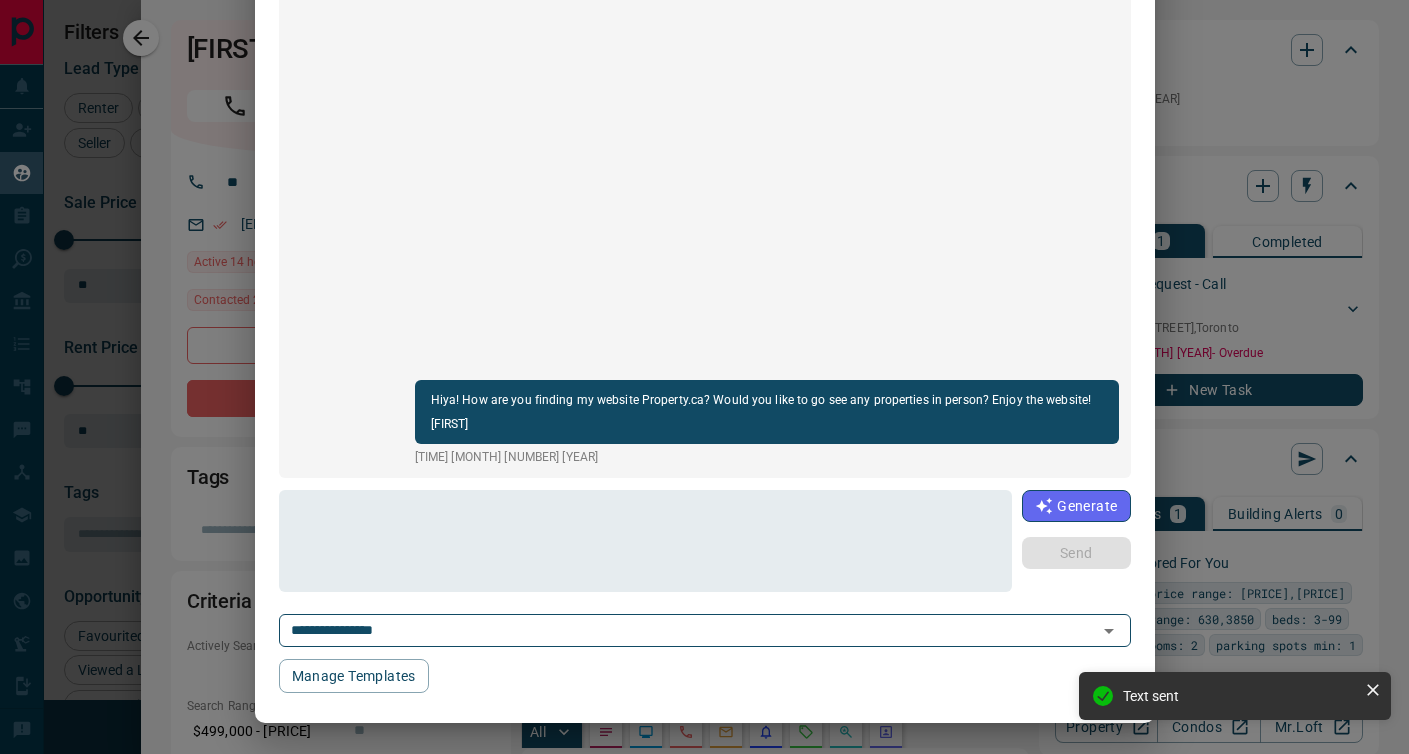 click on "**********" at bounding box center (704, 377) 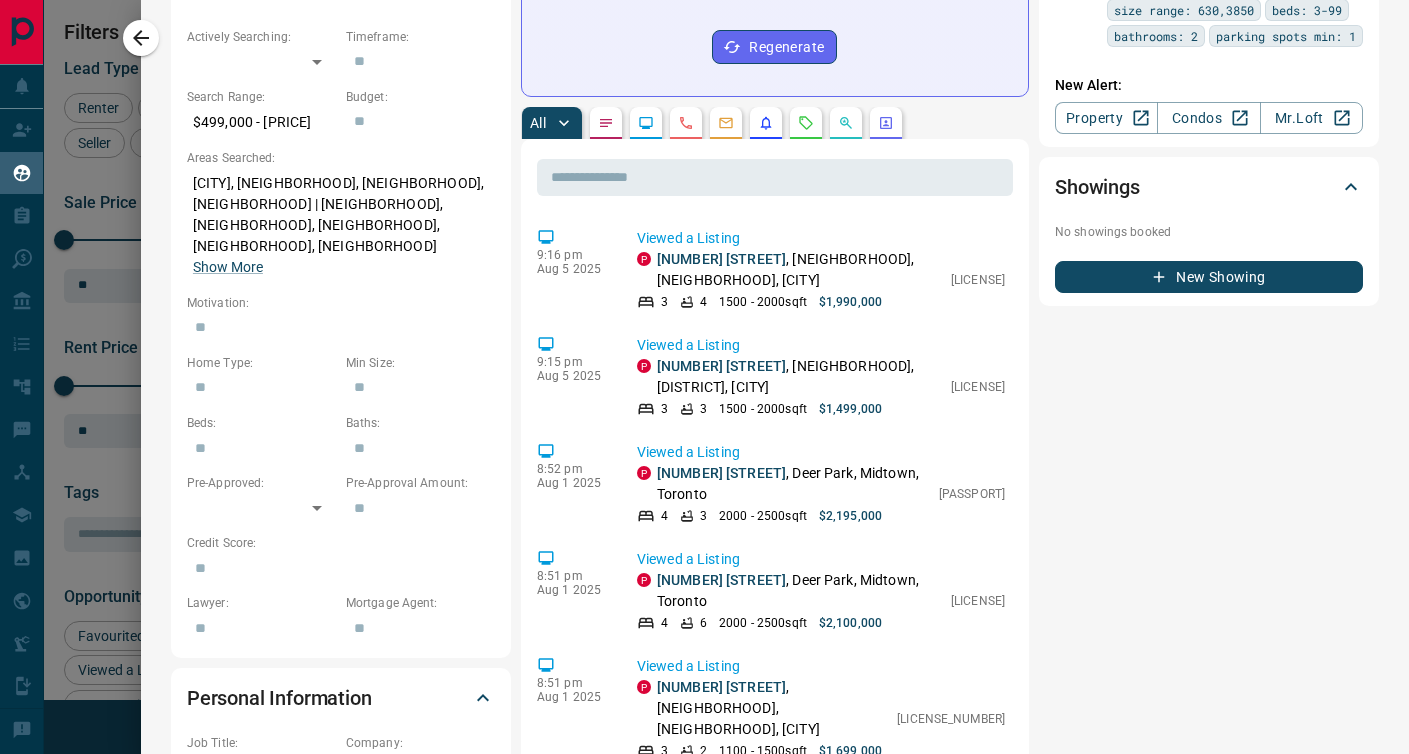 scroll, scrollTop: 0, scrollLeft: 0, axis: both 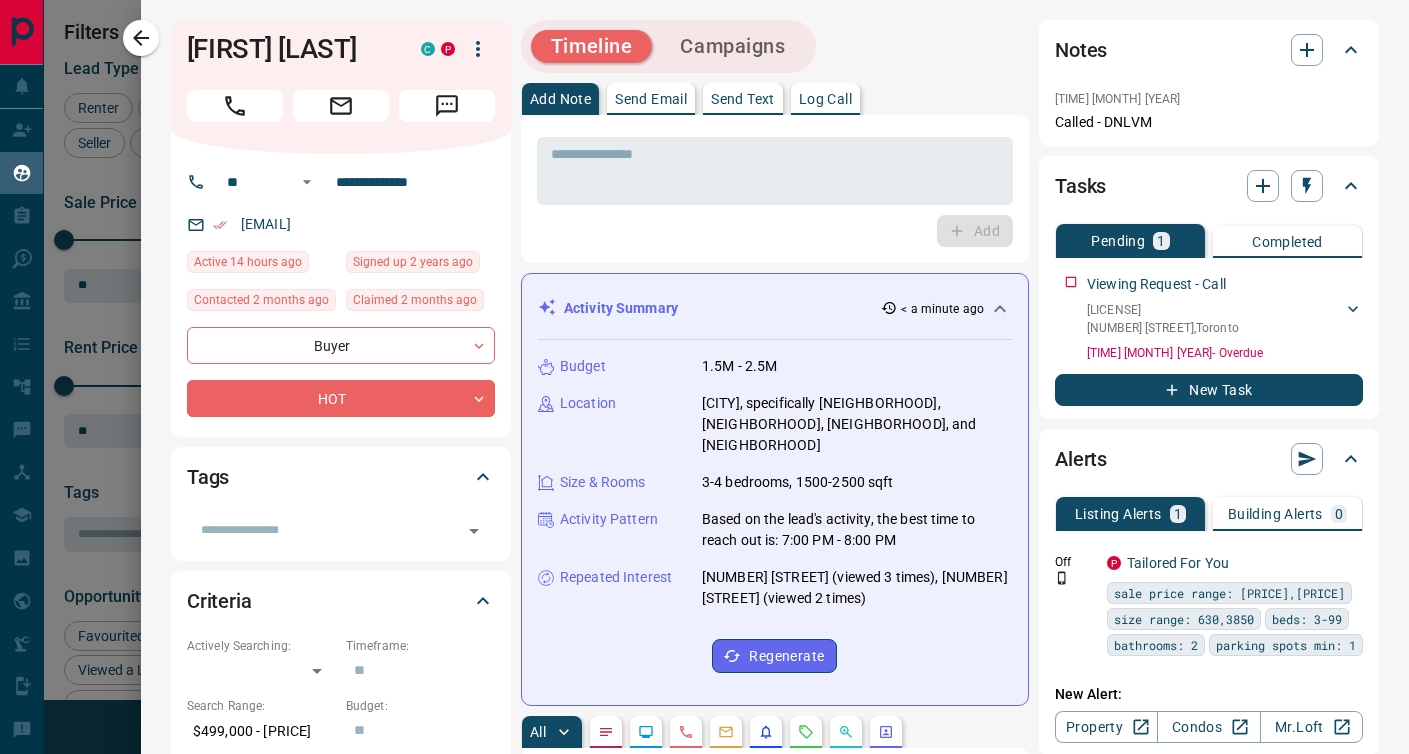 click on "Send Email" at bounding box center (651, 99) 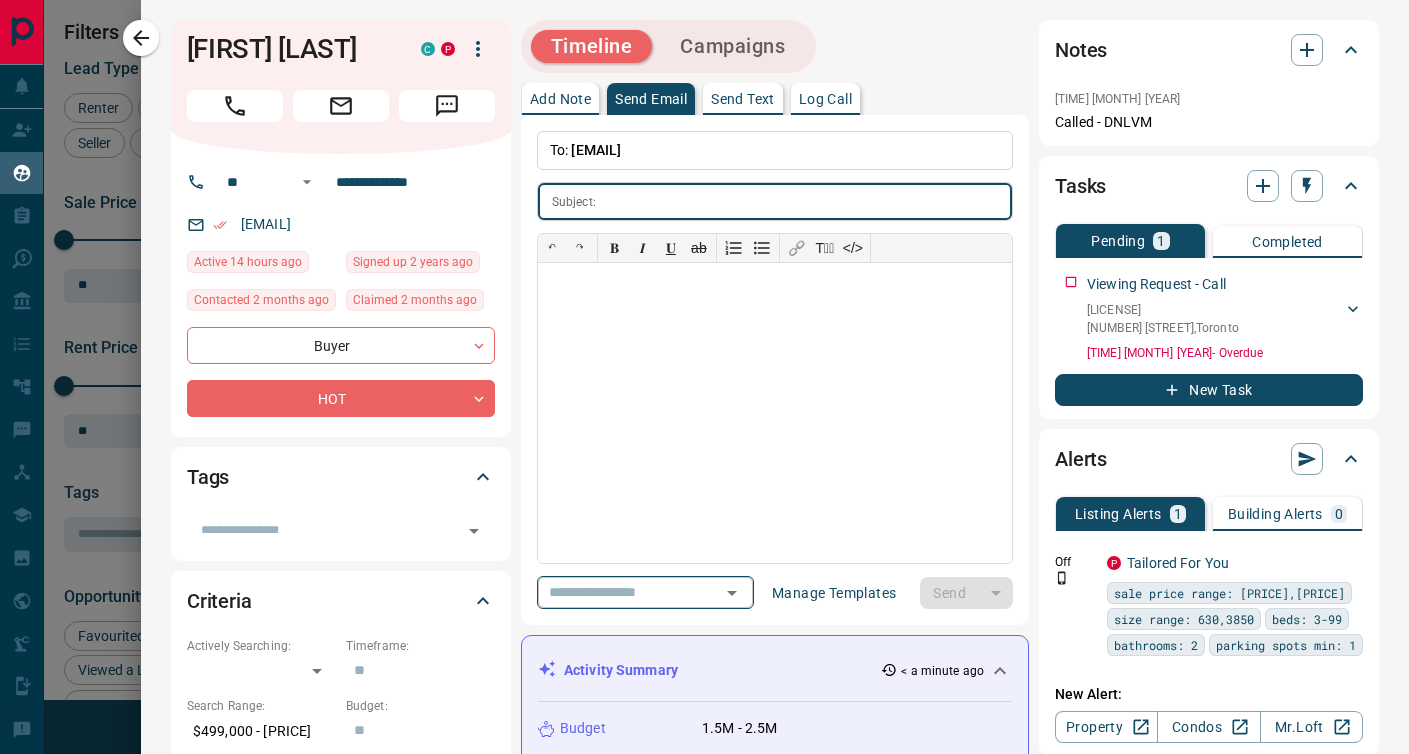 click 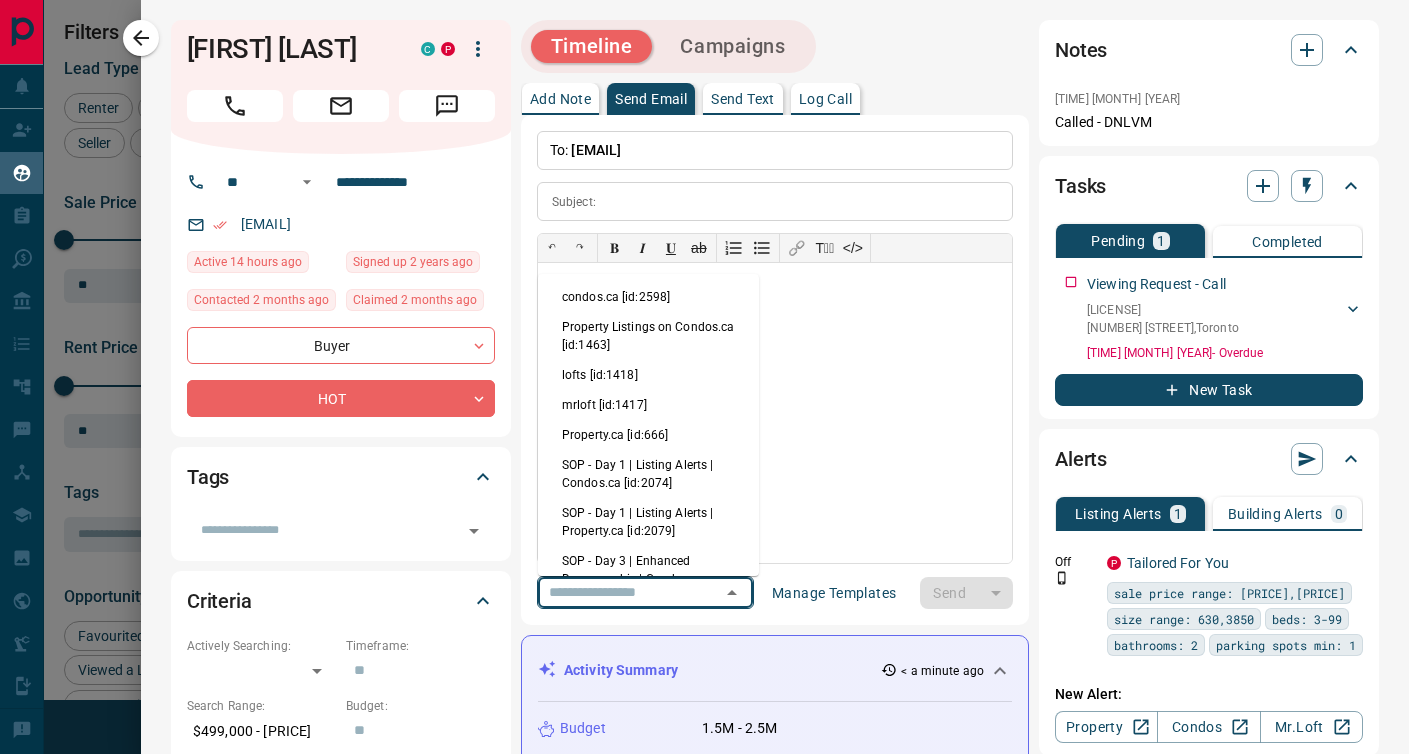 click on "Property.ca [id:666]" at bounding box center (648, 435) 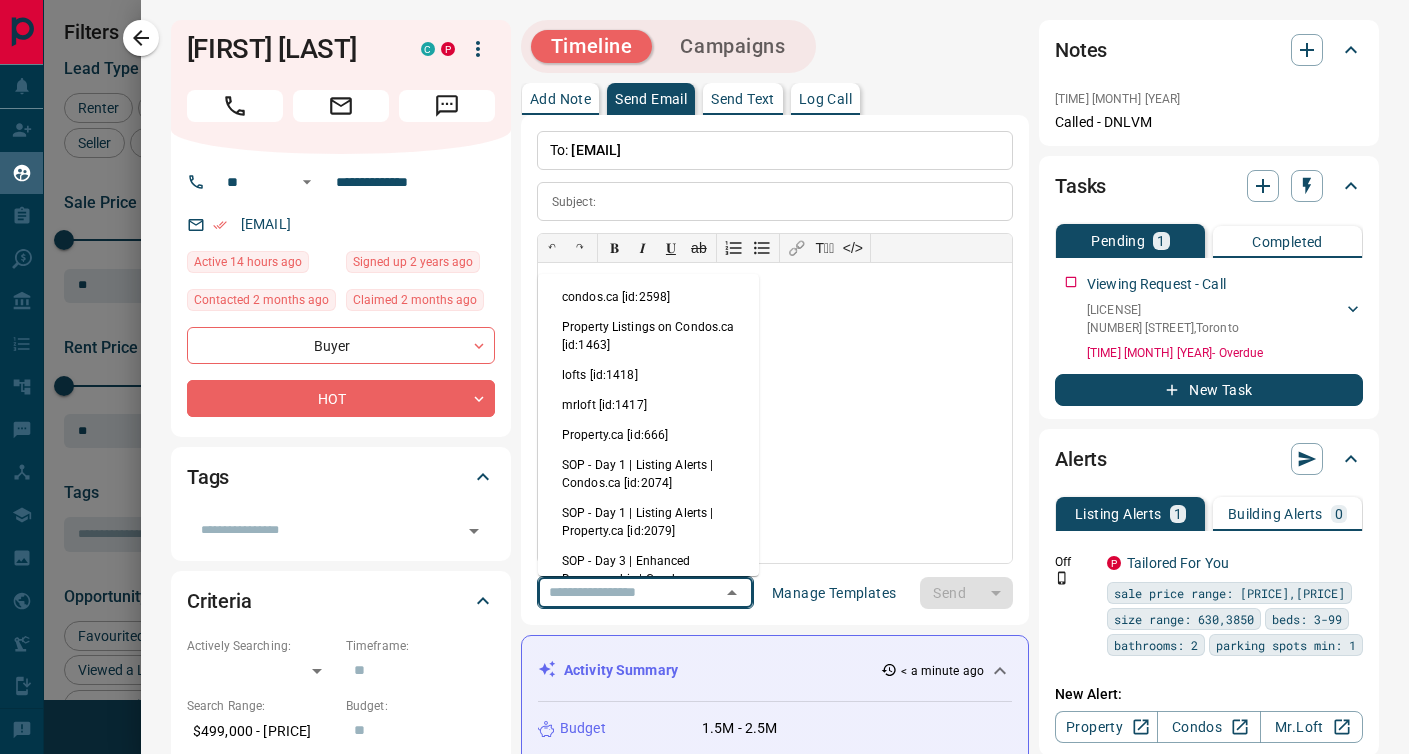 type on "**********" 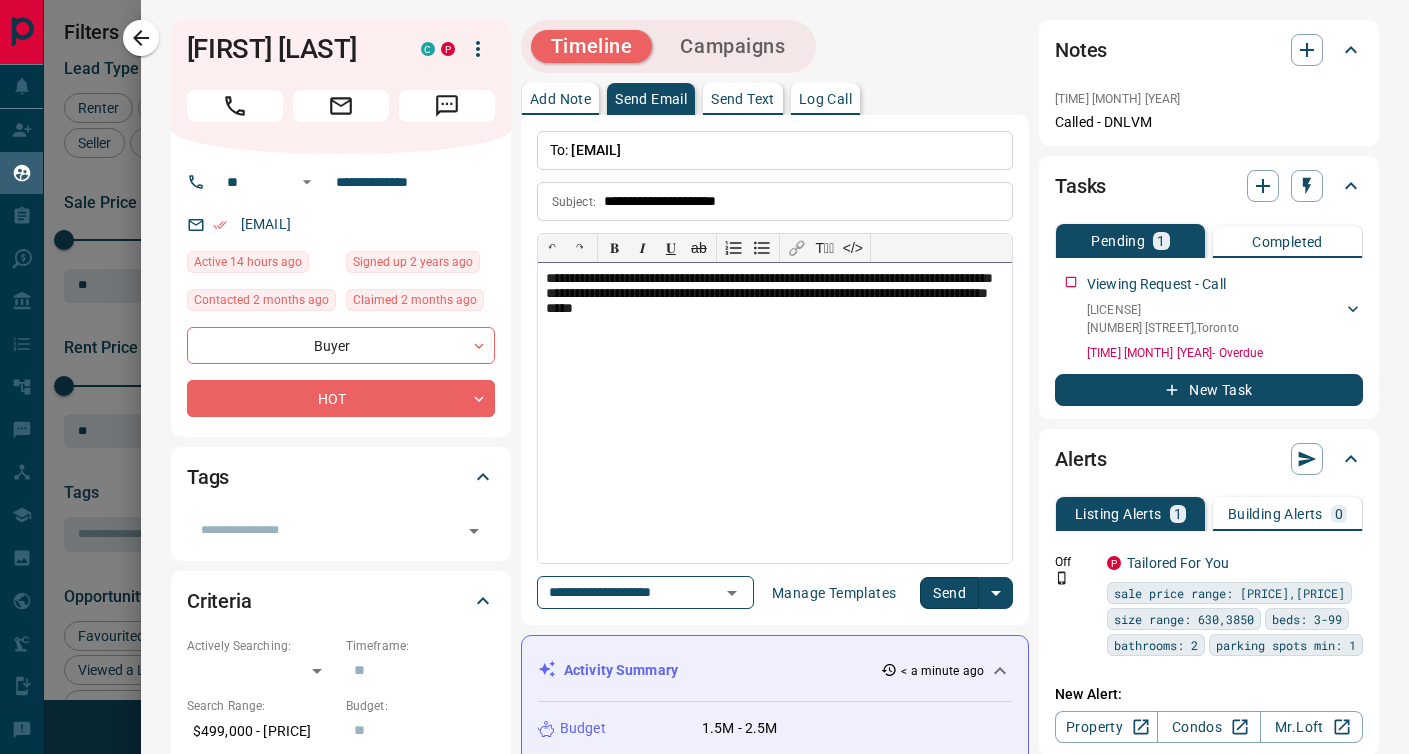 click on "**********" at bounding box center (775, 413) 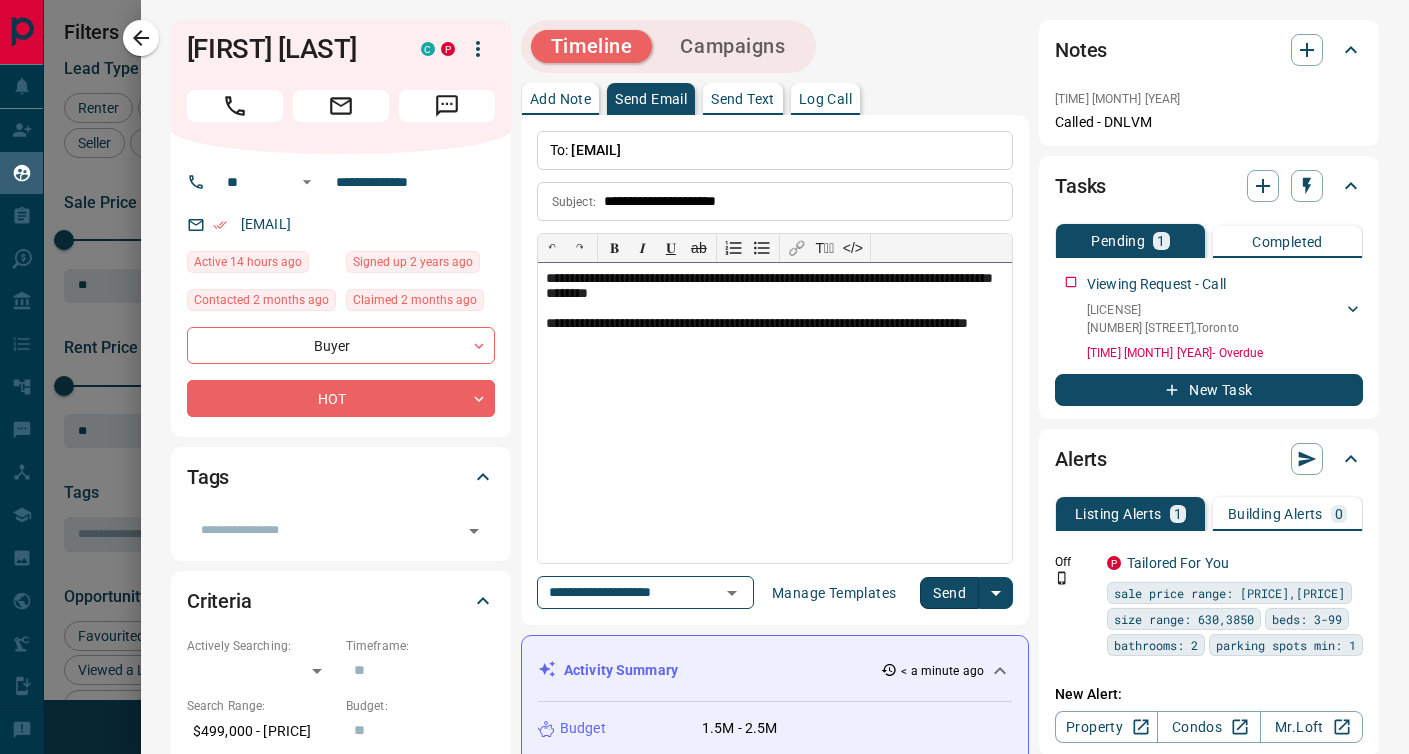 click on "**********" at bounding box center (775, 332) 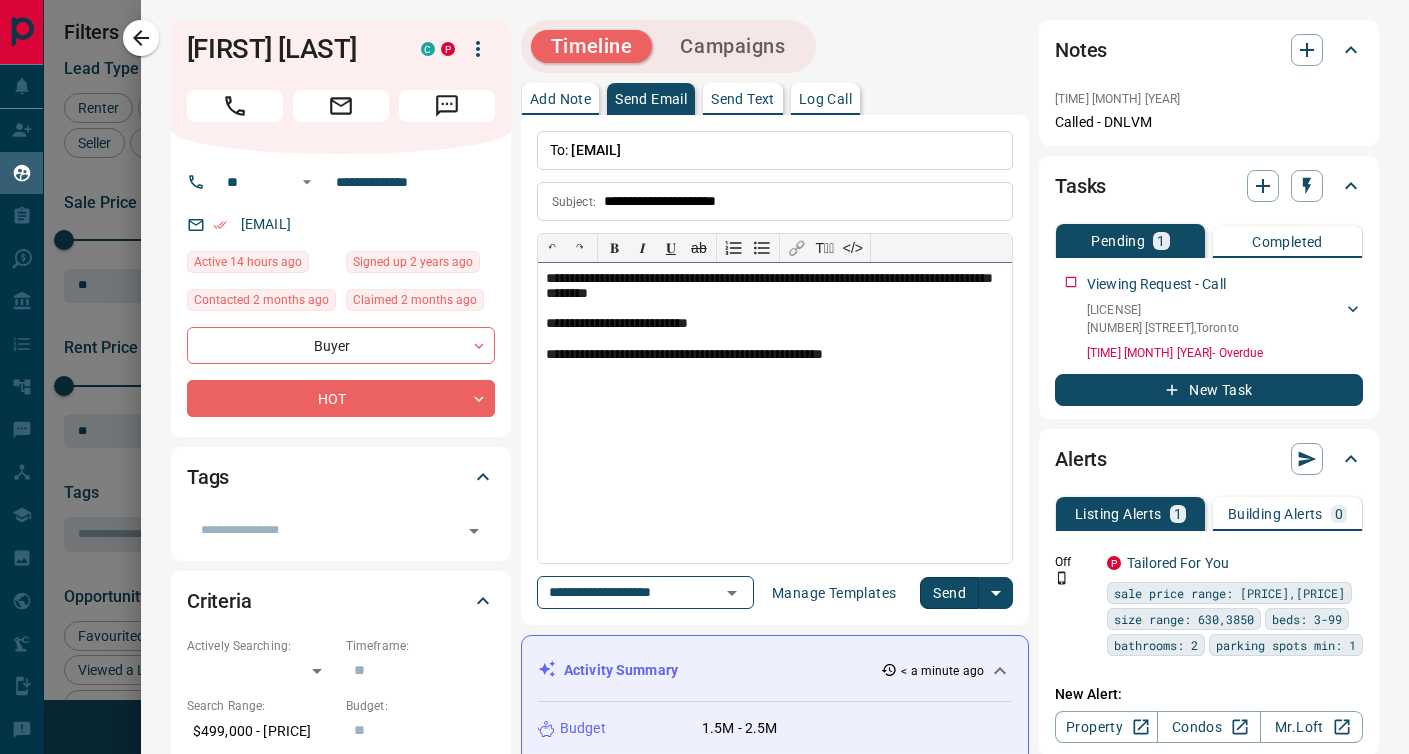 click on "**********" at bounding box center [775, 355] 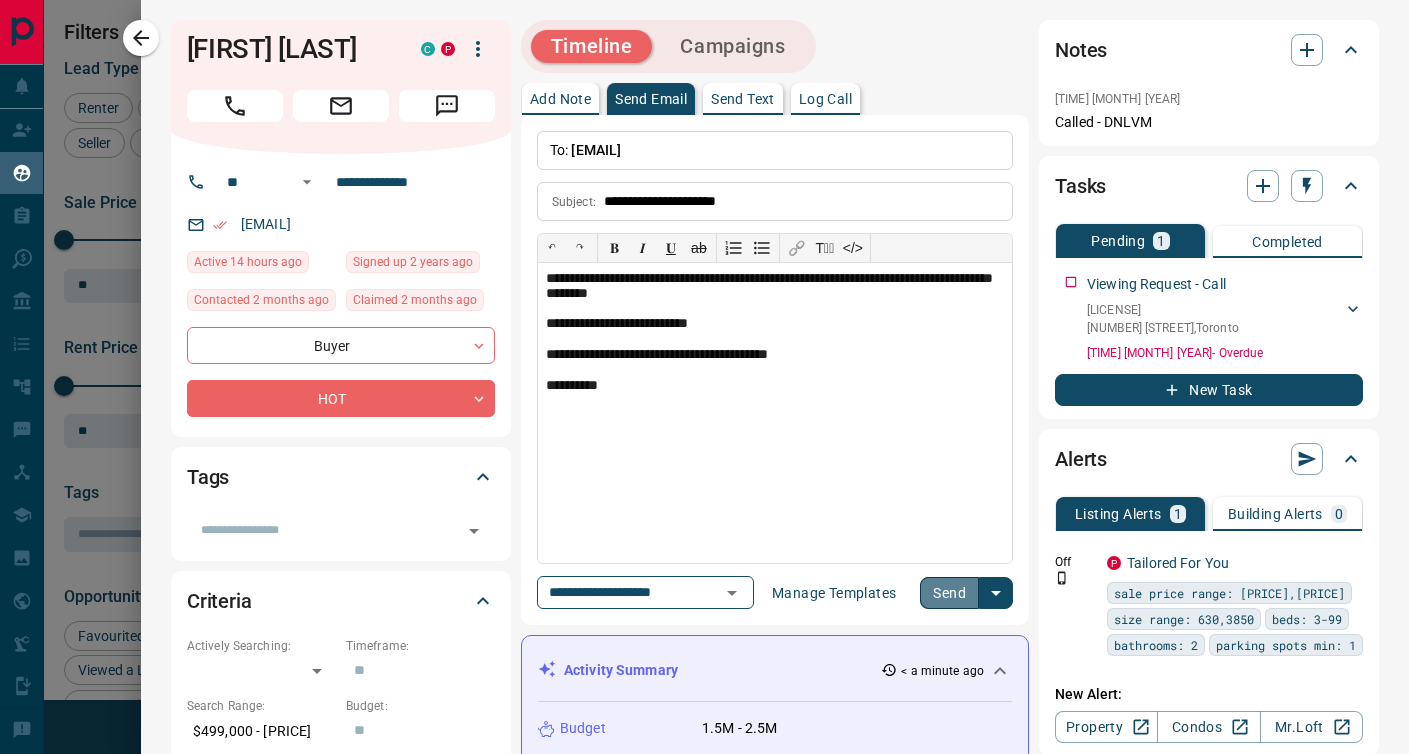 click on "Send" at bounding box center [949, 593] 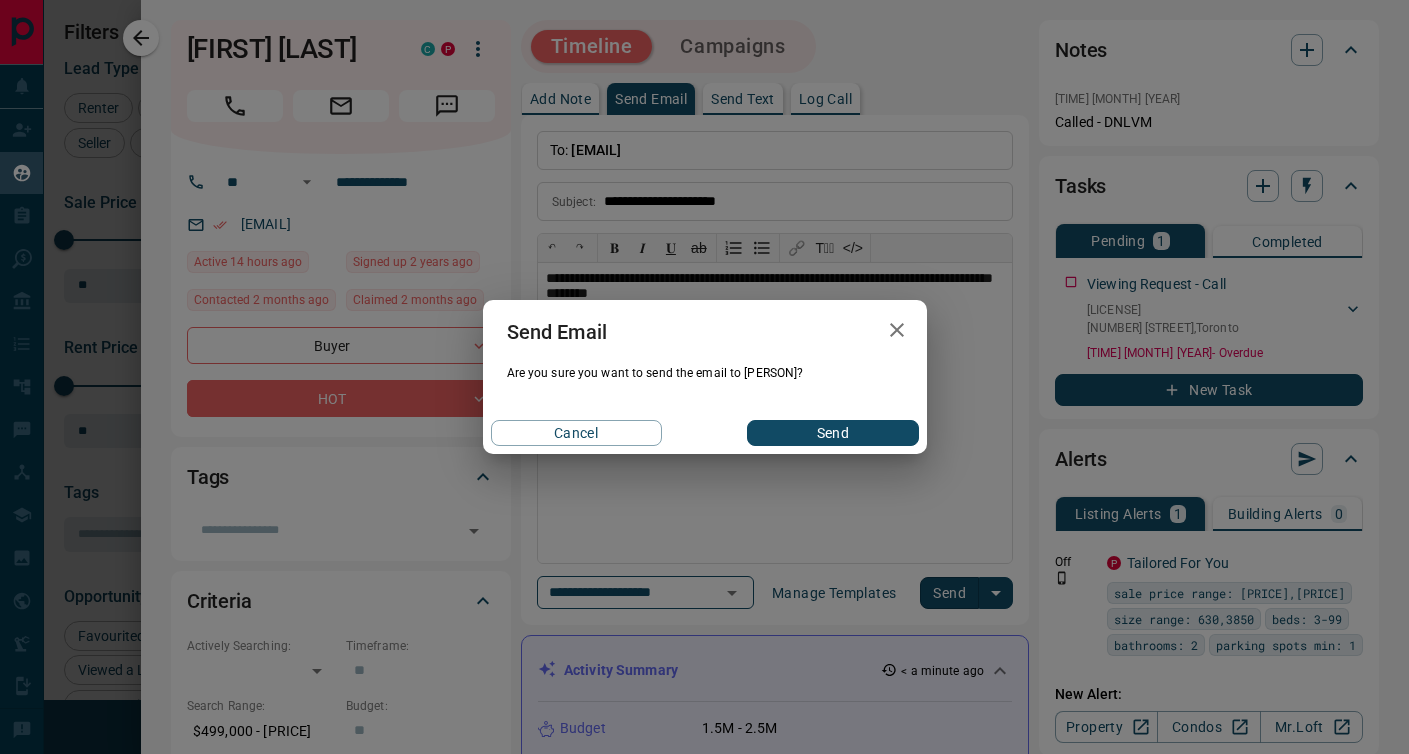 click on "Send" at bounding box center (832, 433) 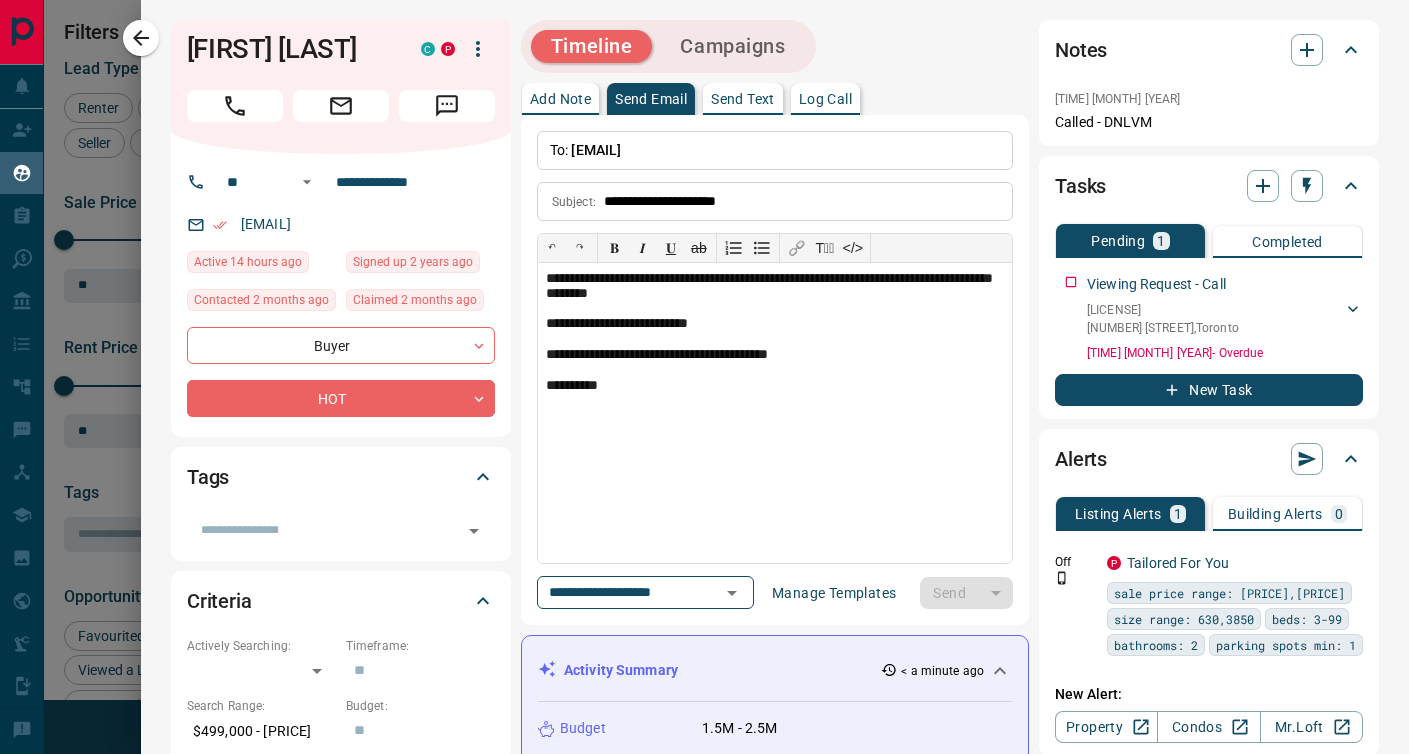 type 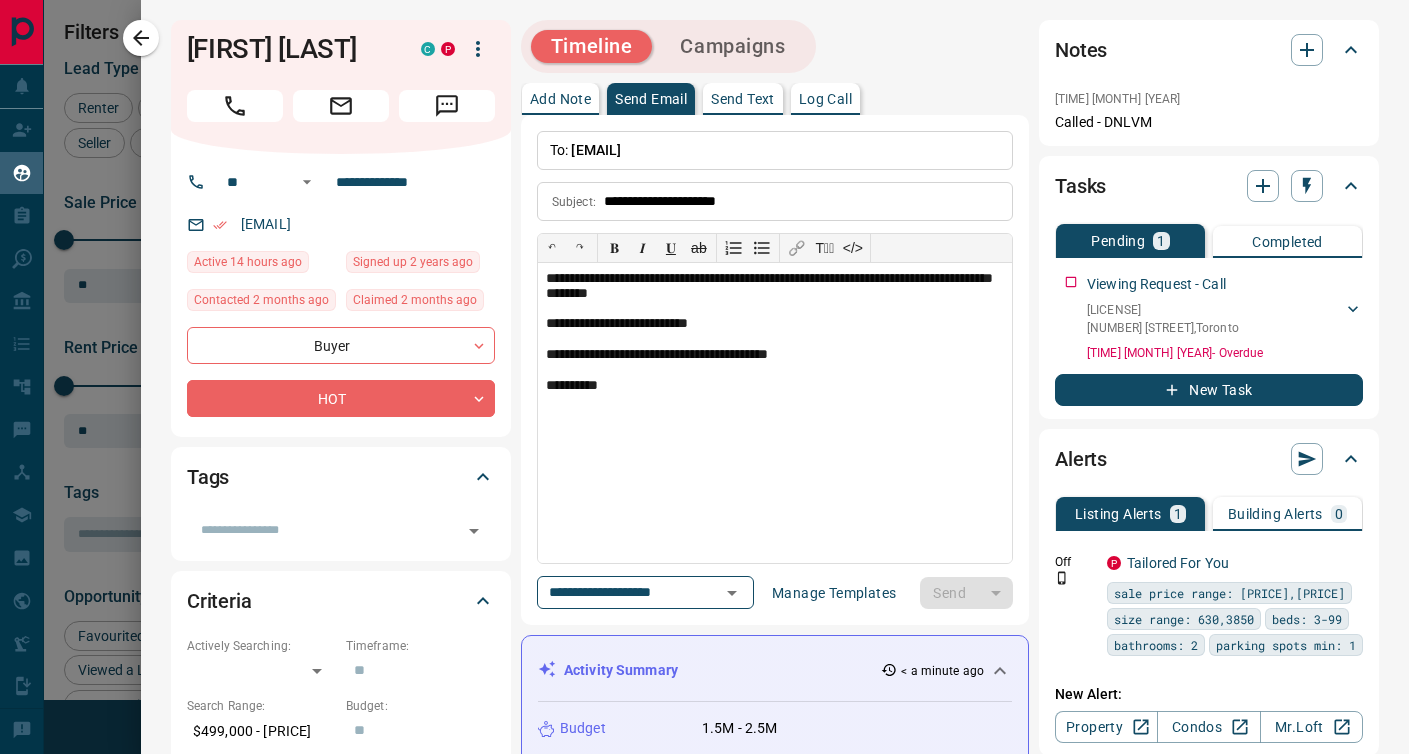 type 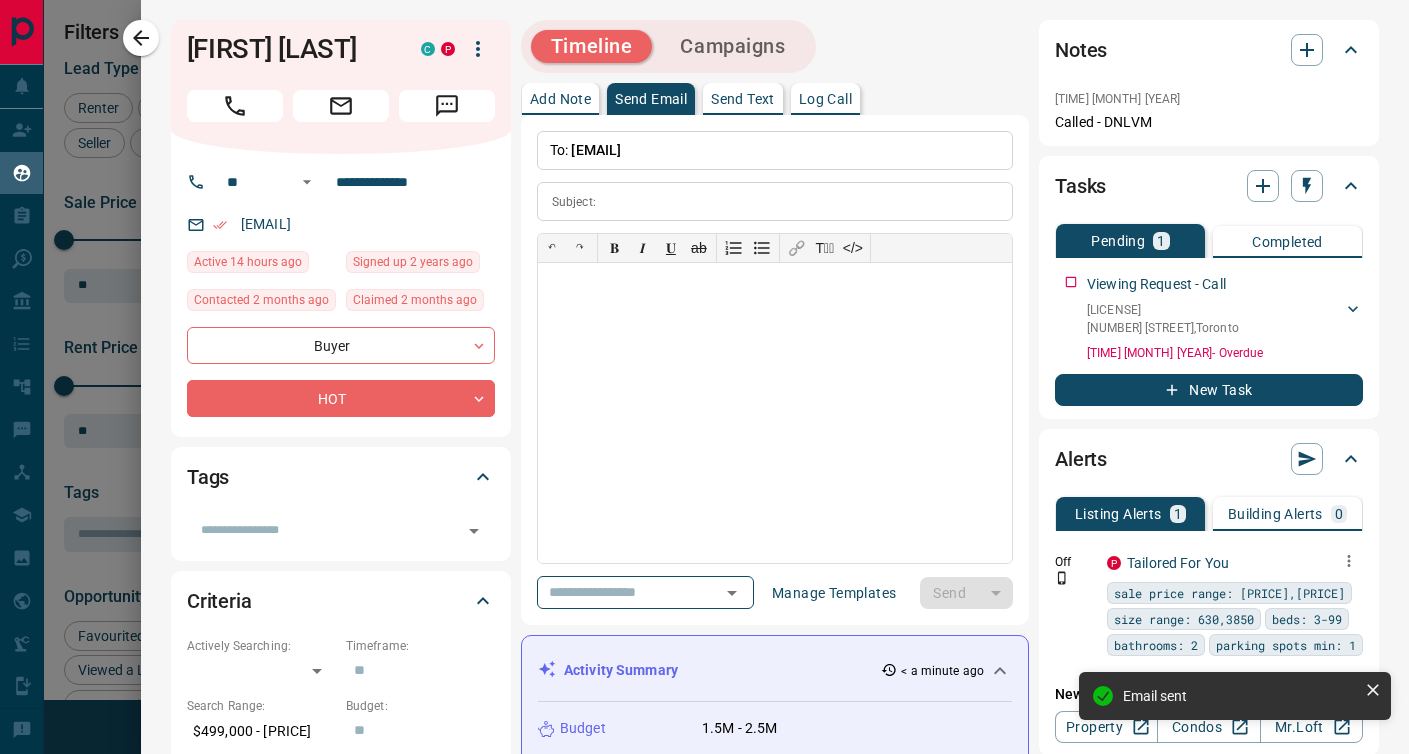 click 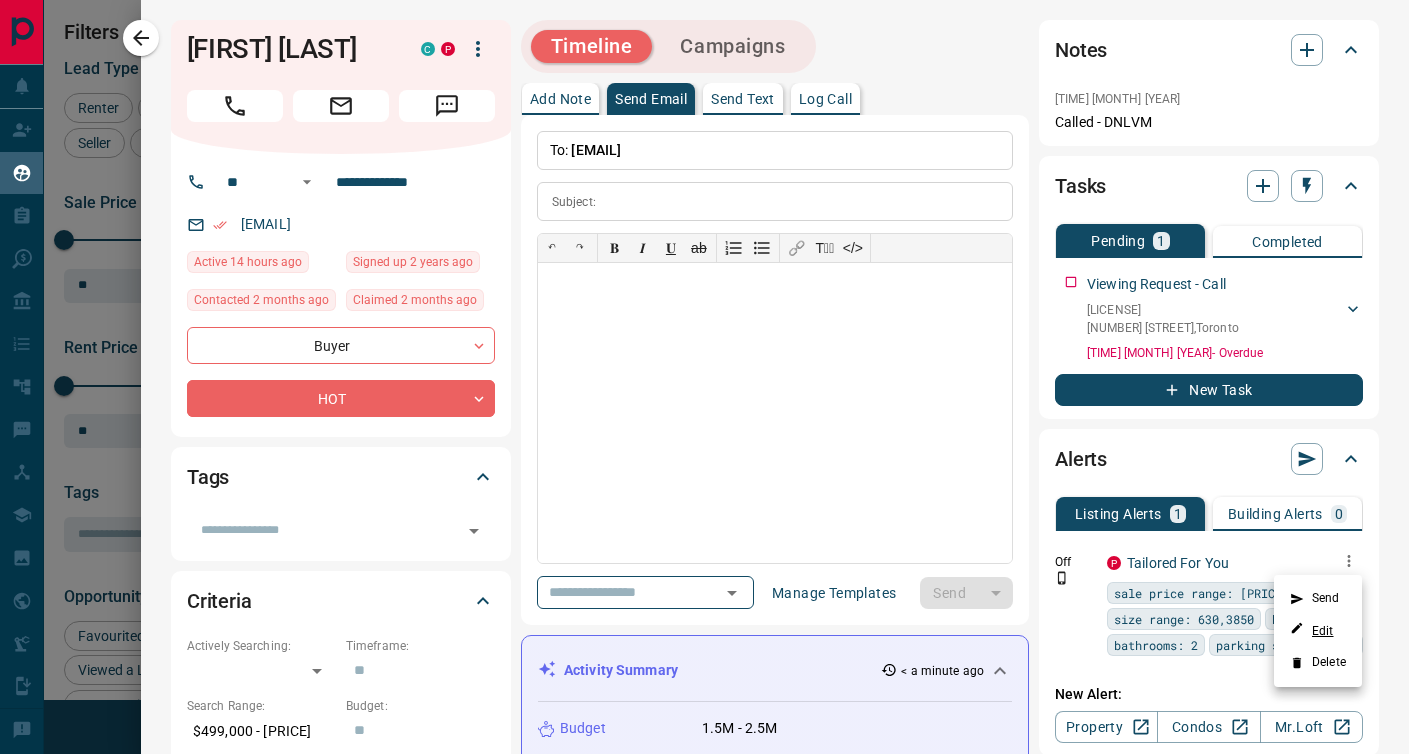 click on "Edit" at bounding box center (1312, 630) 